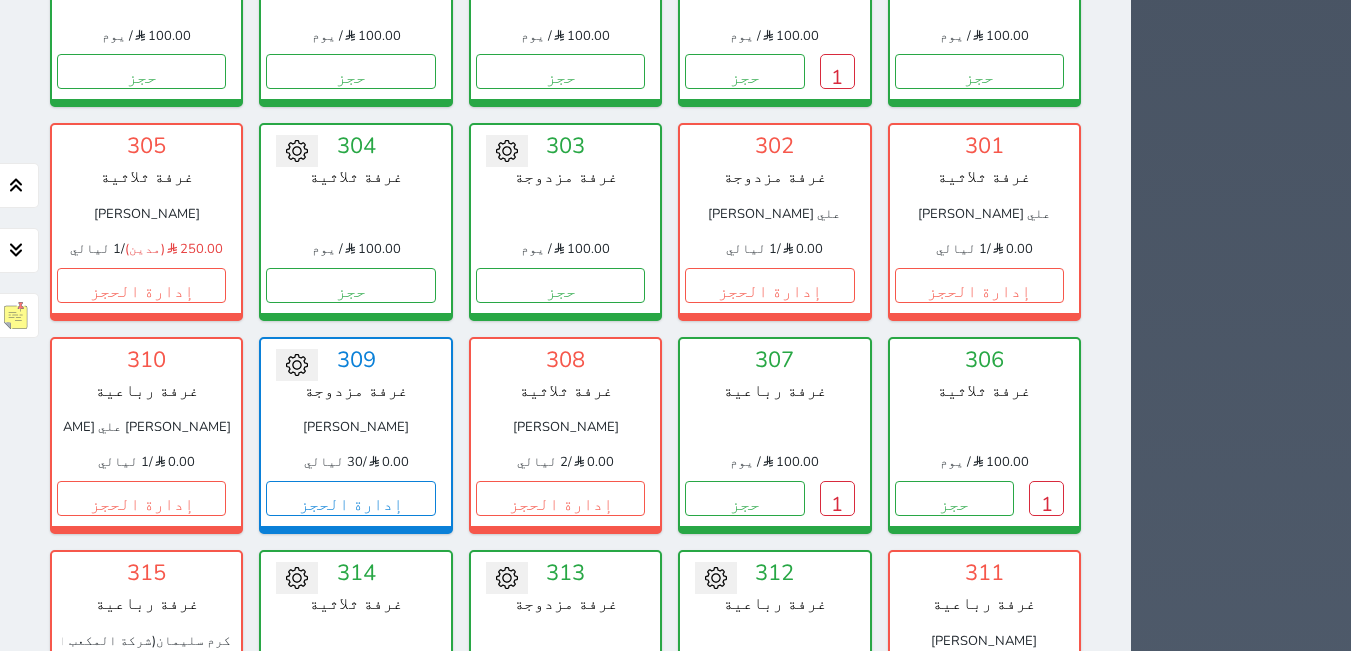 scroll, scrollTop: 1900, scrollLeft: 0, axis: vertical 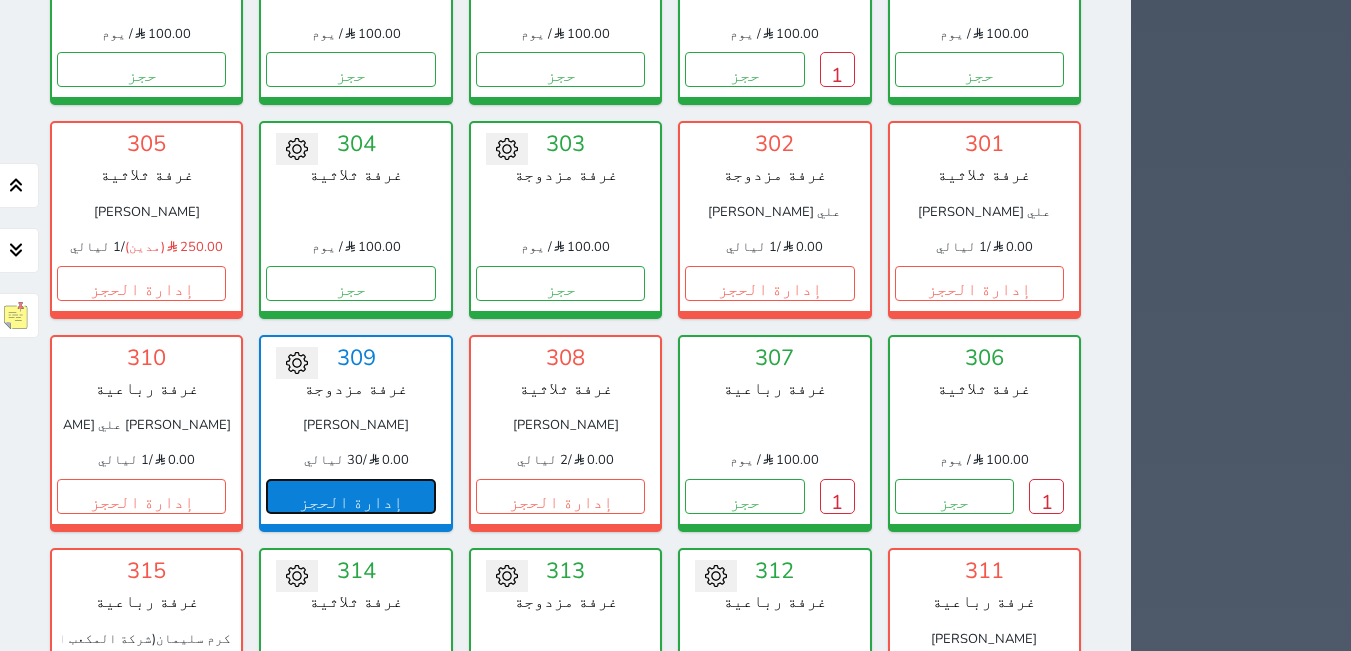 click on "إدارة الحجز" at bounding box center (350, 496) 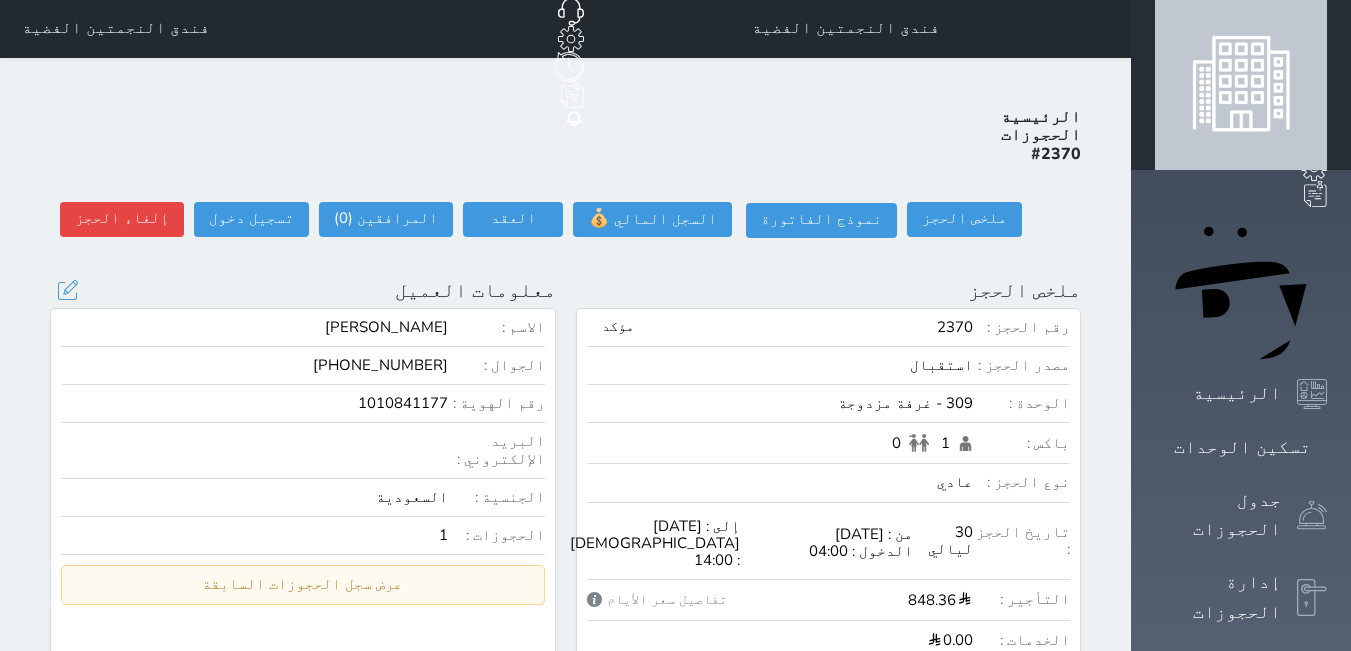 scroll, scrollTop: 0, scrollLeft: 0, axis: both 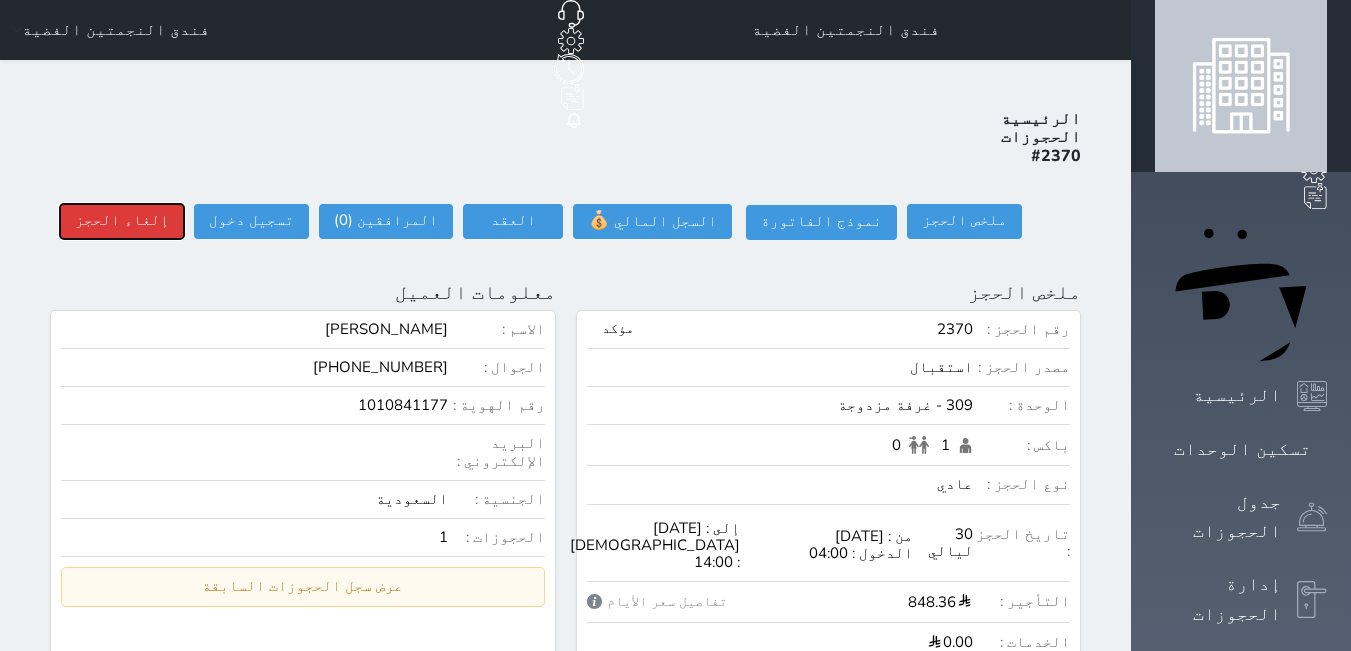 click on "إلغاء الحجز" at bounding box center [122, 221] 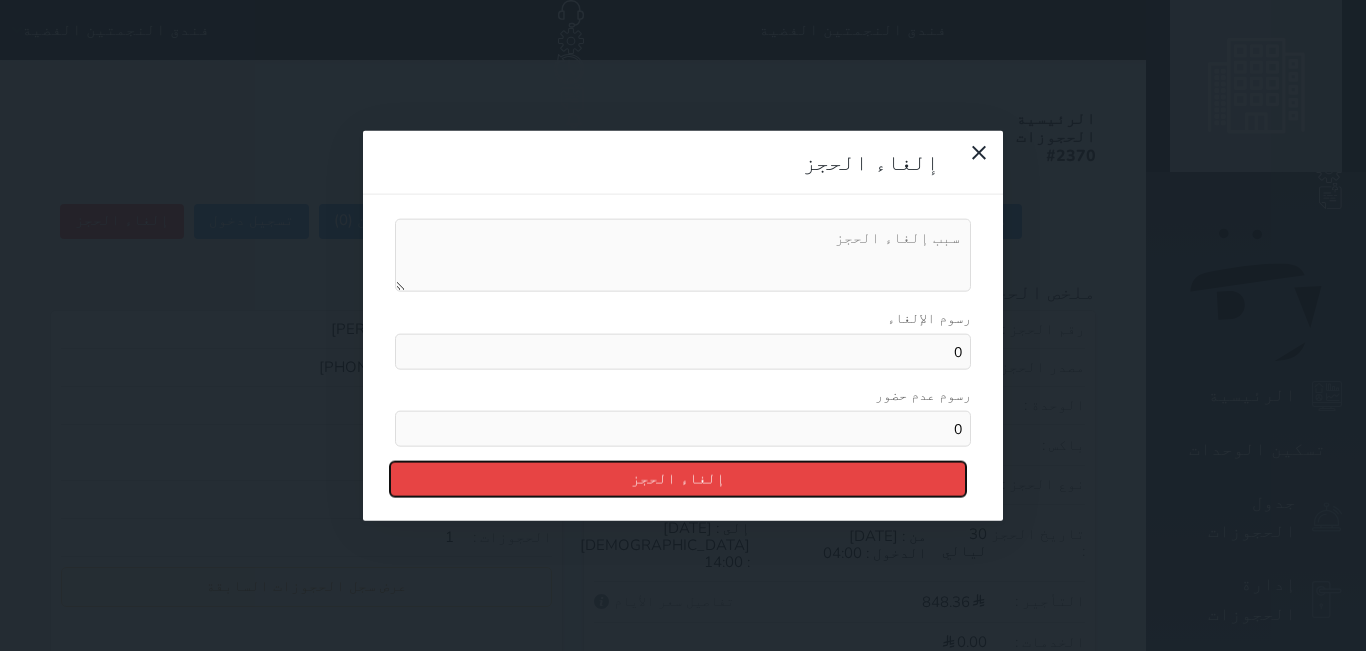 click on "إلغاء الحجز" at bounding box center (678, 479) 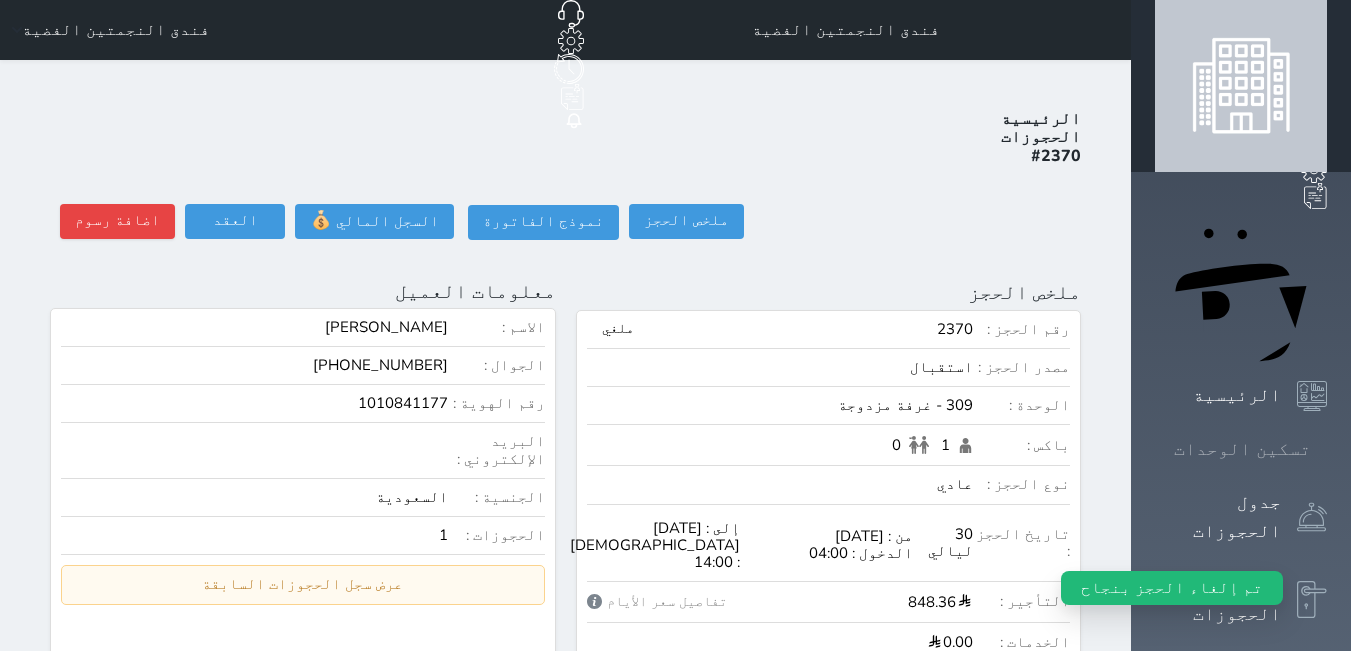 click on "تسكين الوحدات" at bounding box center [1242, 449] 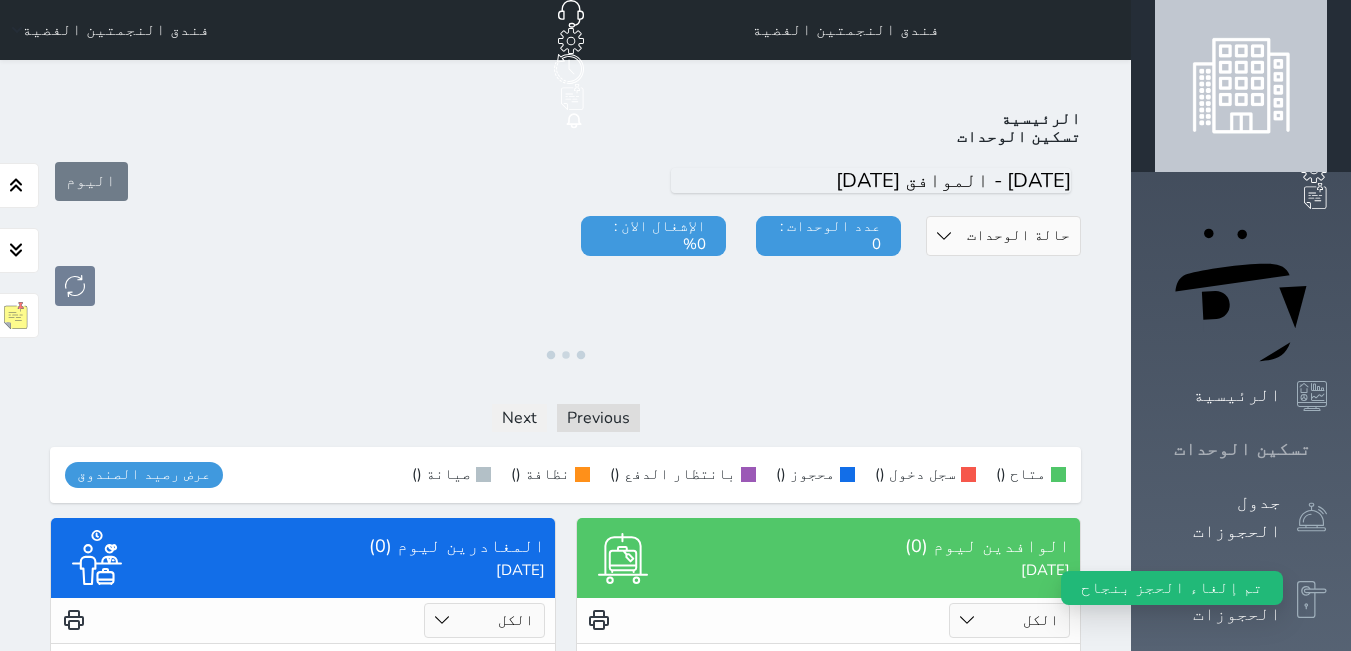 click on "تسكين الوحدات" at bounding box center [1242, 449] 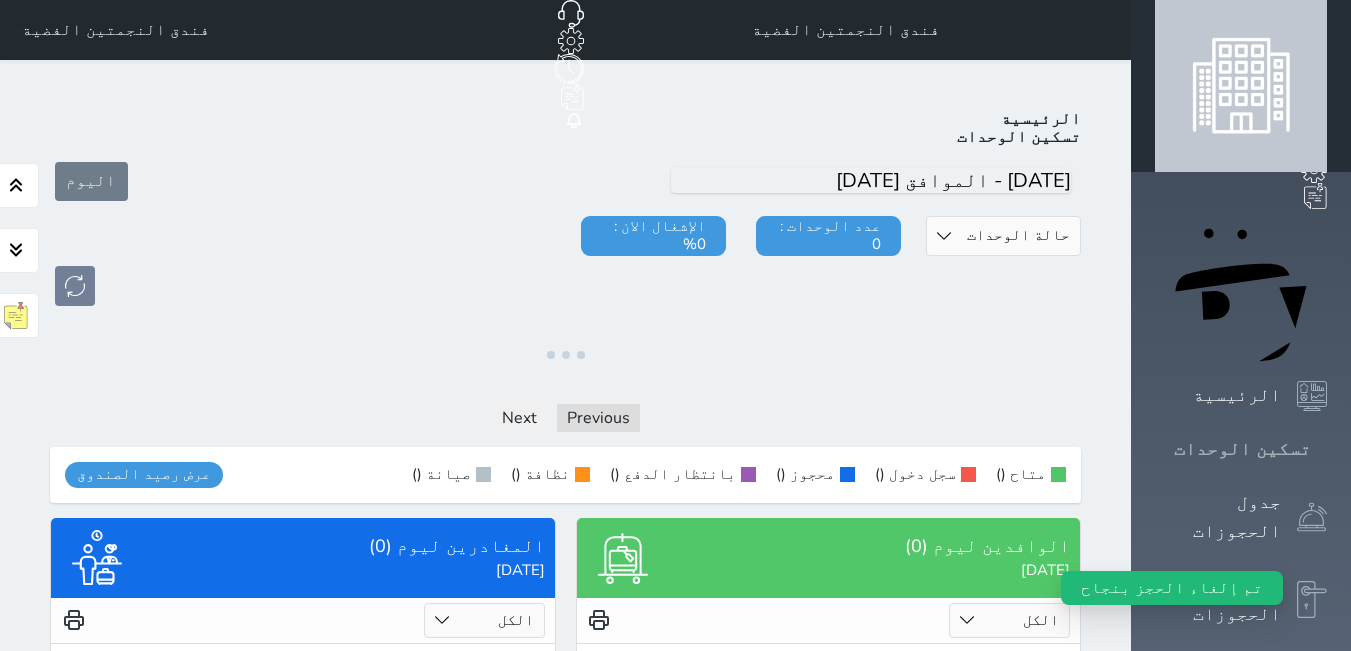 click on "تسكين الوحدات" at bounding box center (1242, 449) 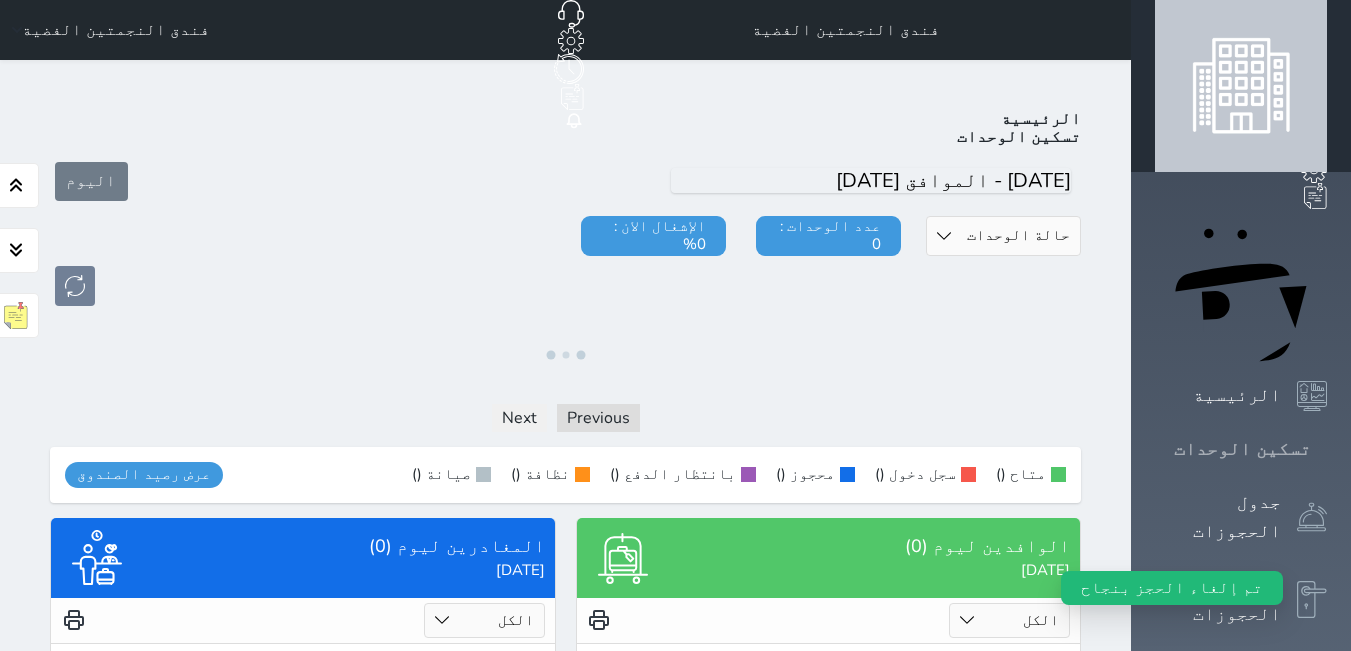 click 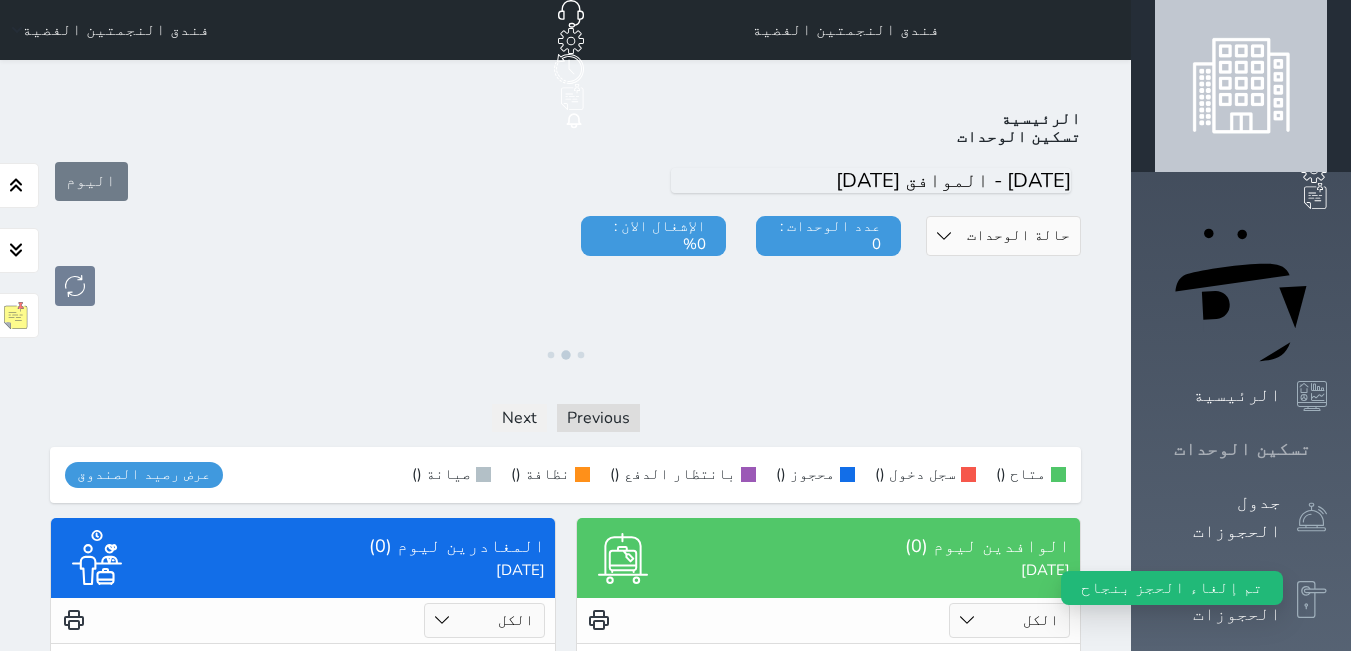 click 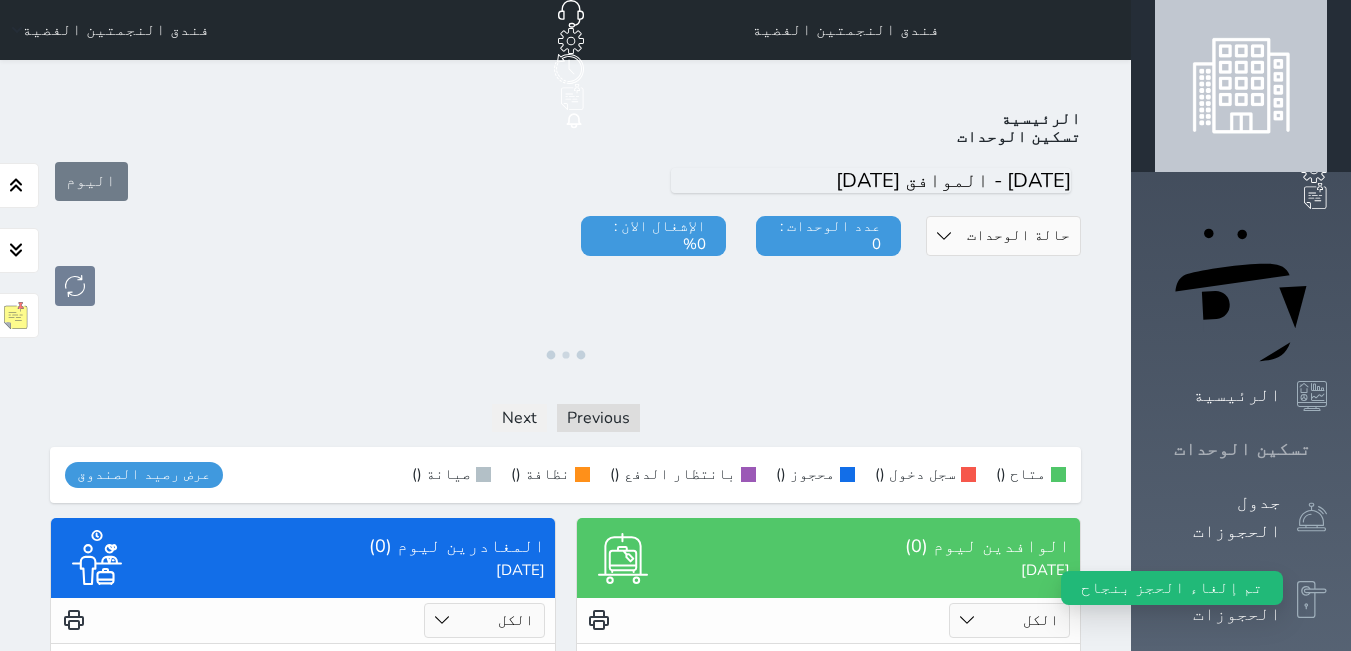 click 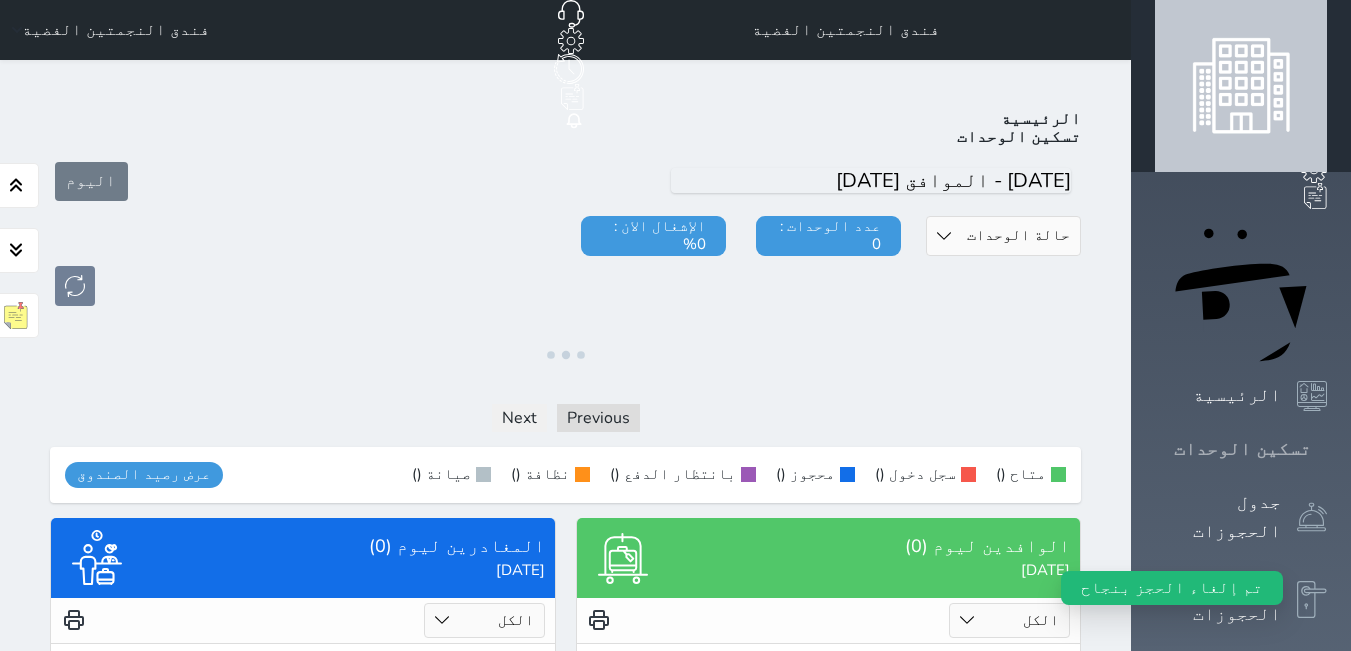 click 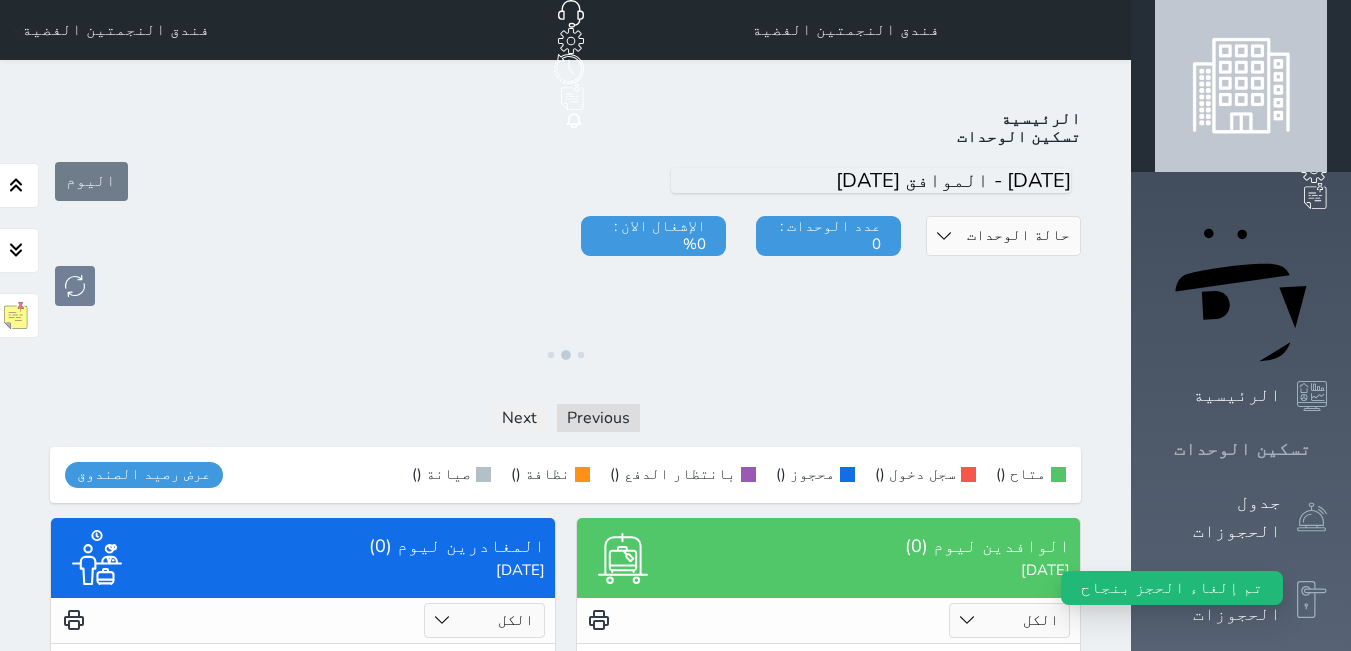 click 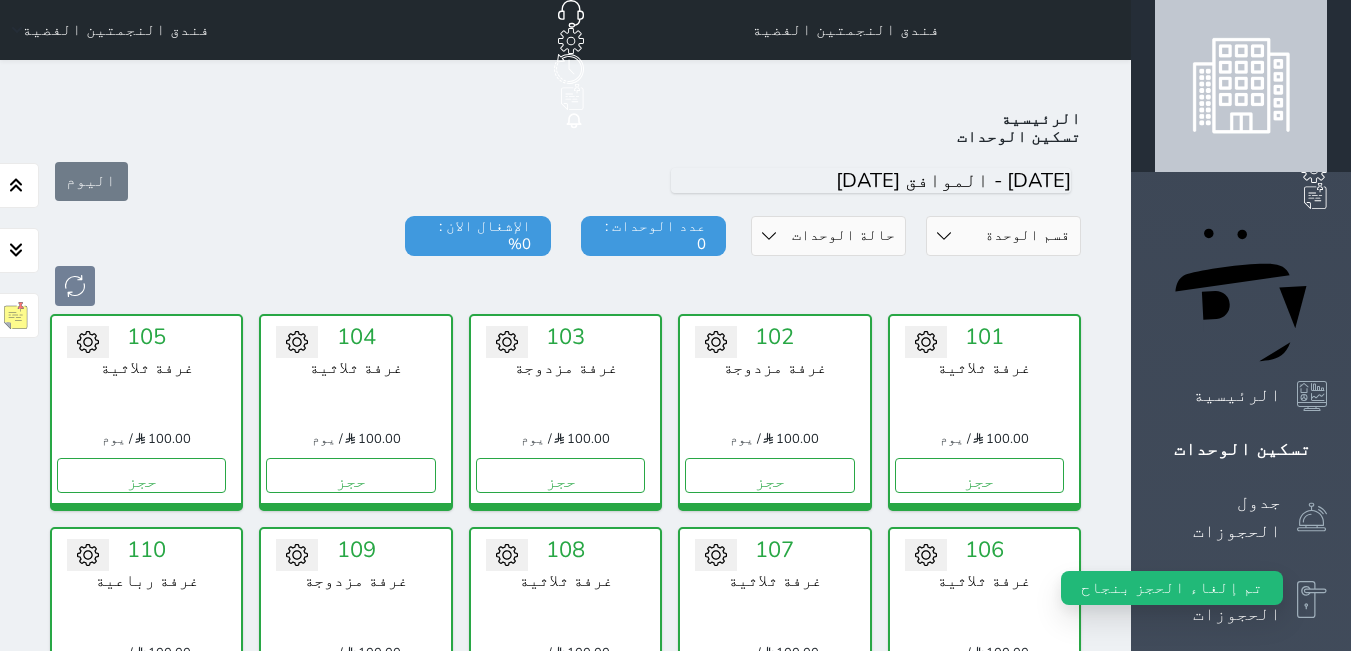 click on "حجز" at bounding box center (350, 2396) 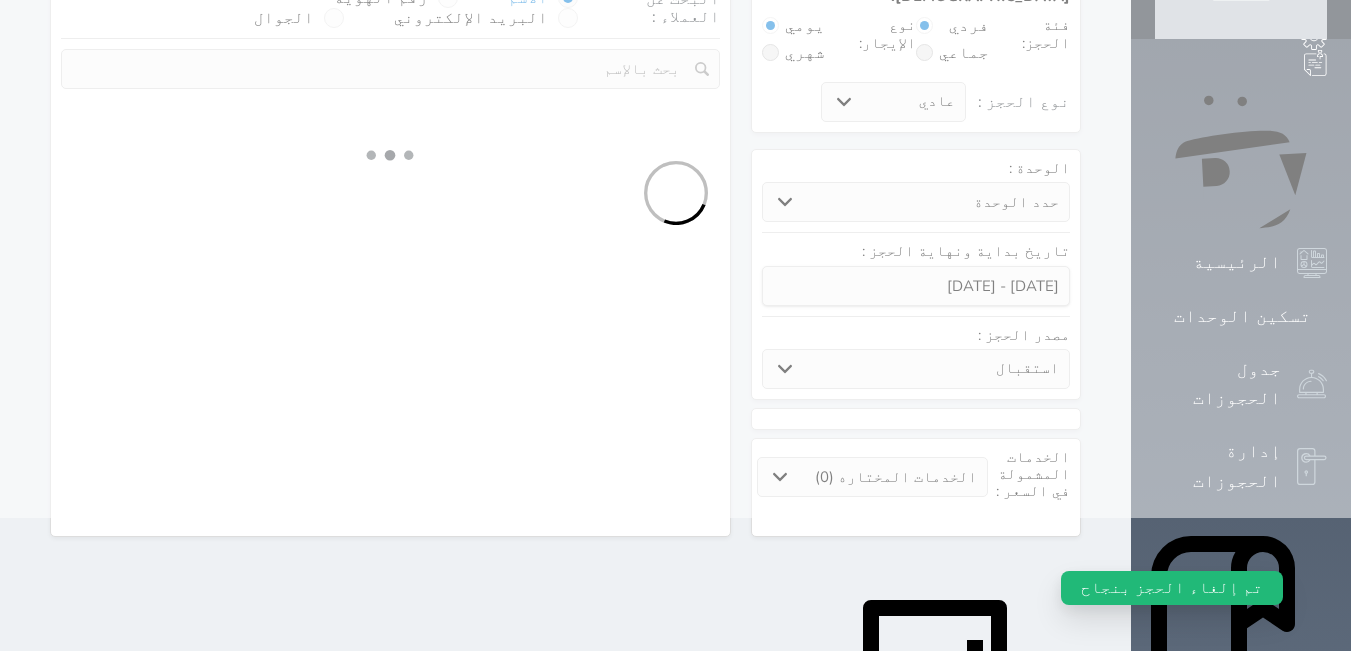 scroll, scrollTop: 0, scrollLeft: 0, axis: both 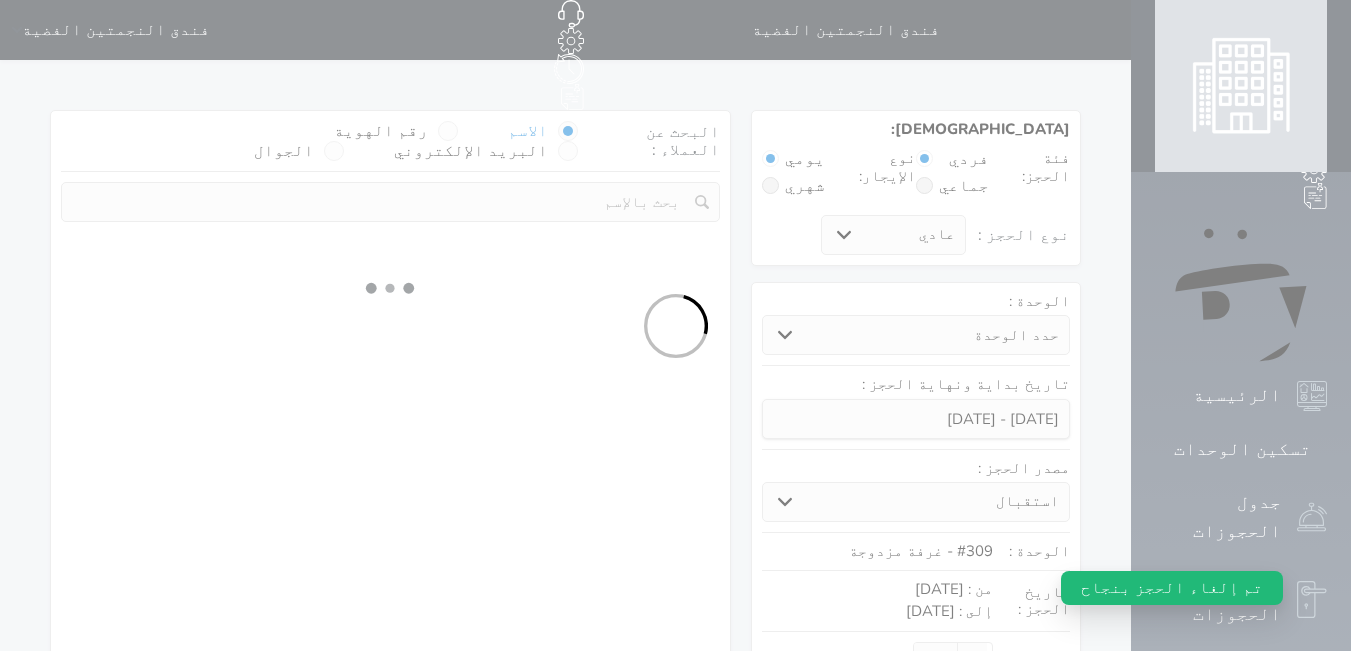 select 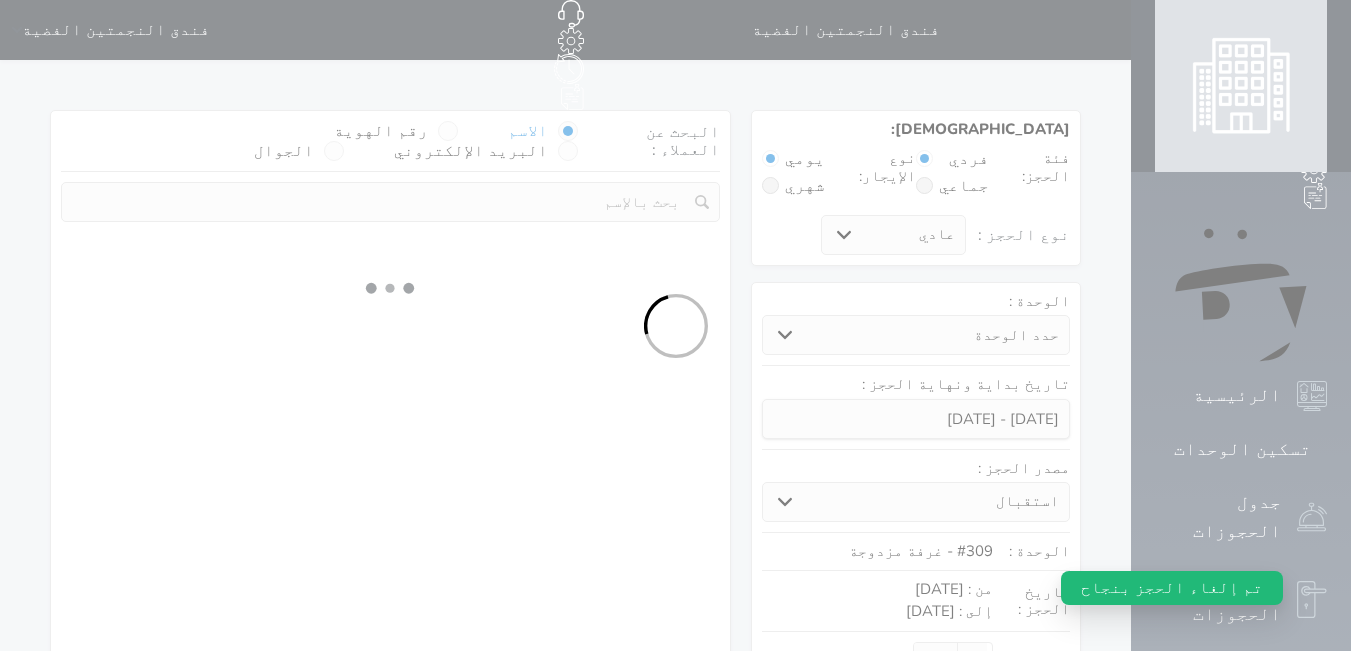 select on "113" 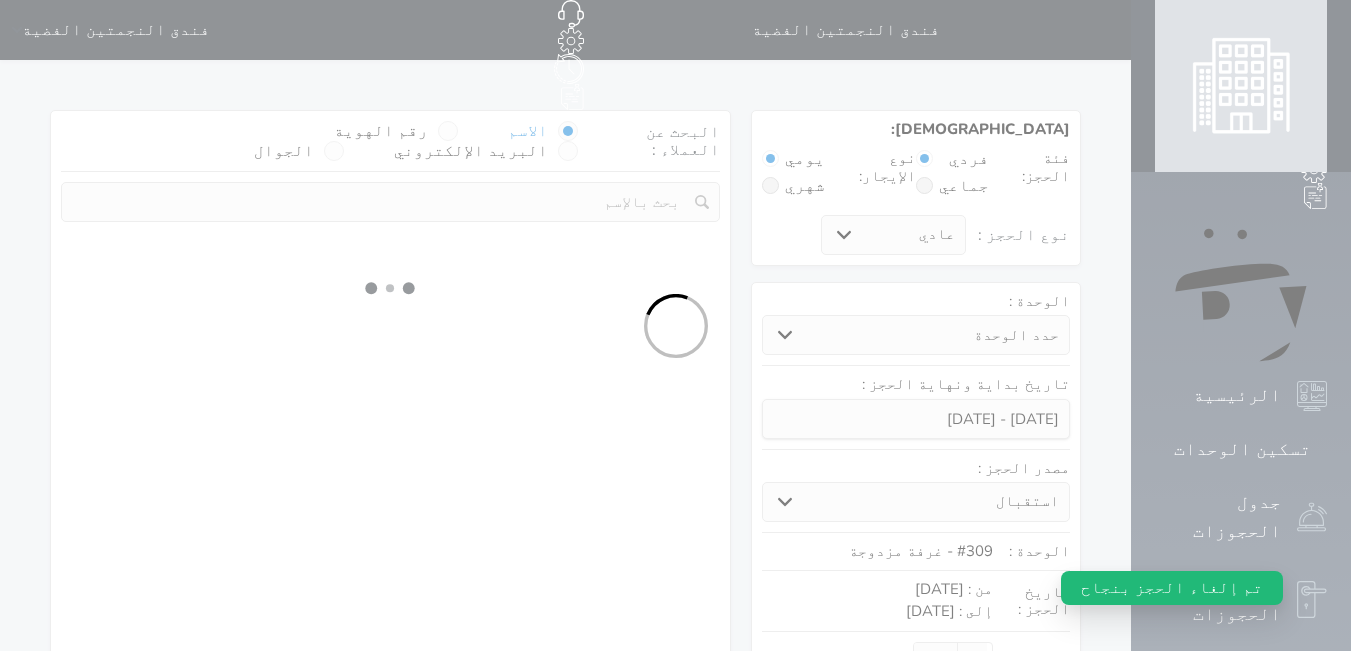select on "1" 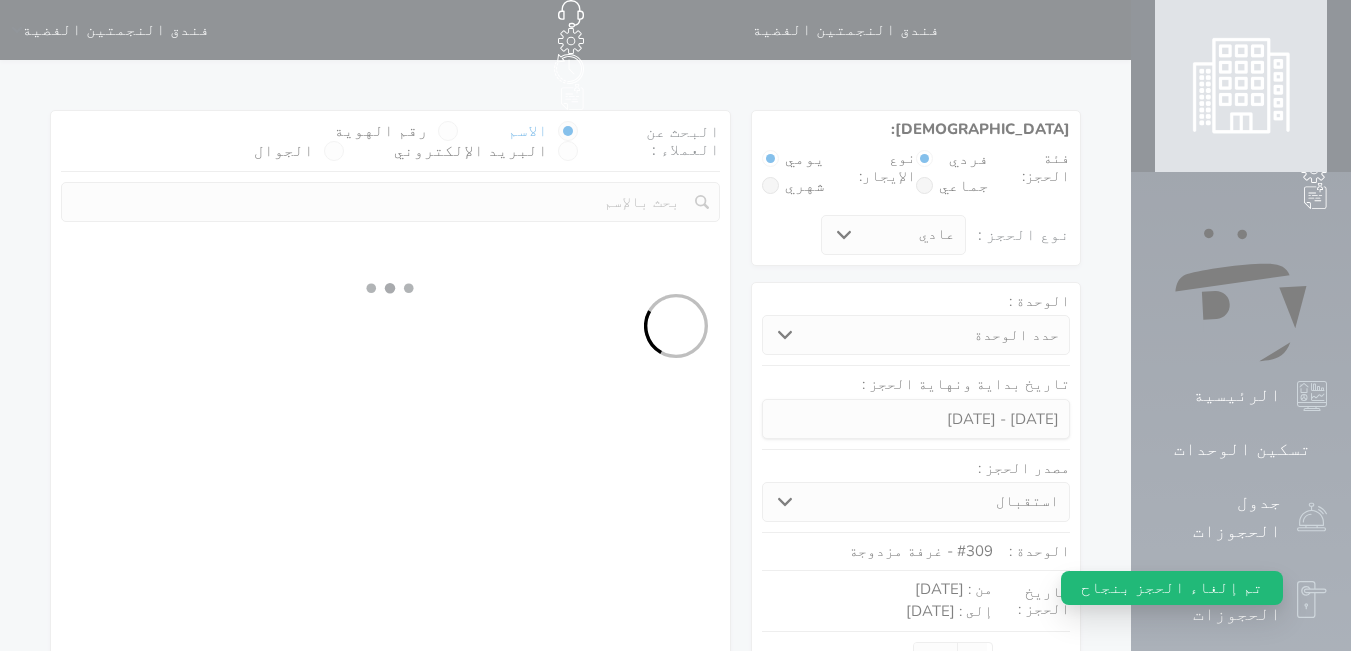 select 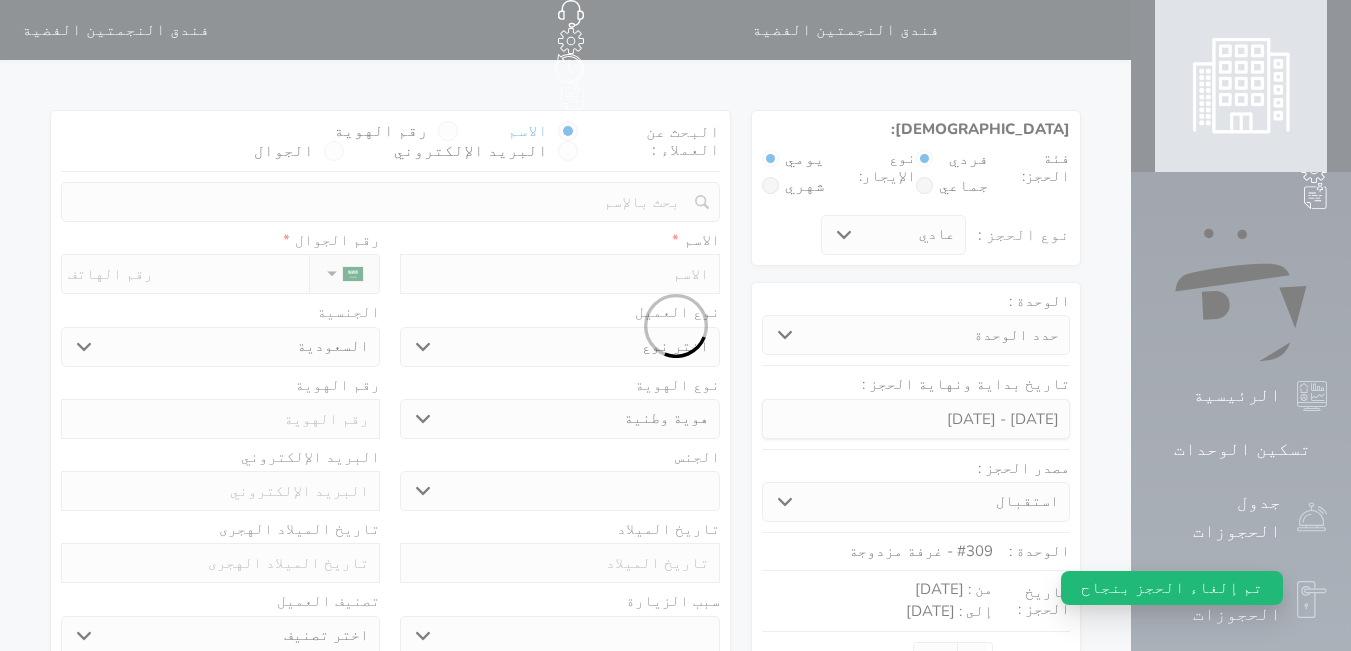 select 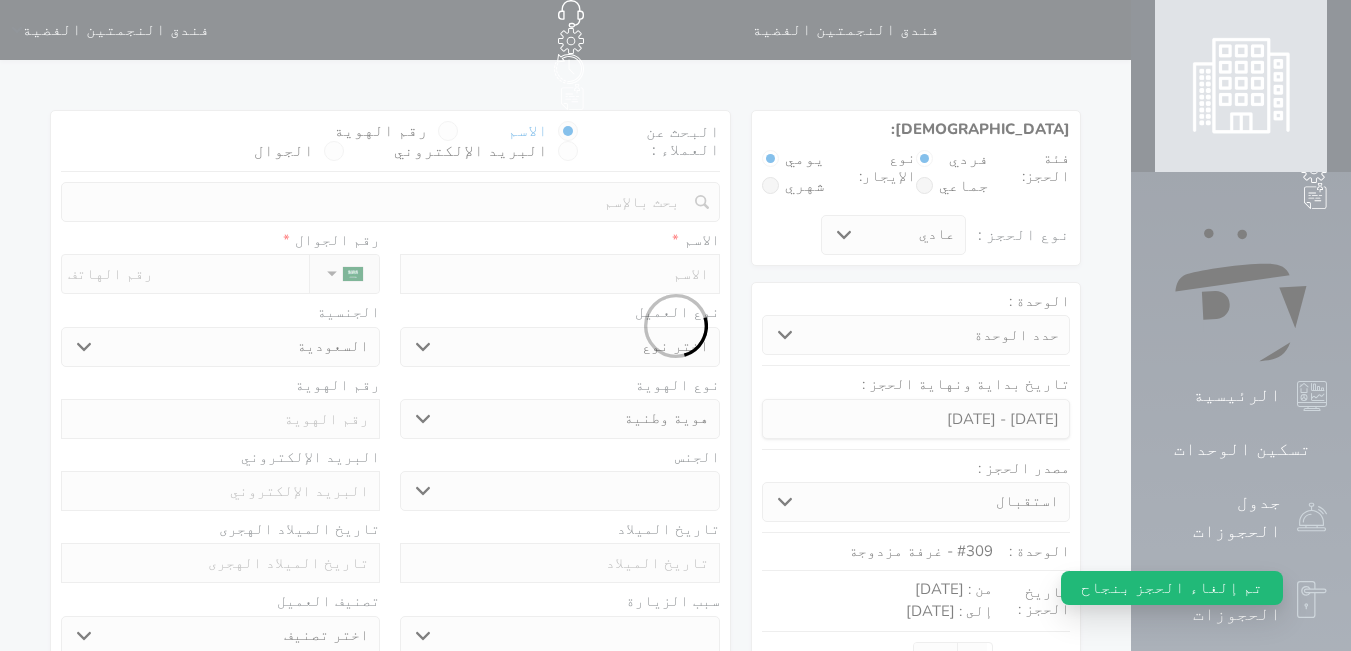 select 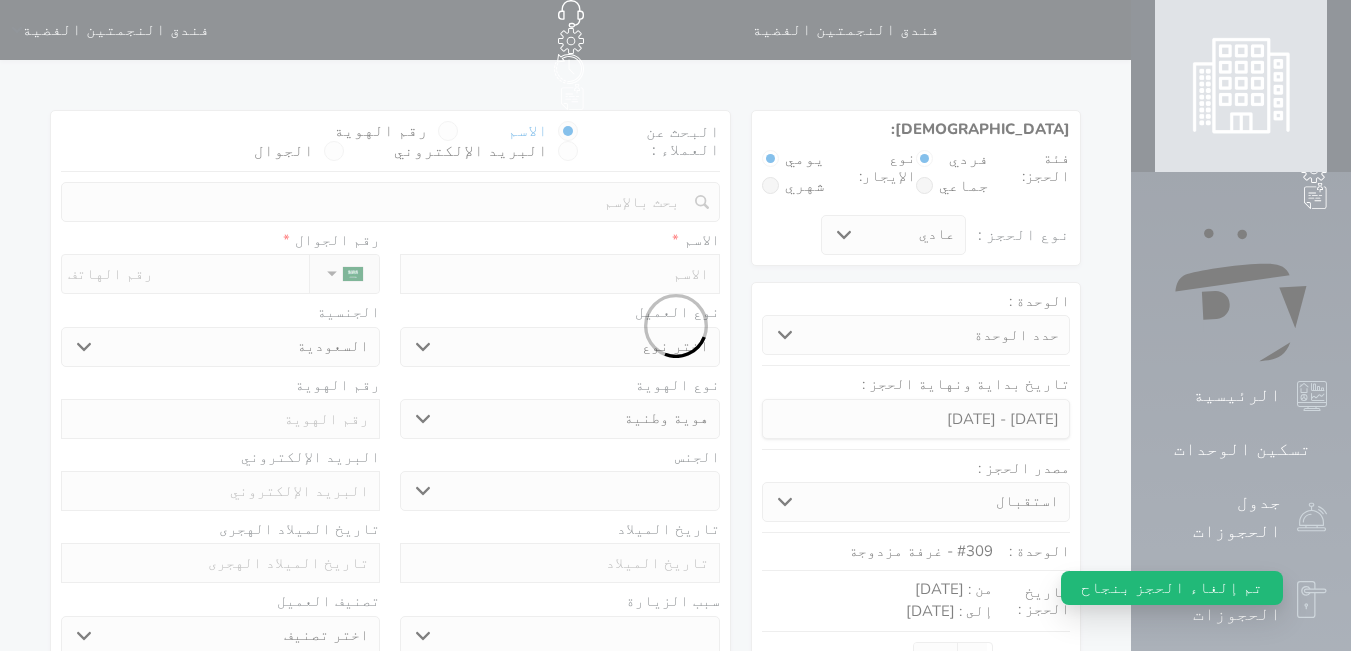 select 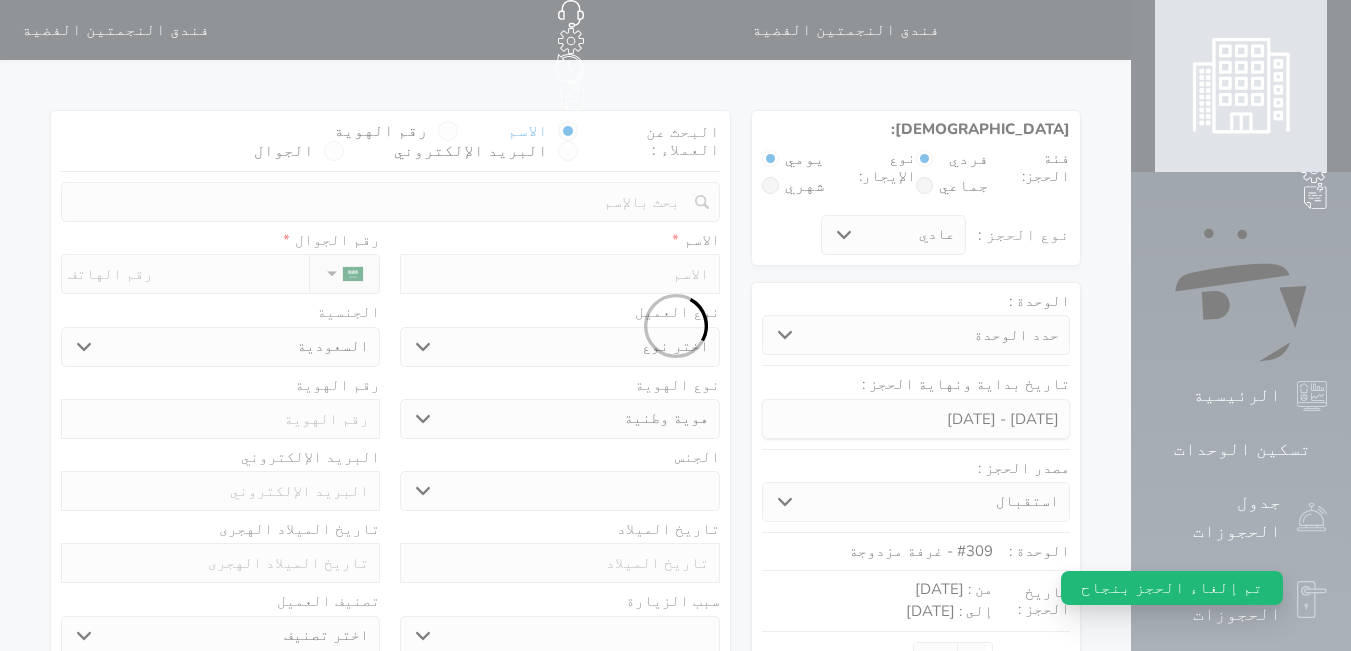 select 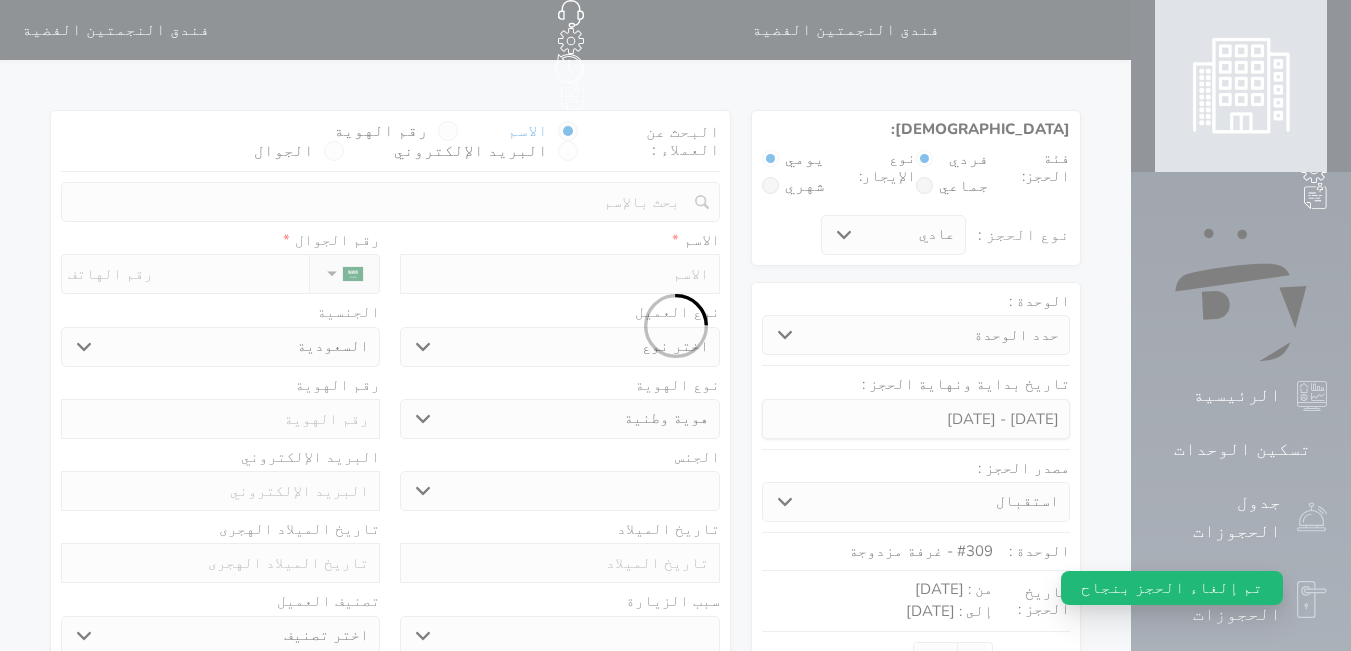 select 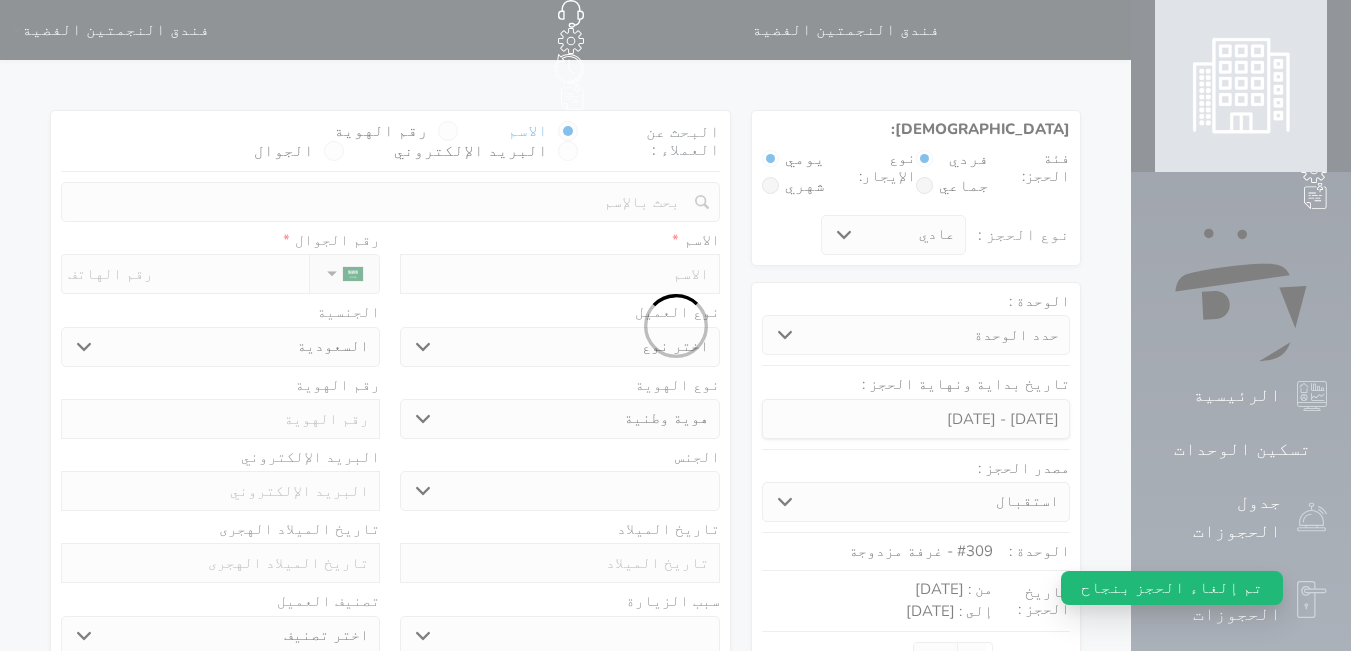 select 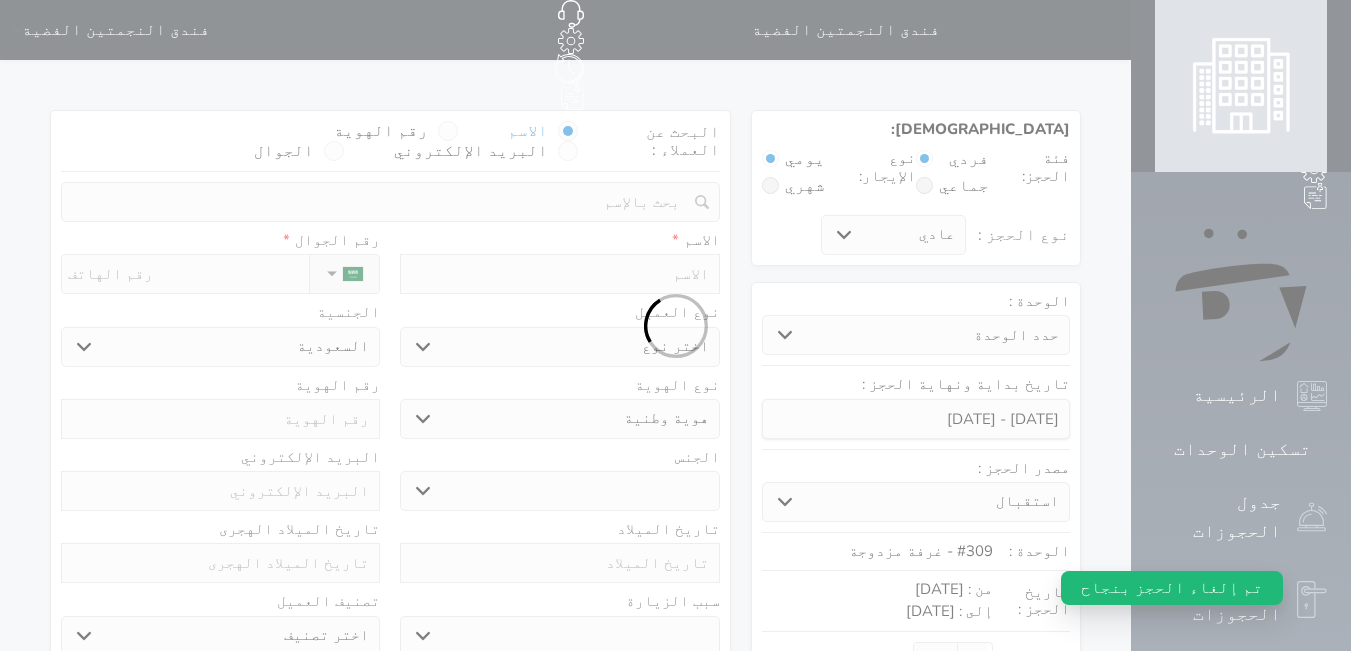 select 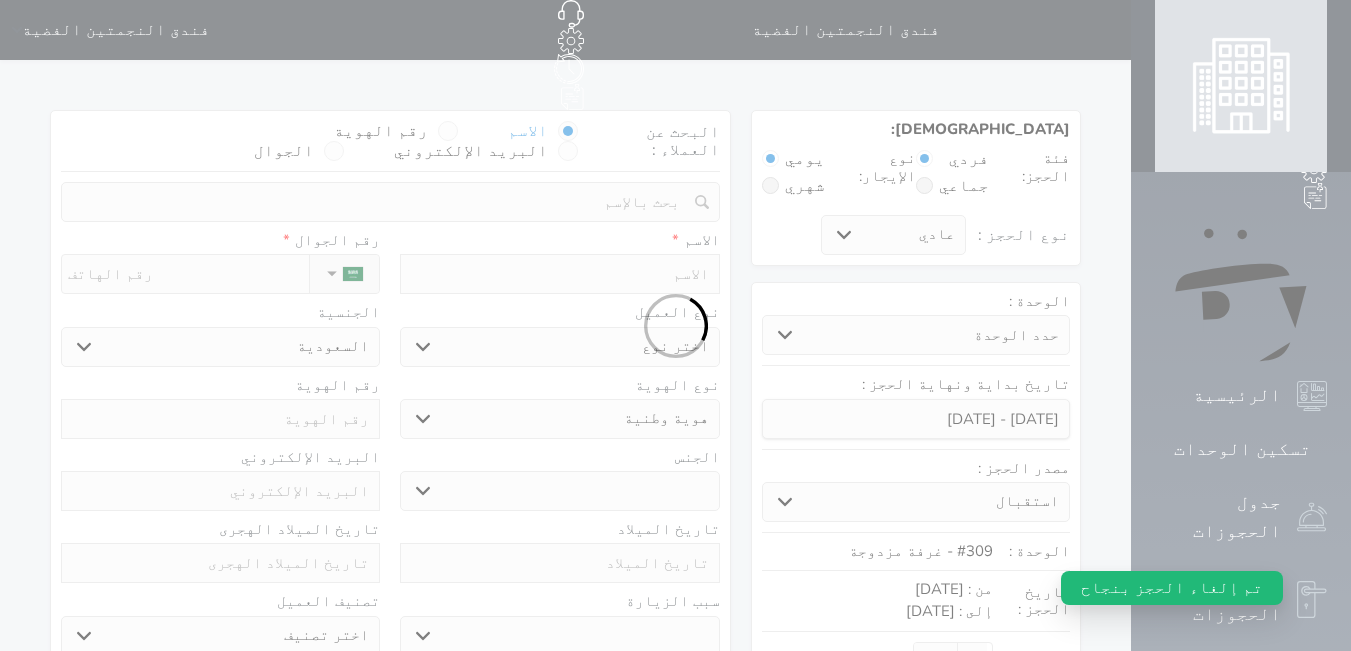 select on "1" 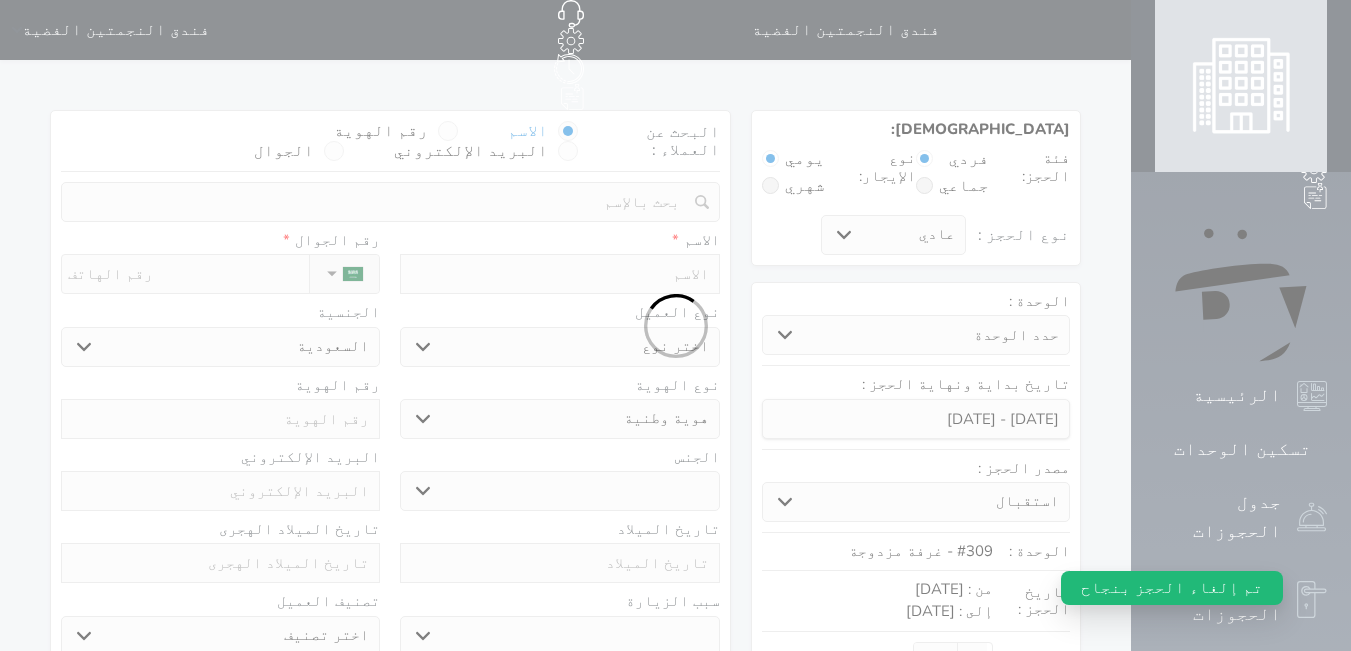 select on "7" 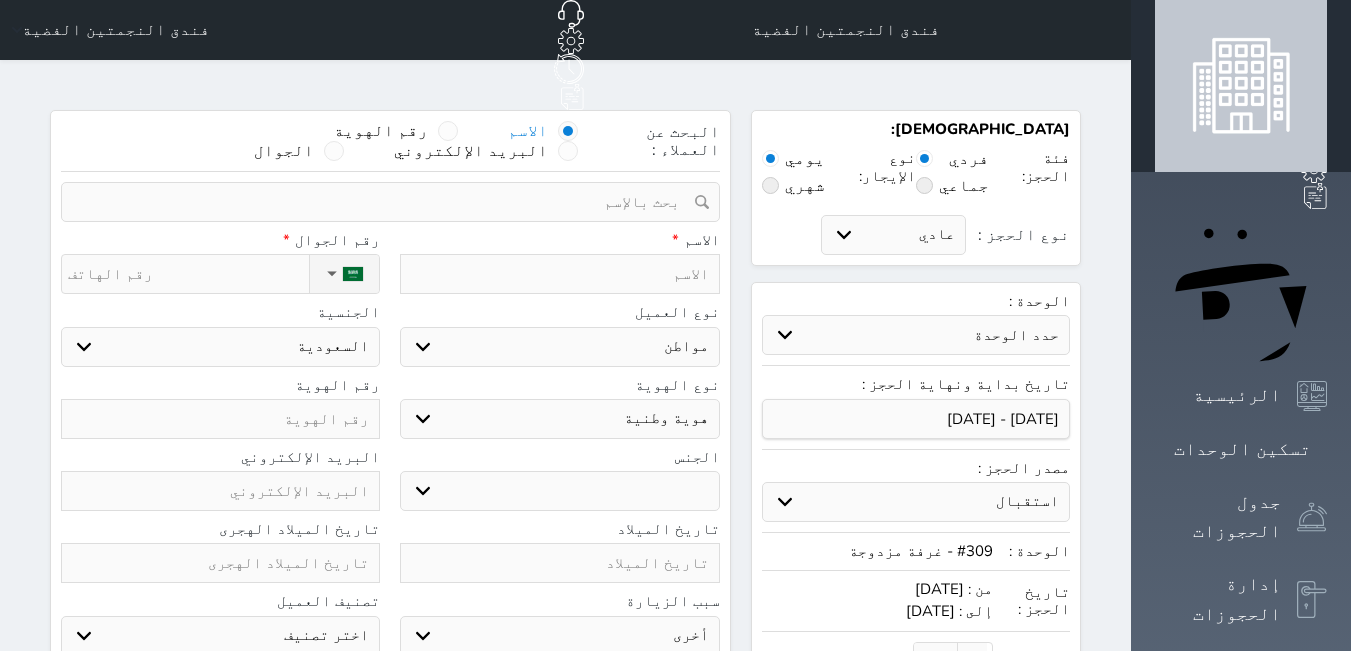 click on "نوع الحجز :" at bounding box center (188, 274) 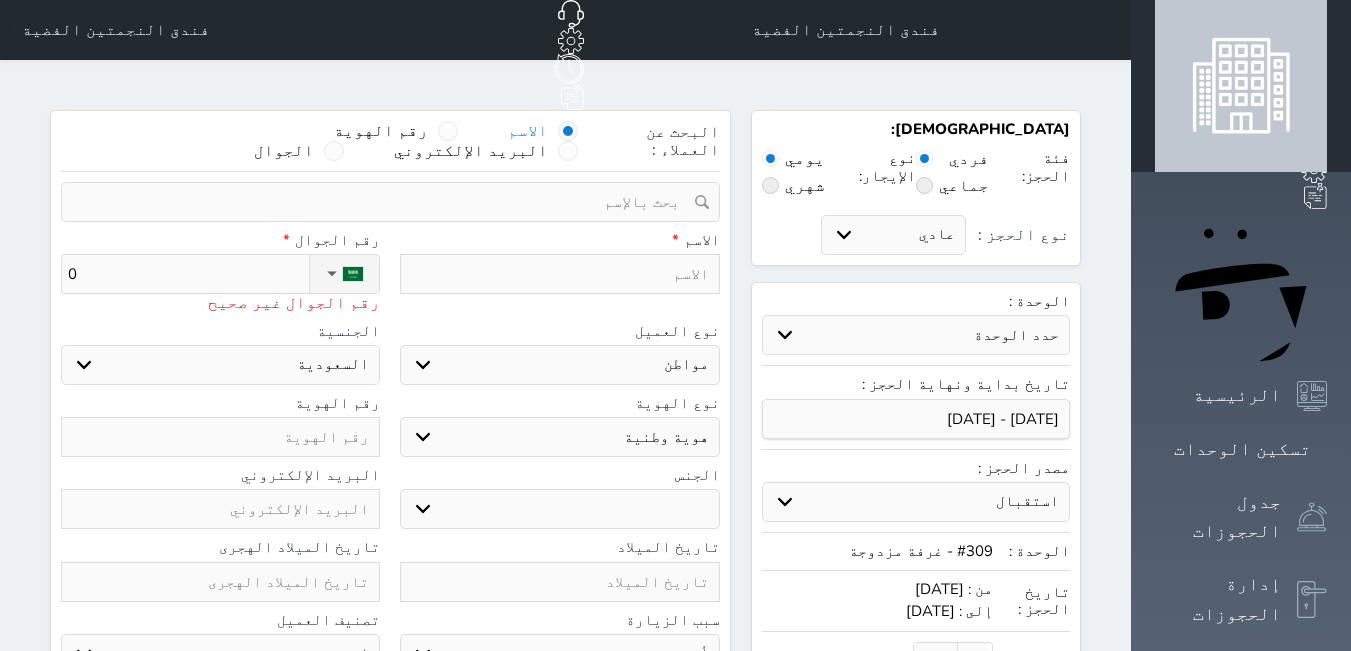 type on "07" 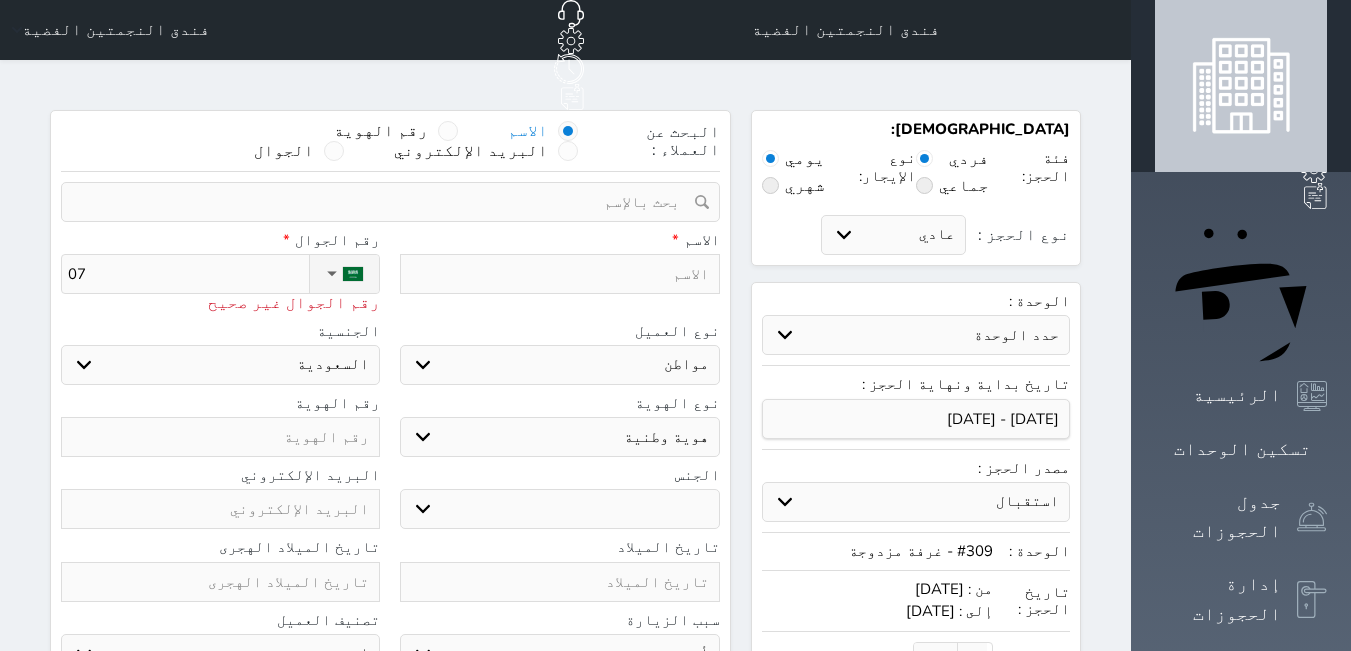 type on "078" 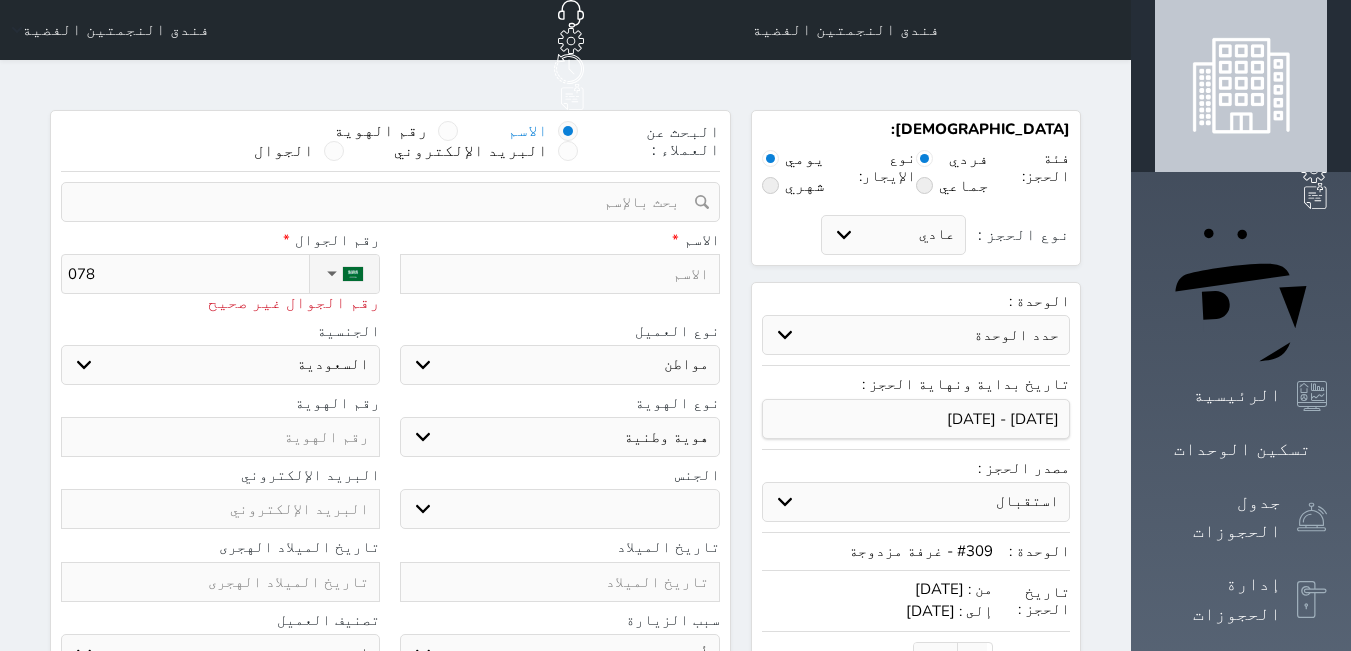 type on "0780" 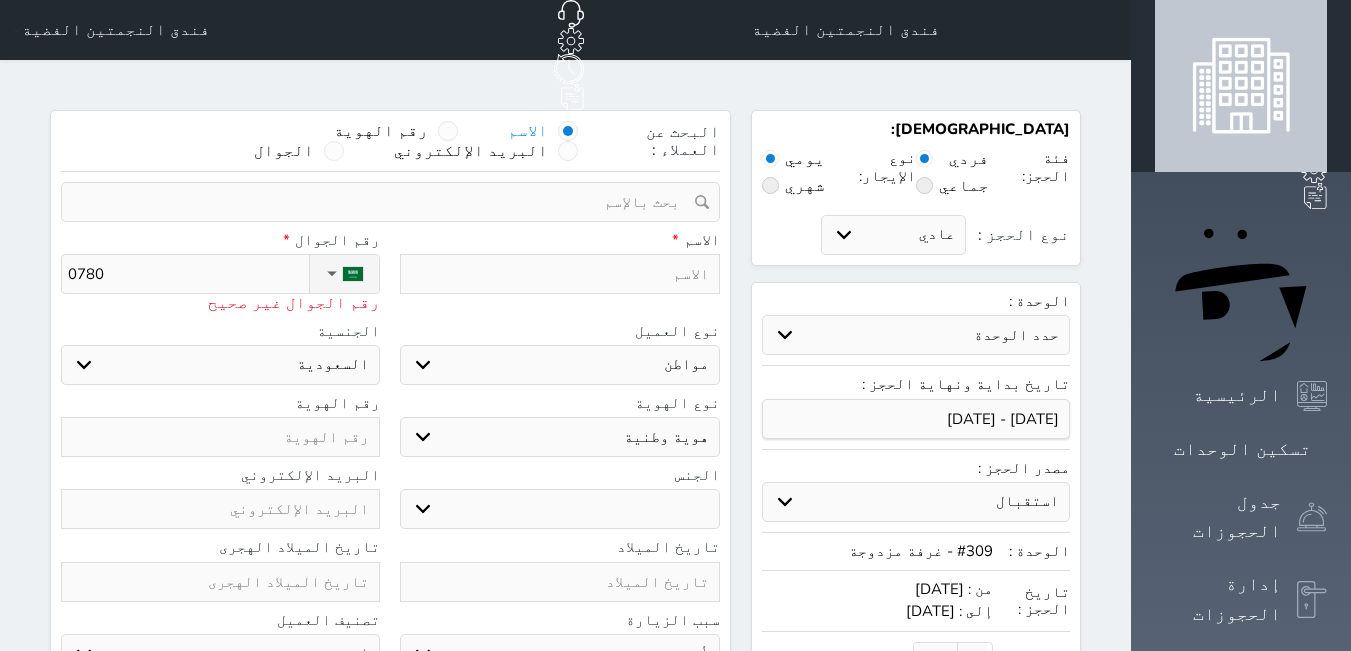 select 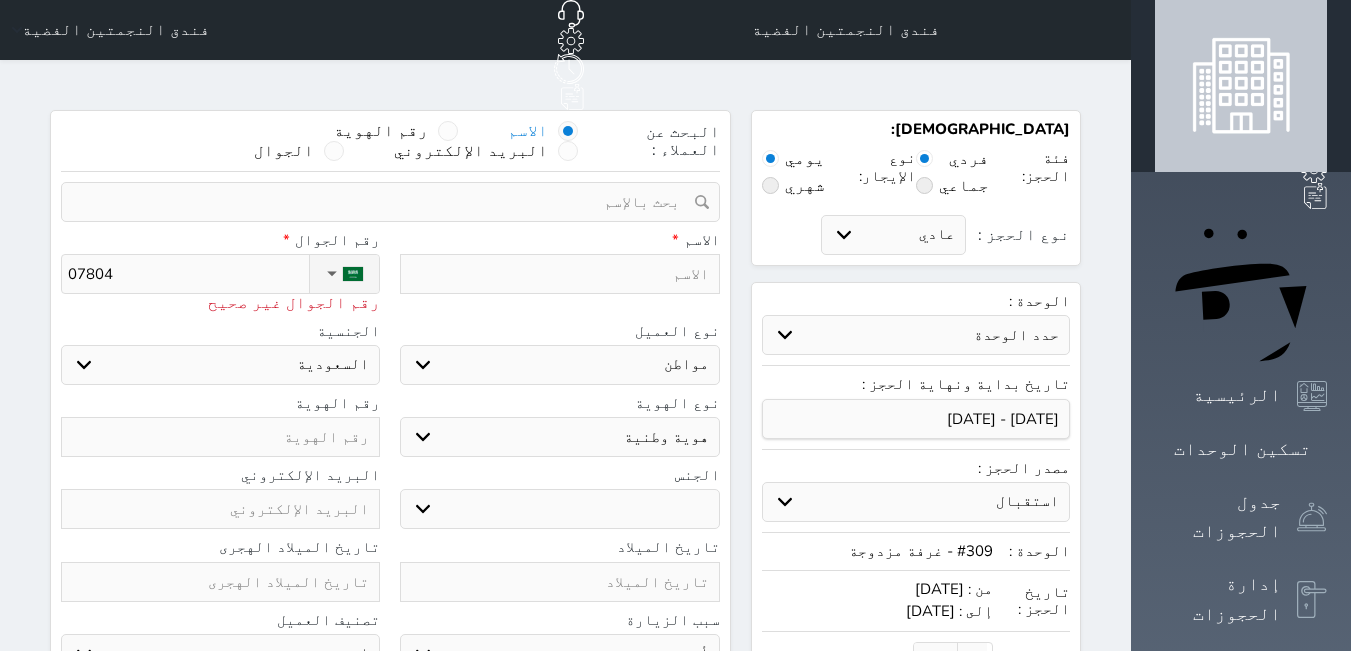 type on "078042" 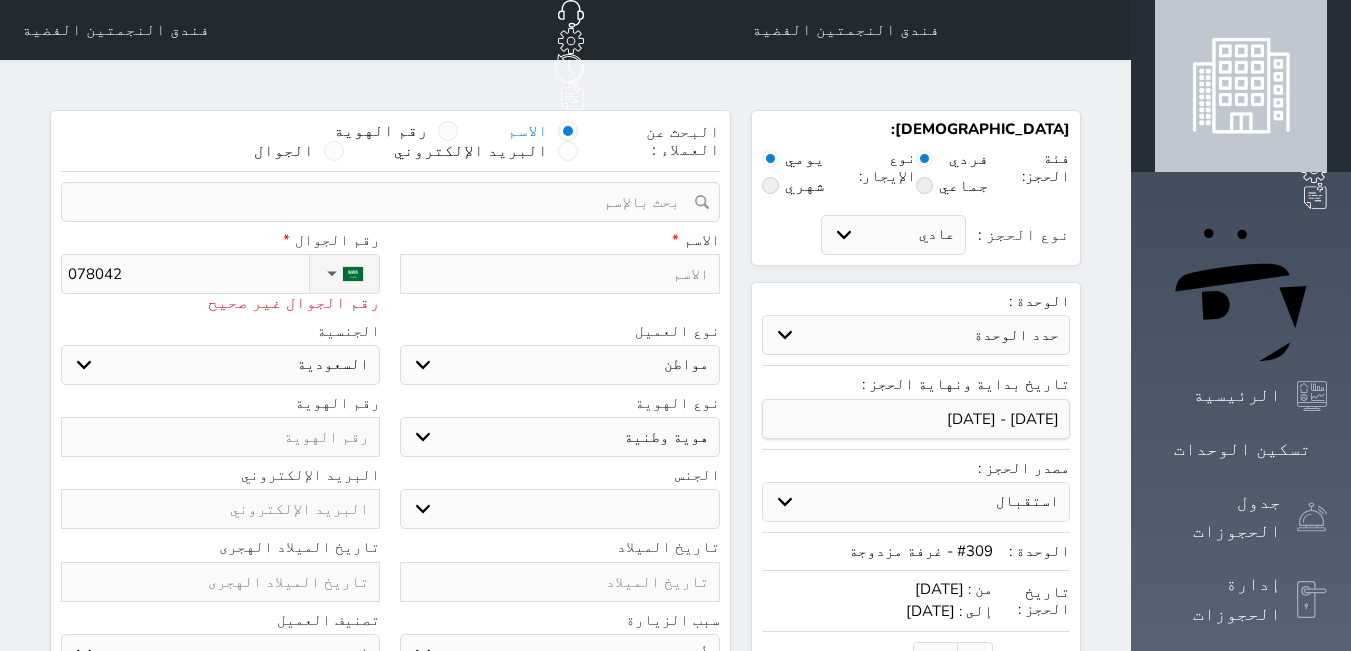 type on "0780421" 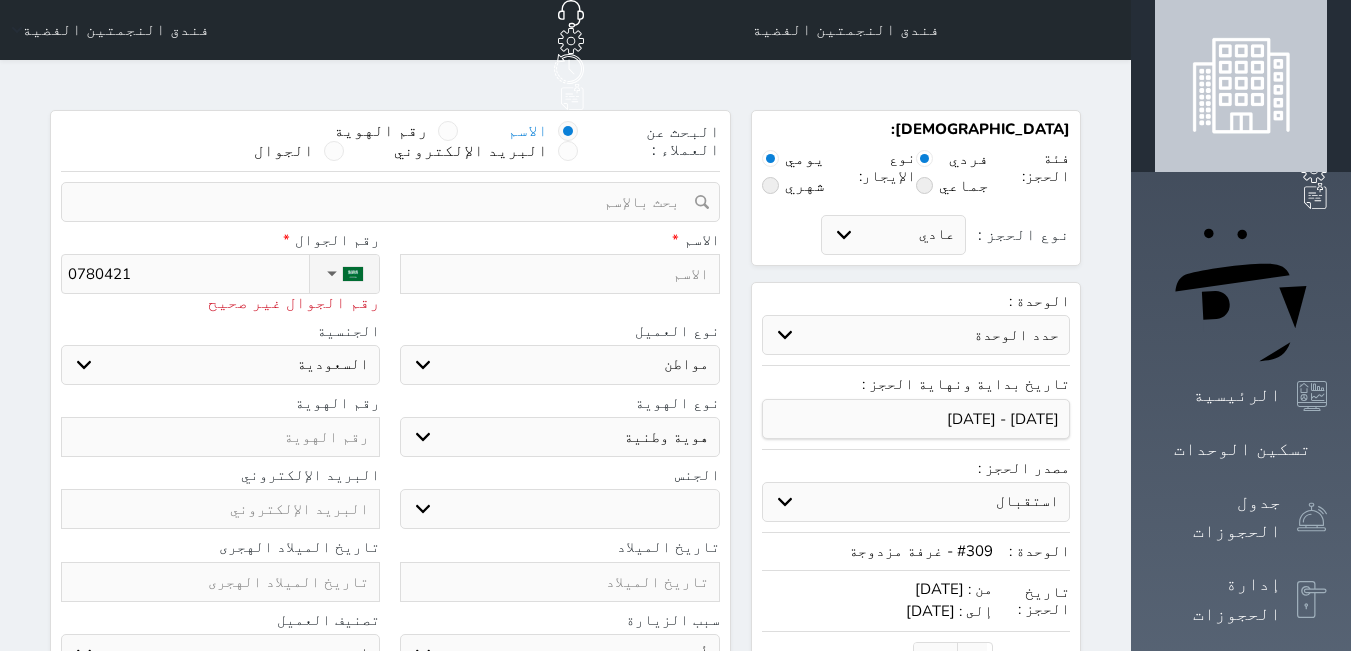 type on "07804215" 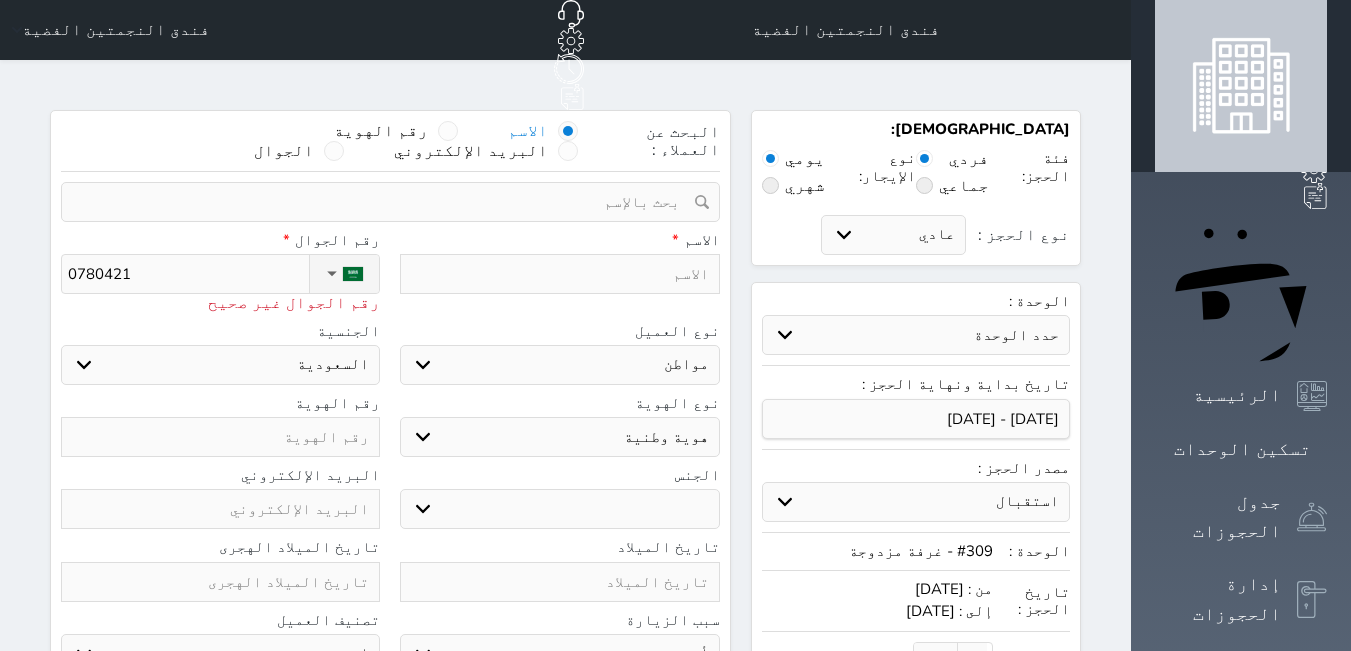 select 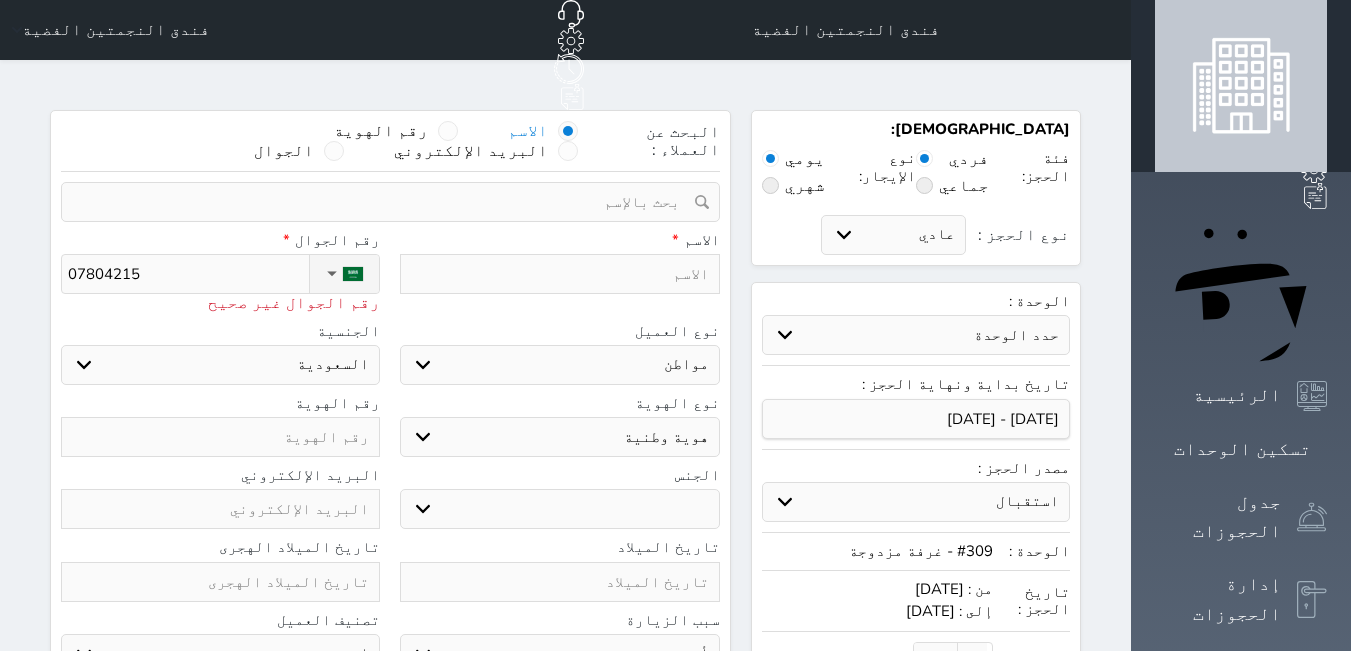 type on "078042155" 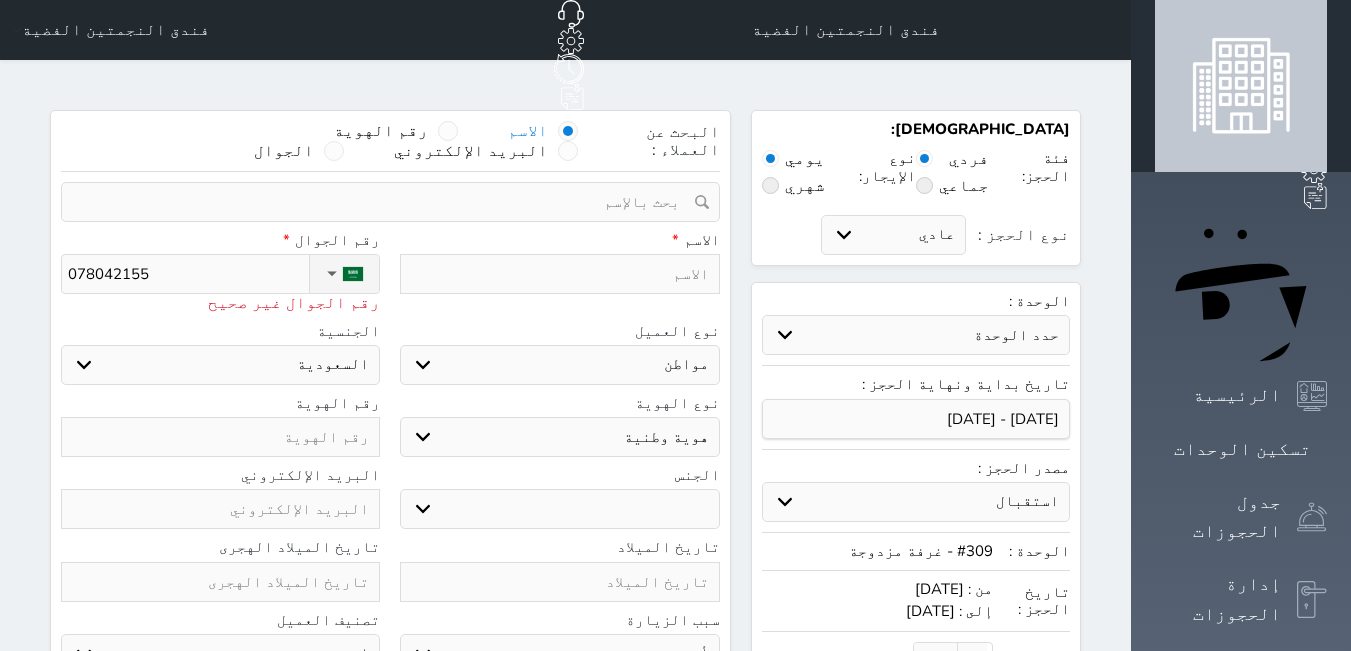 type on "0780421552" 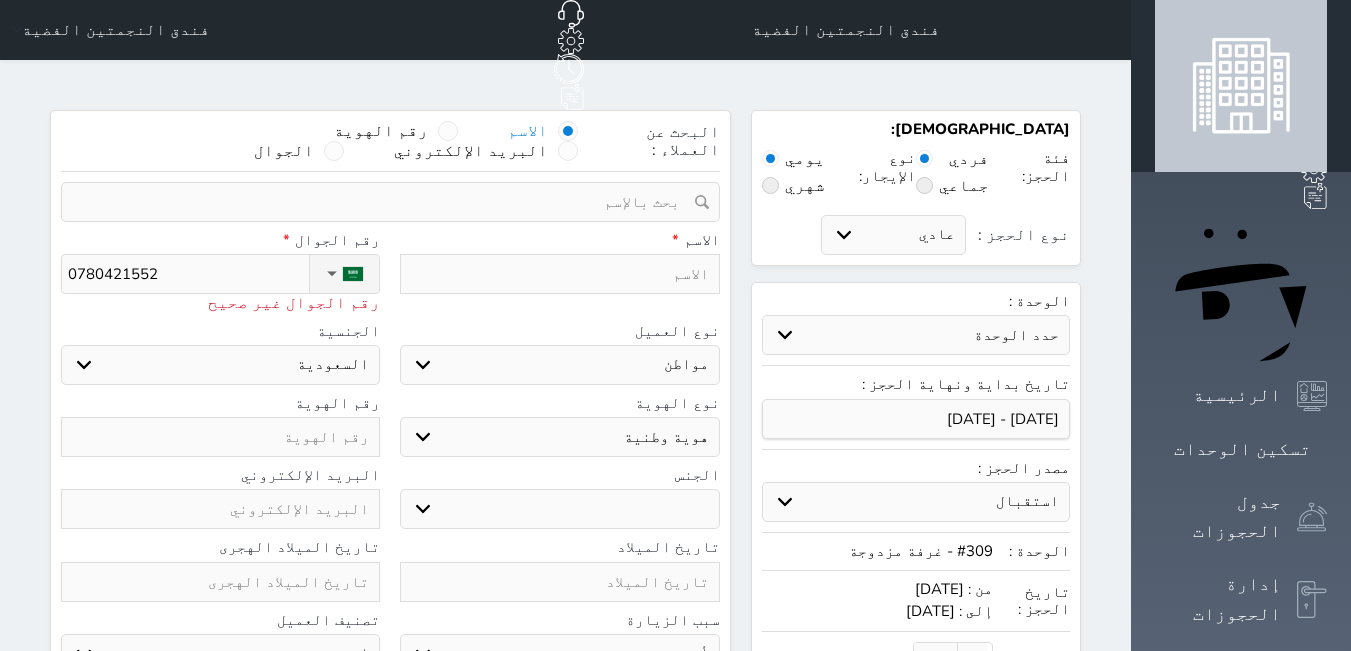 type on "0780421552" 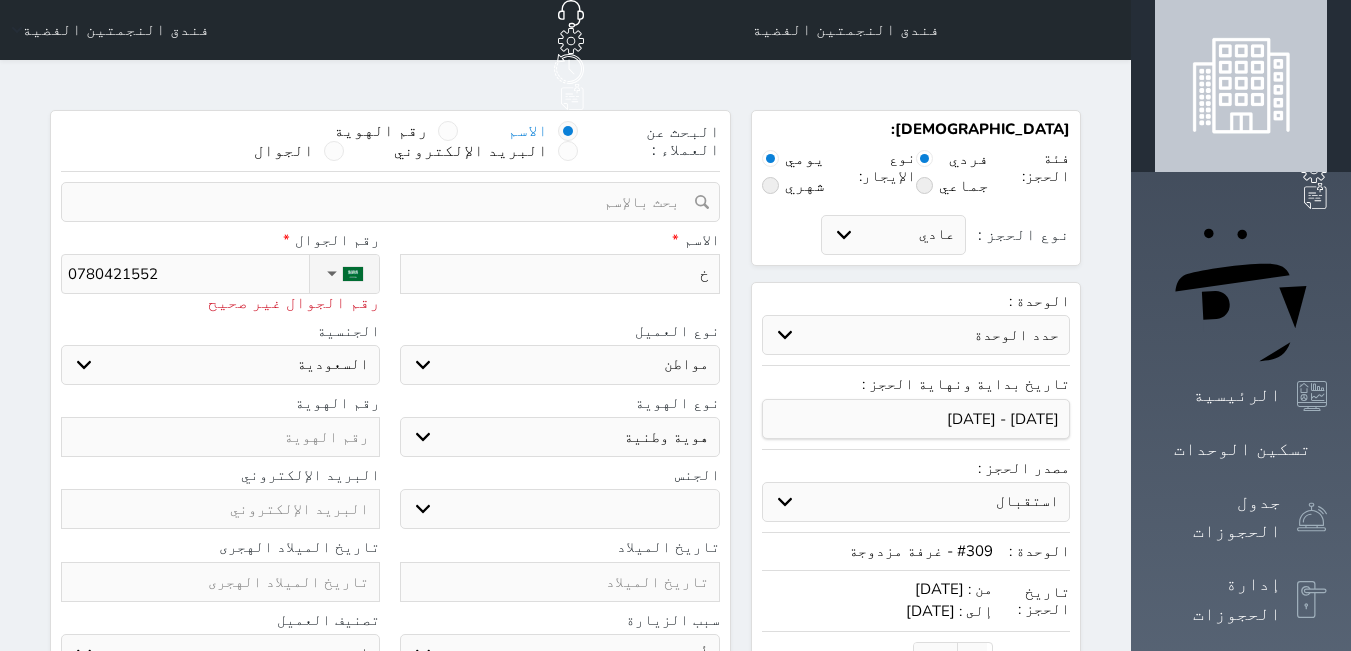type on "خي" 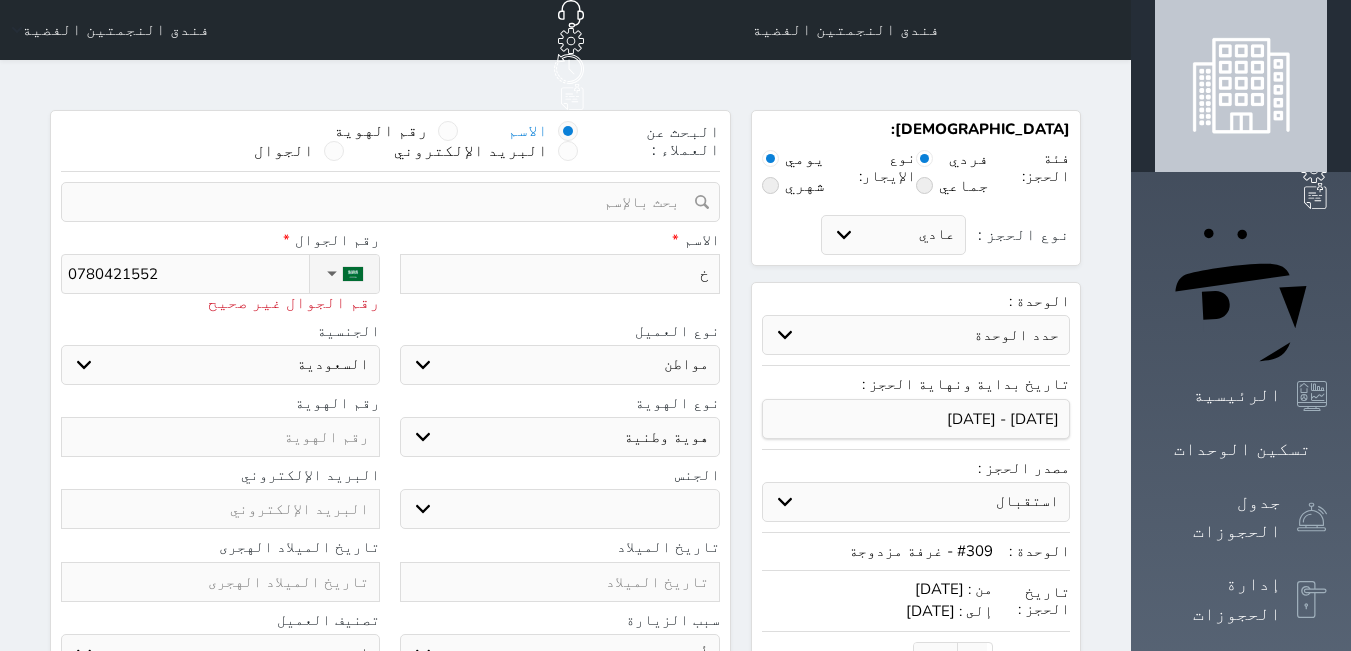 select 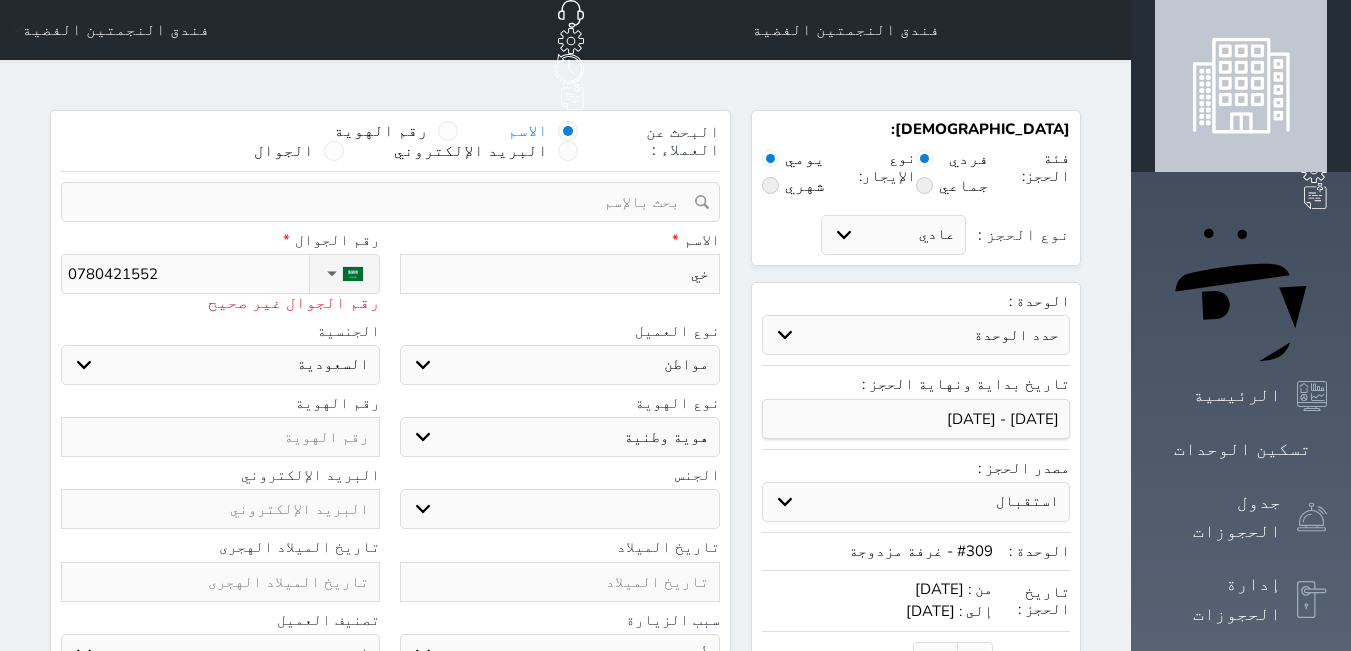 type on "خيل" 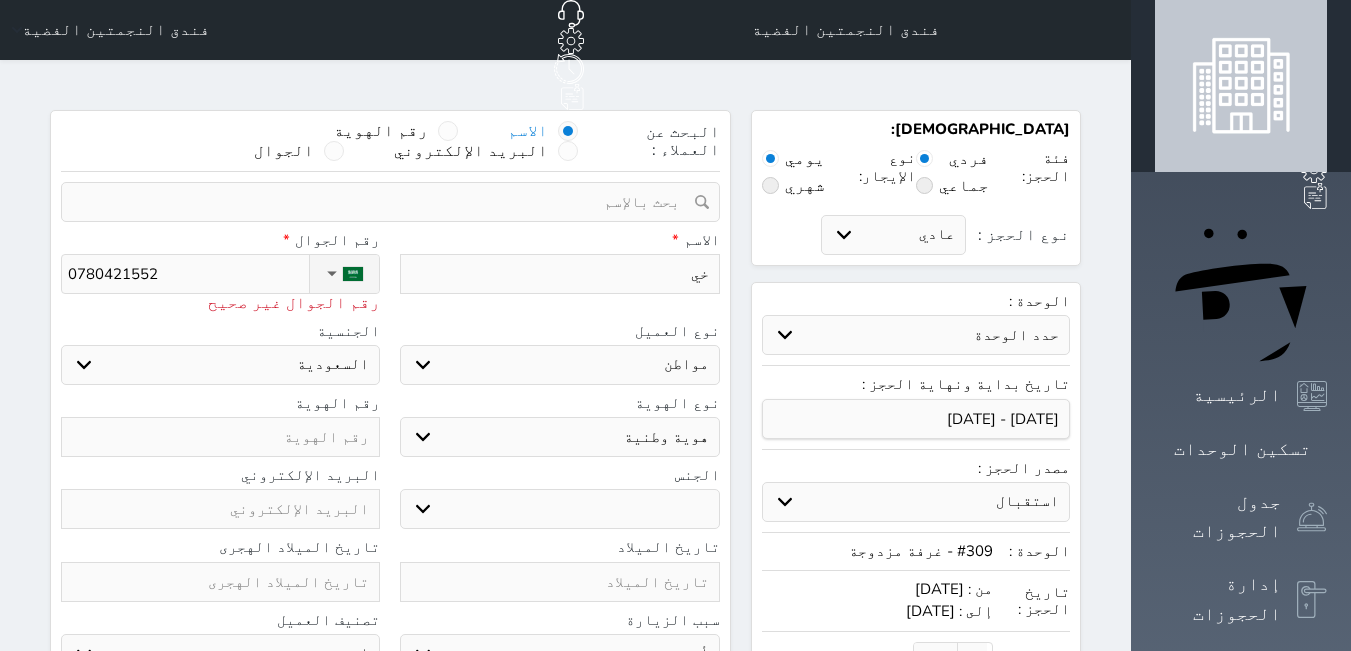 select 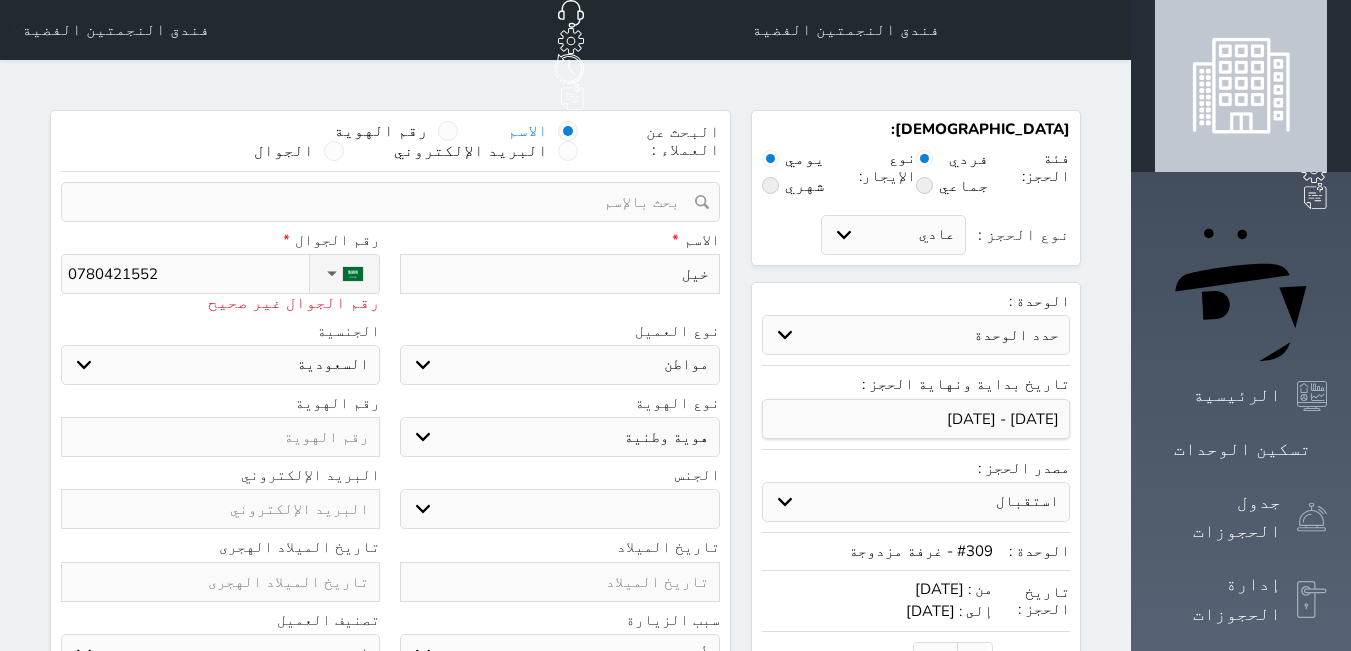 type on "خيلخ" 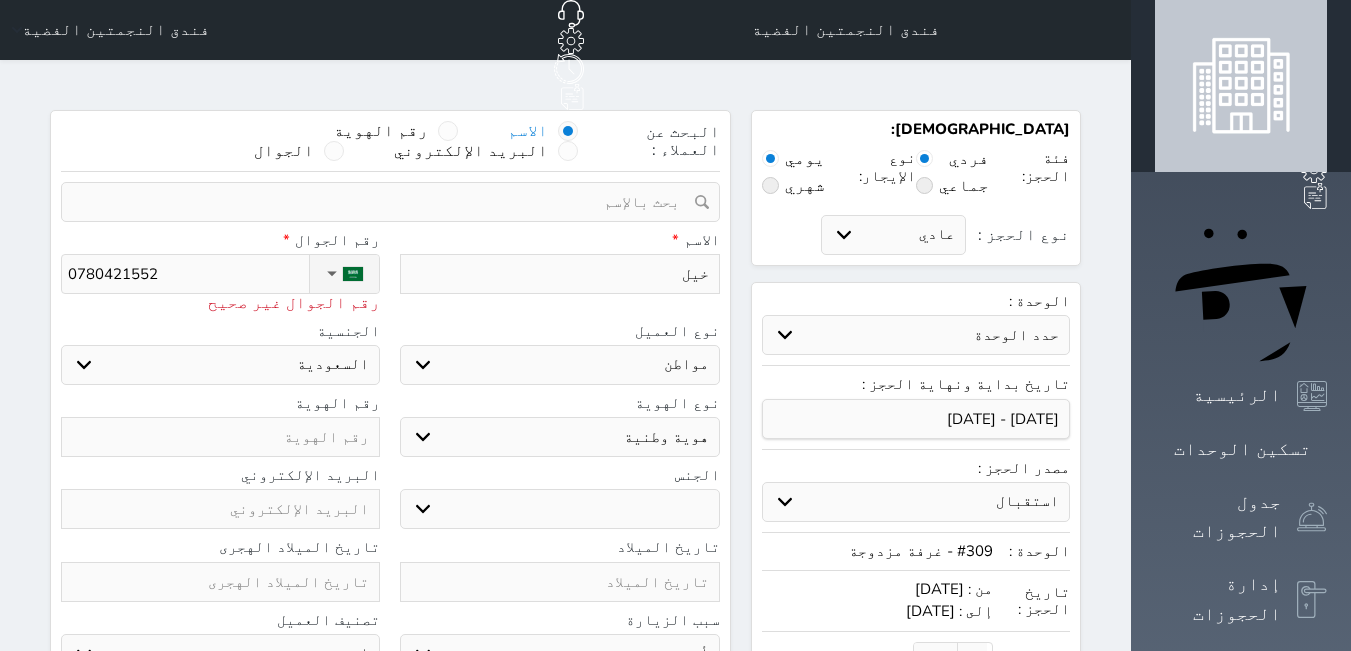 select 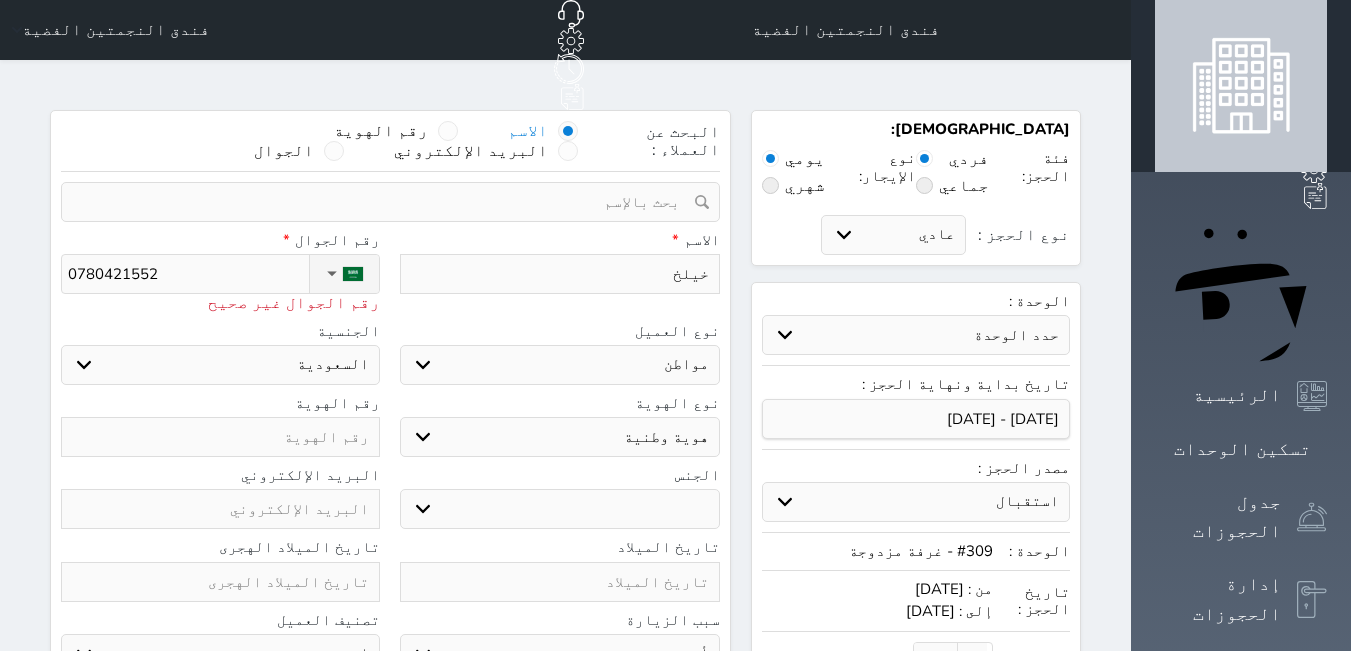 type on "خيلخ" 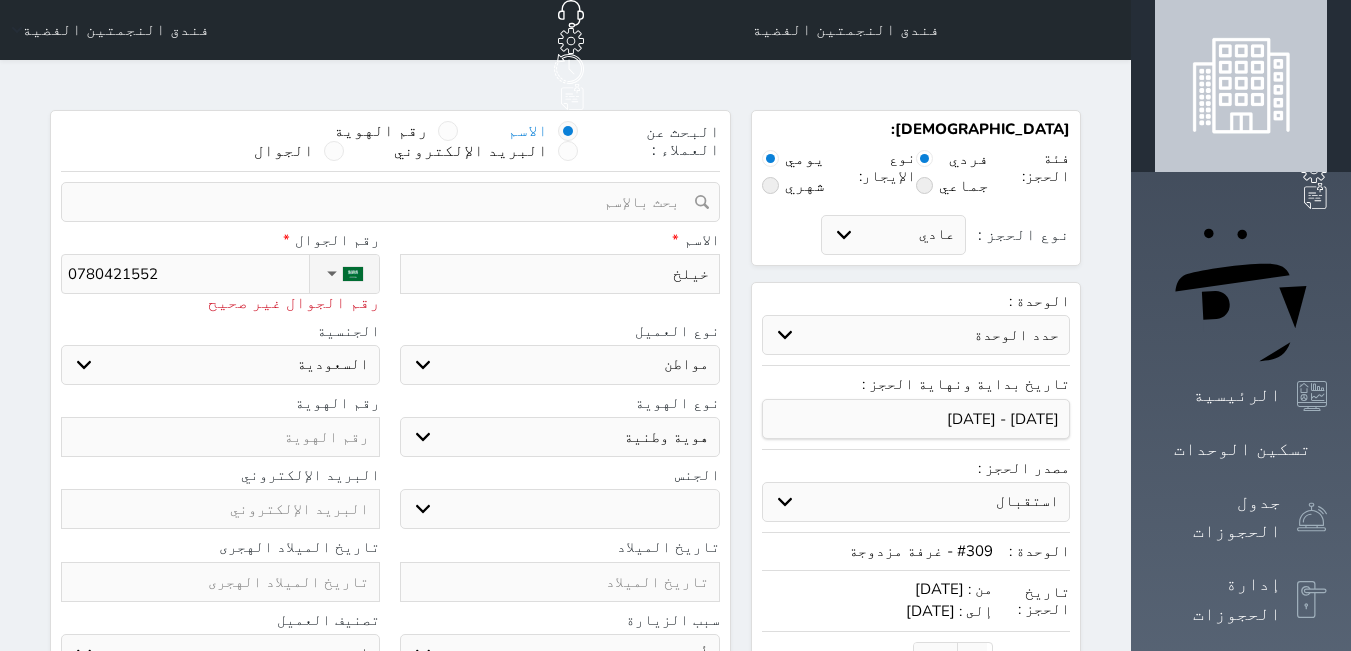 type on "خيلخ" 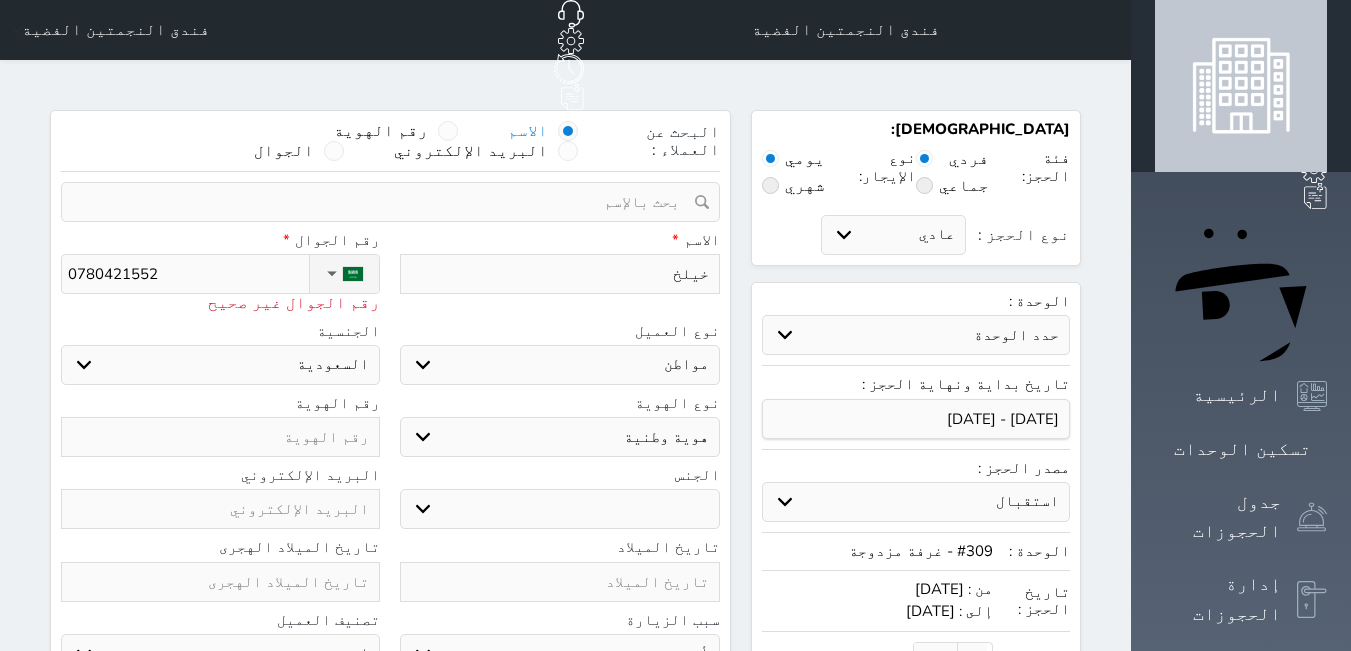 select 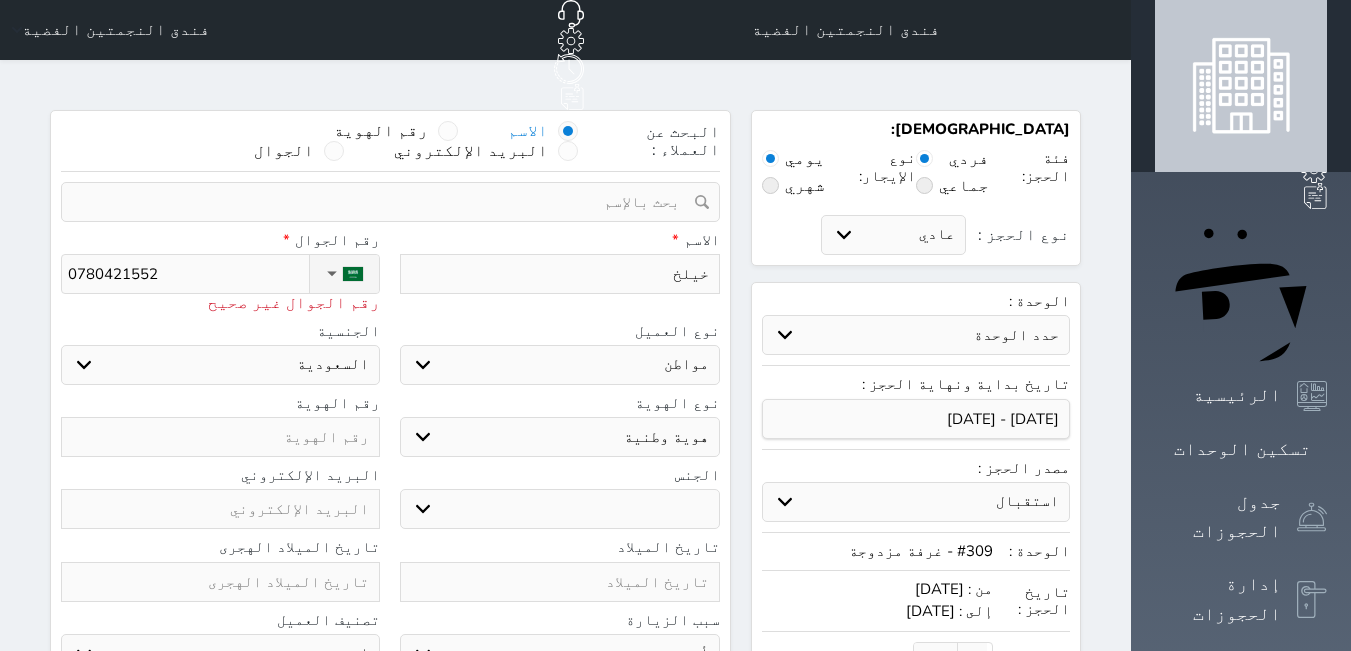 type on "خيلخ  م" 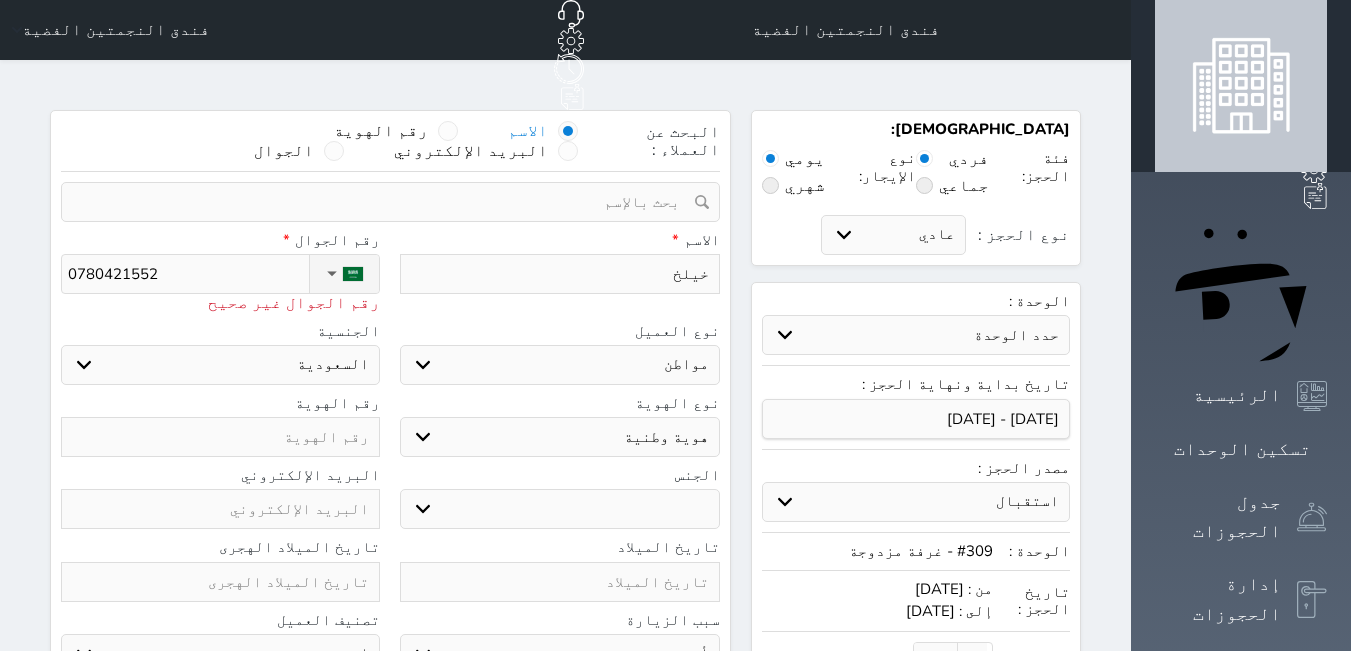 select 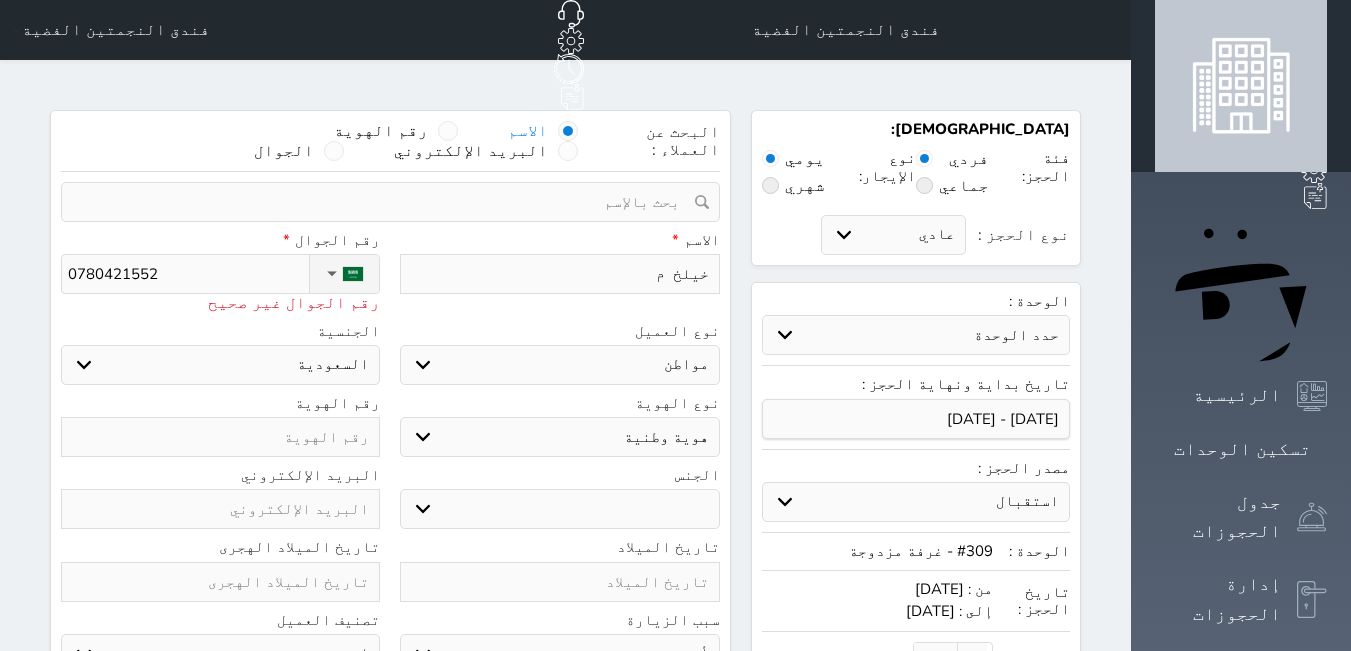 type on "خيلخ  ما" 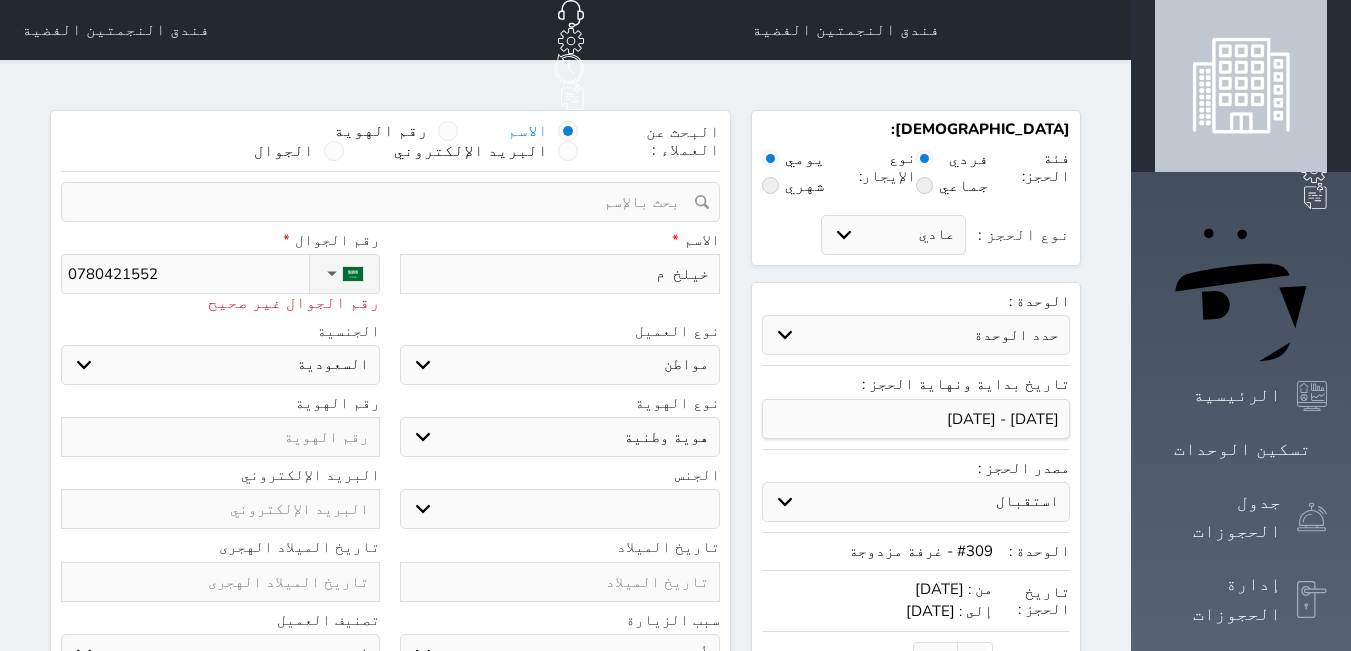 select 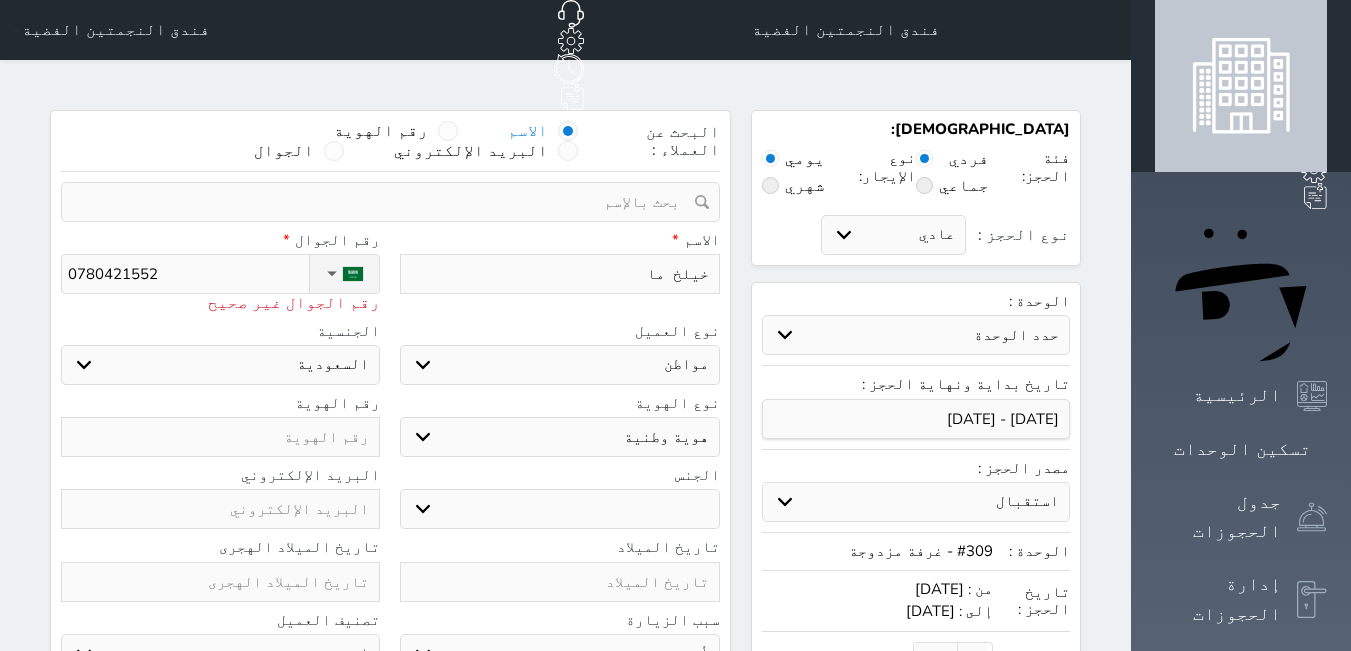 type on "خيلخ  مال" 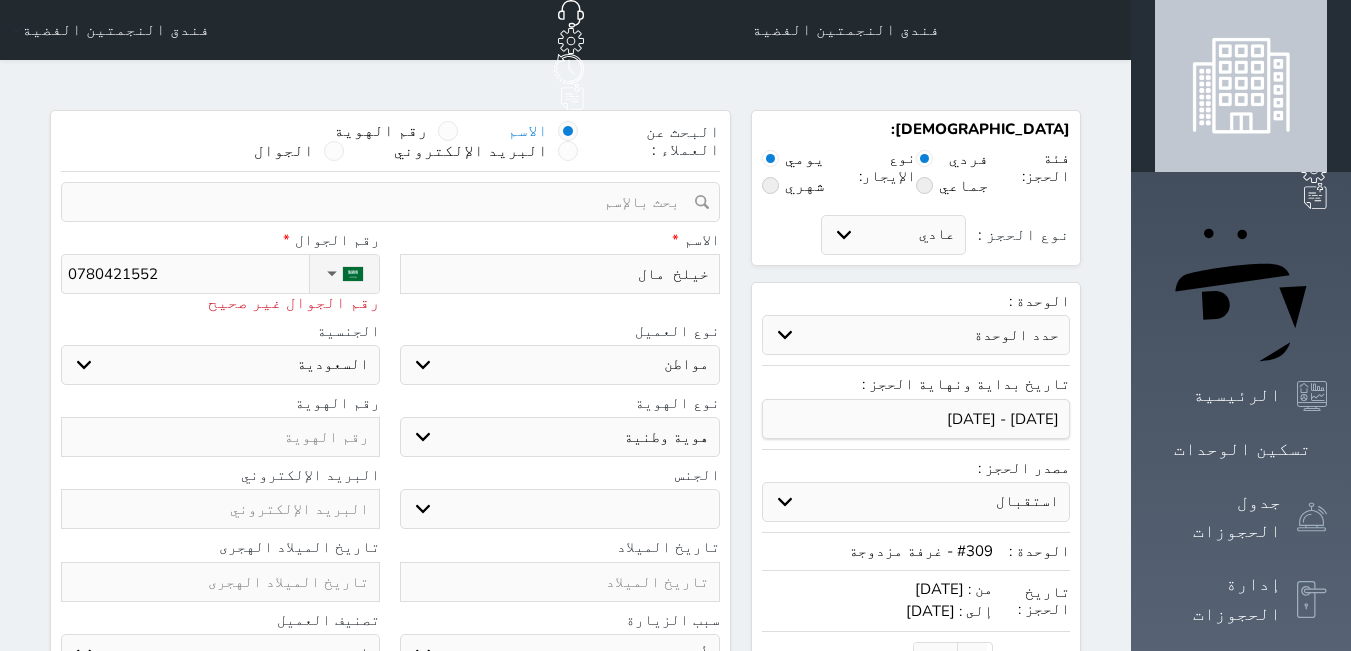 select 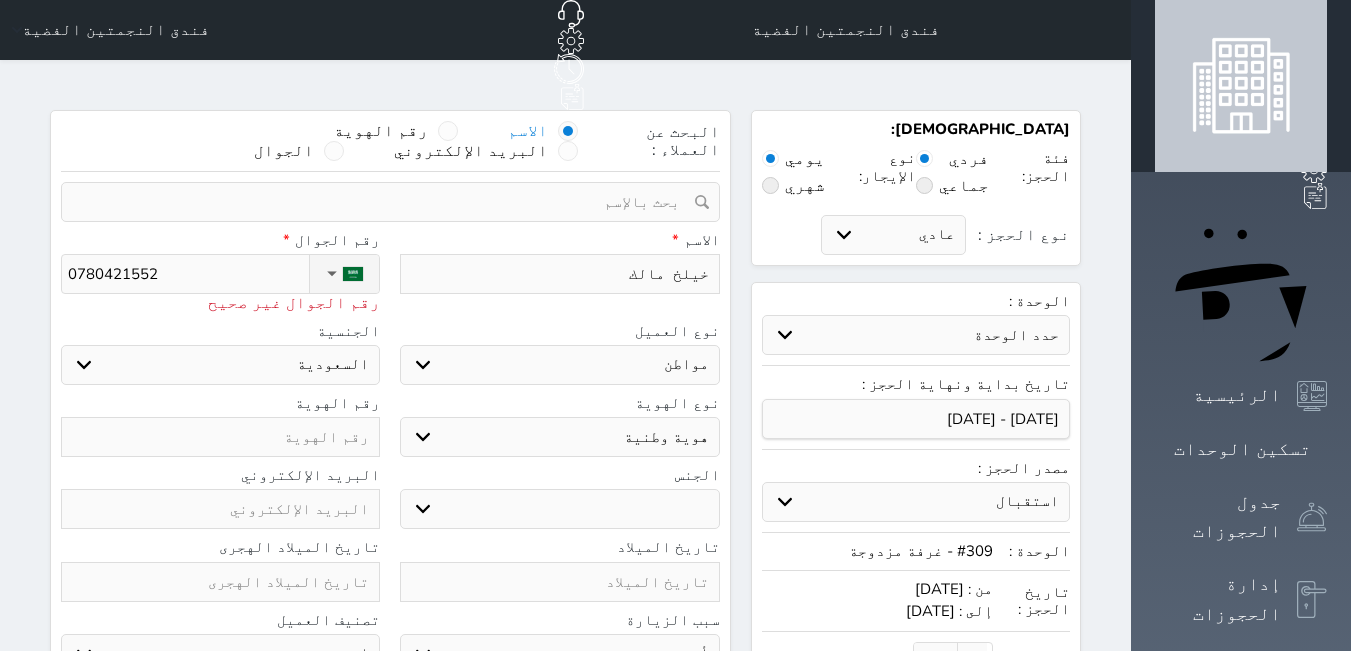 type on "خيلخ  مال" 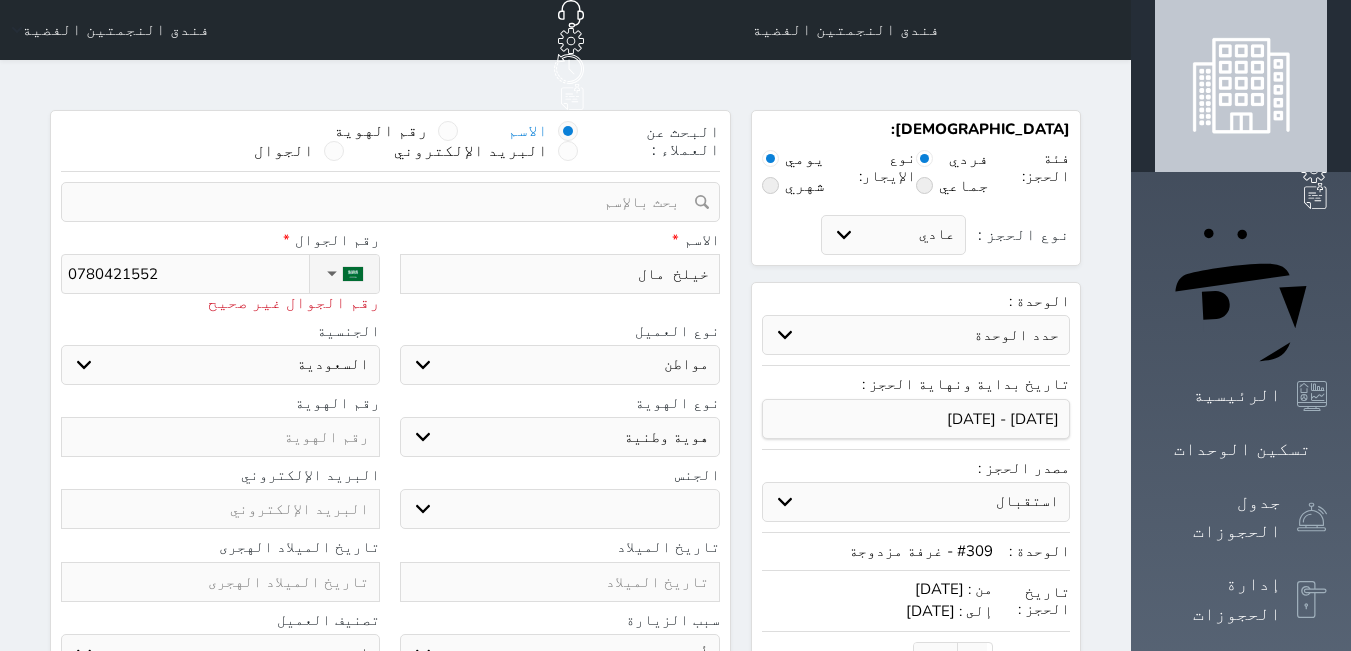 type on "خيلخ  ما" 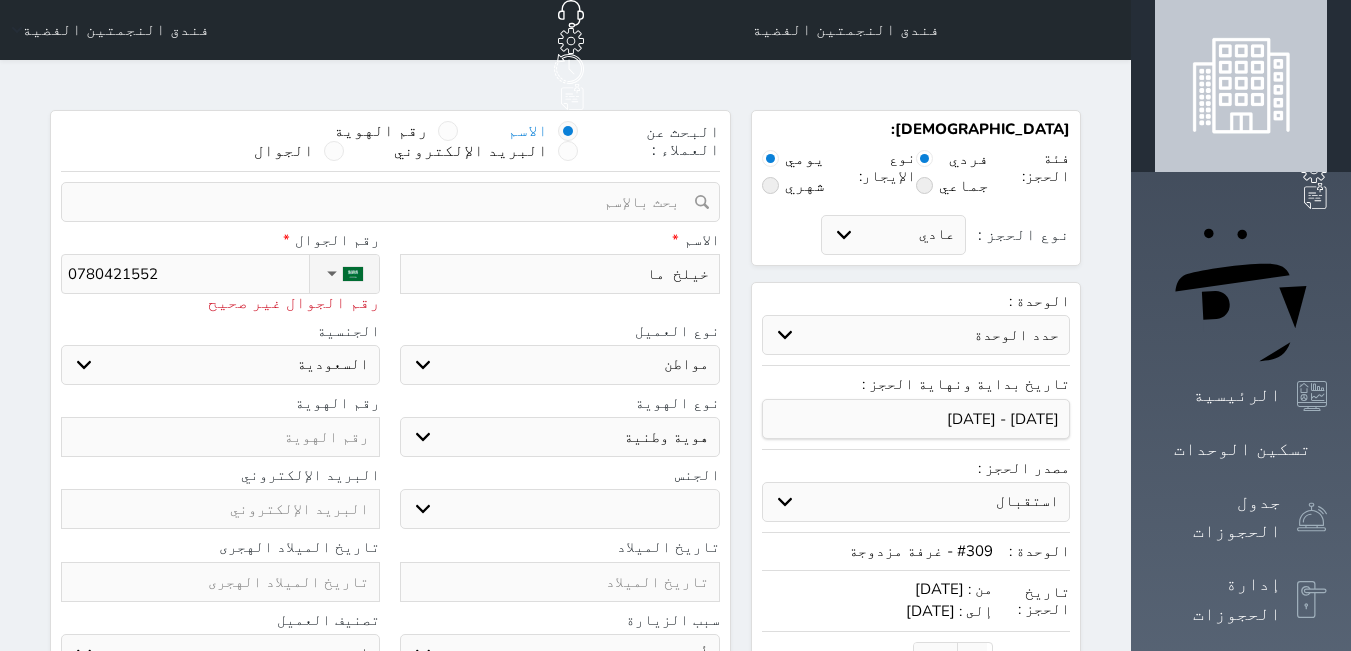 type on "خيلخ  م" 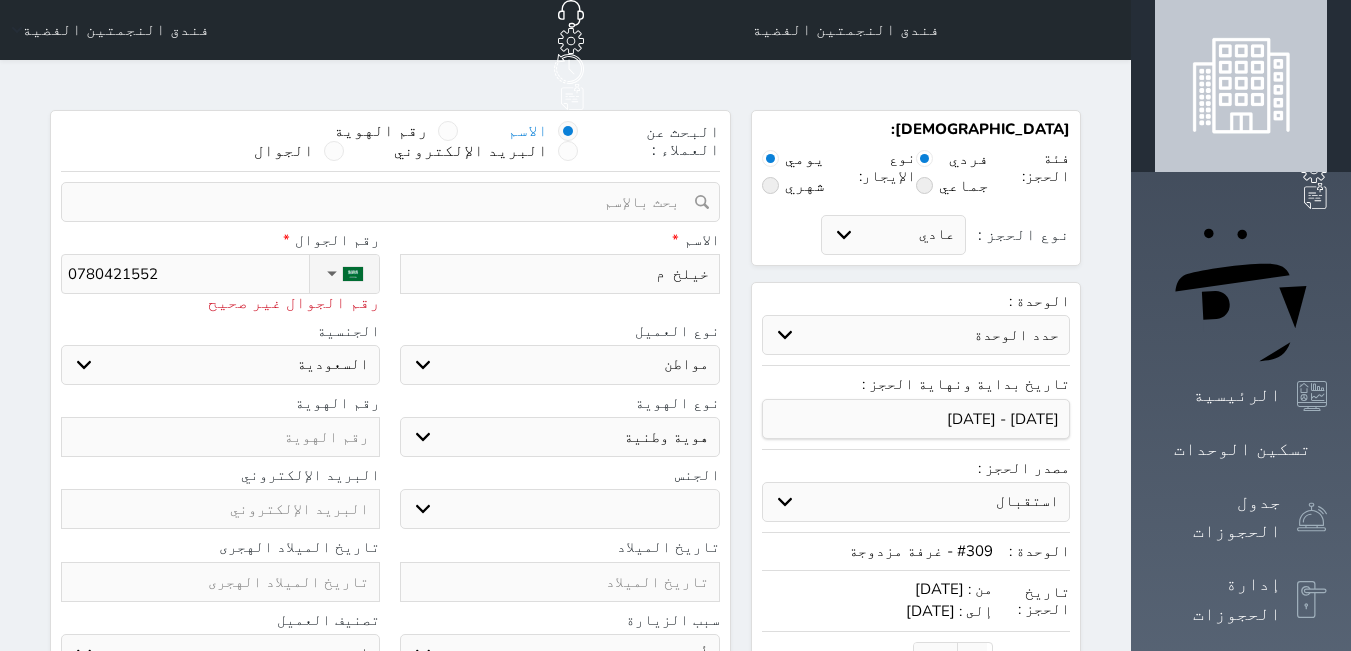 select 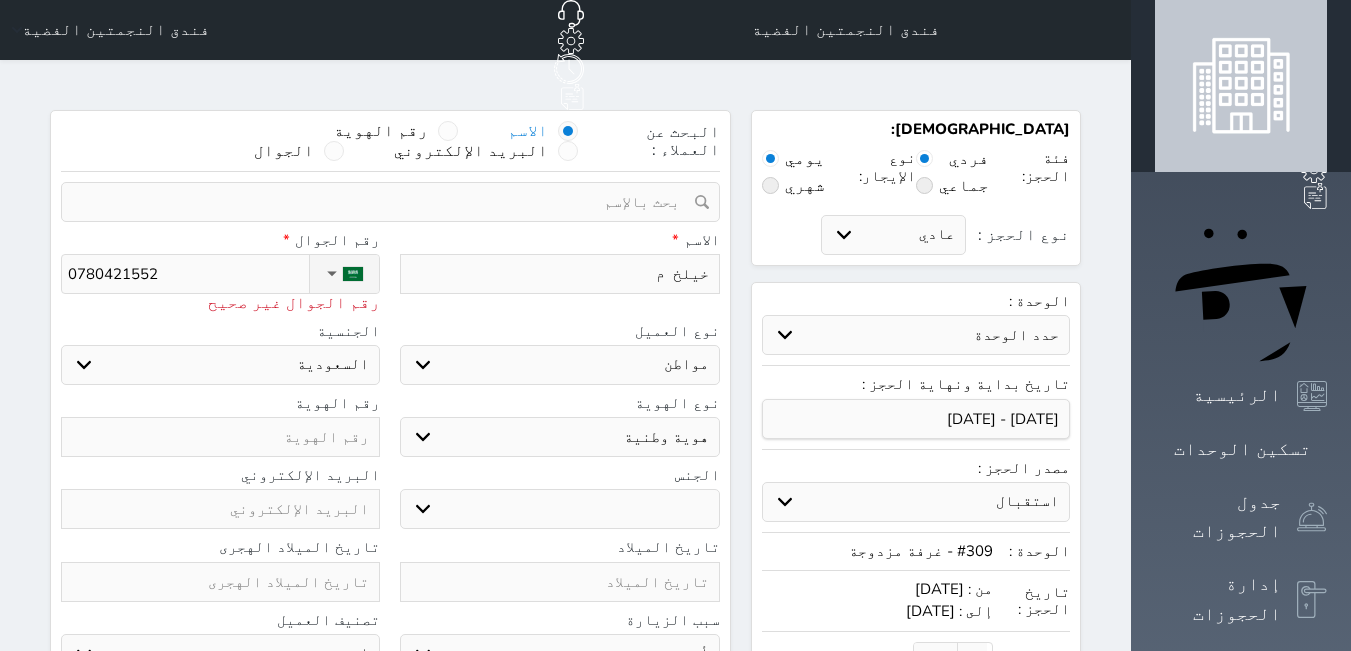type on "خيلخ" 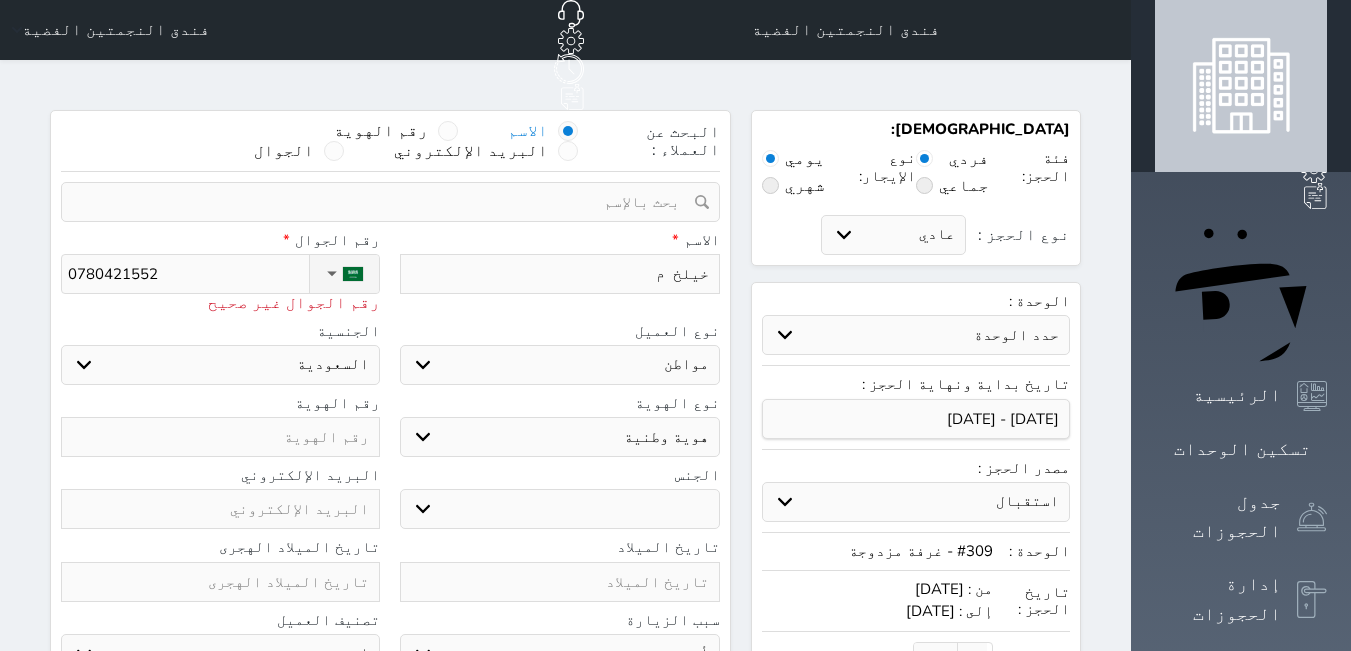 select 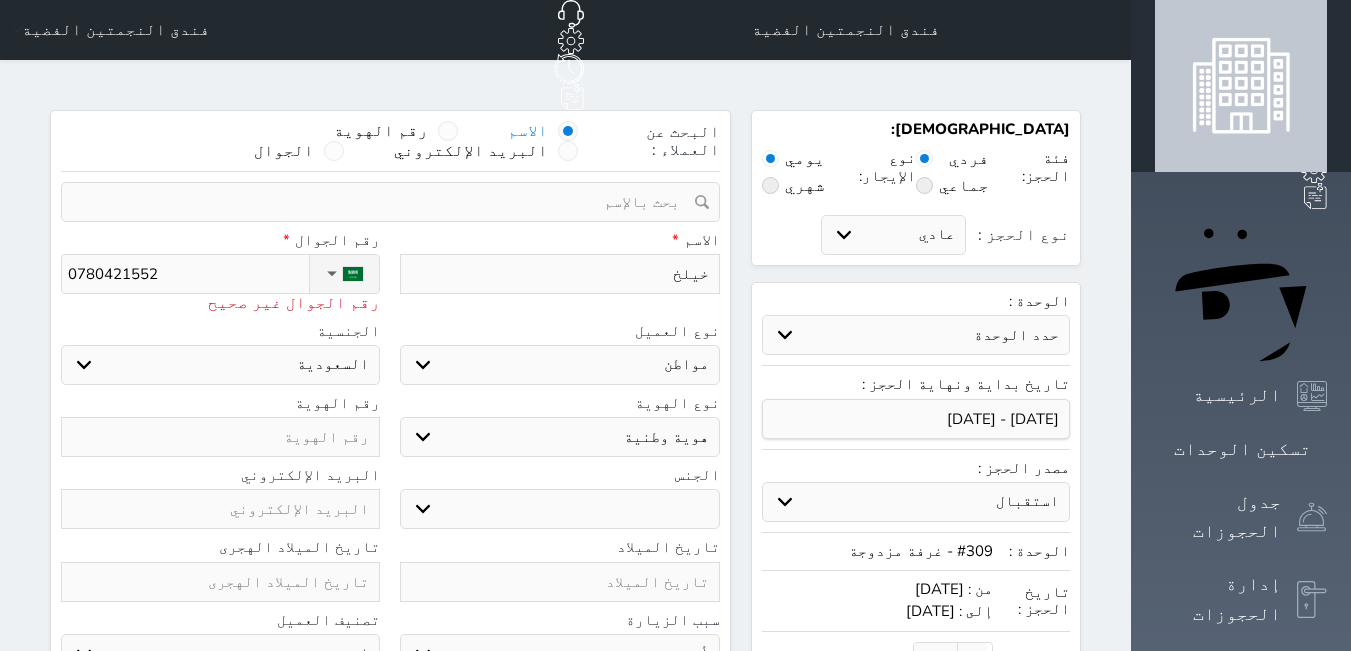 type on "خيلخ" 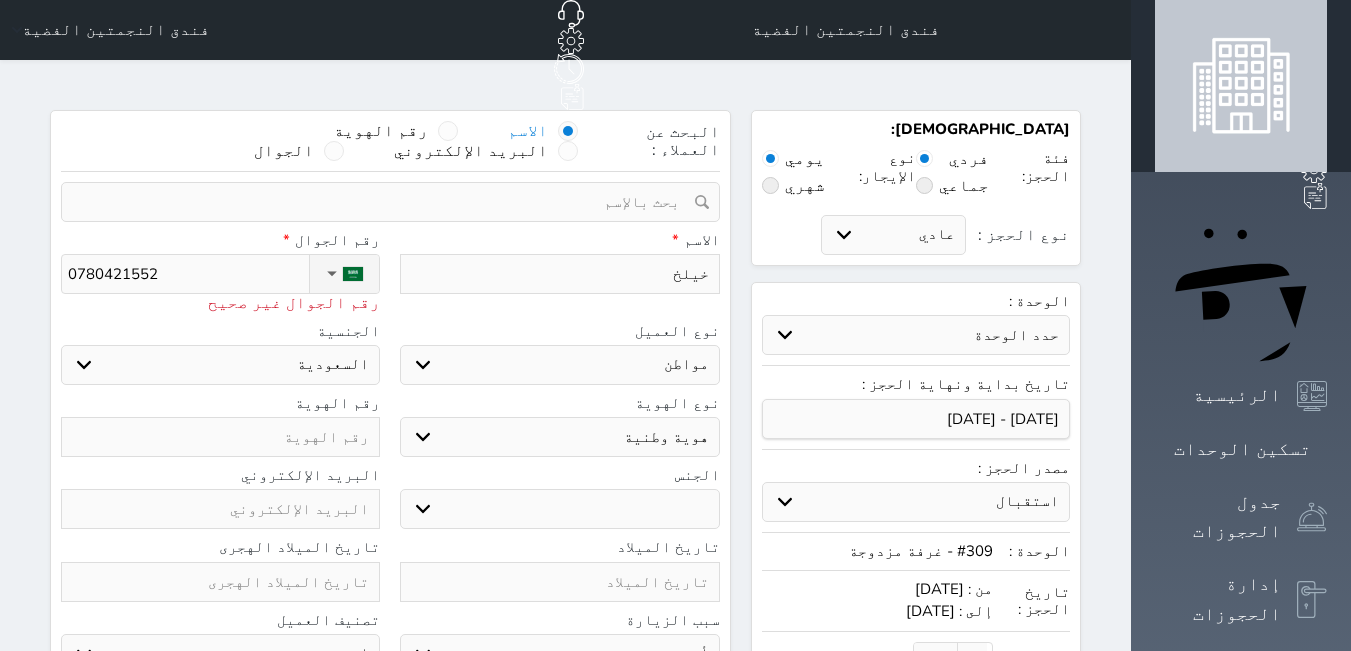 select 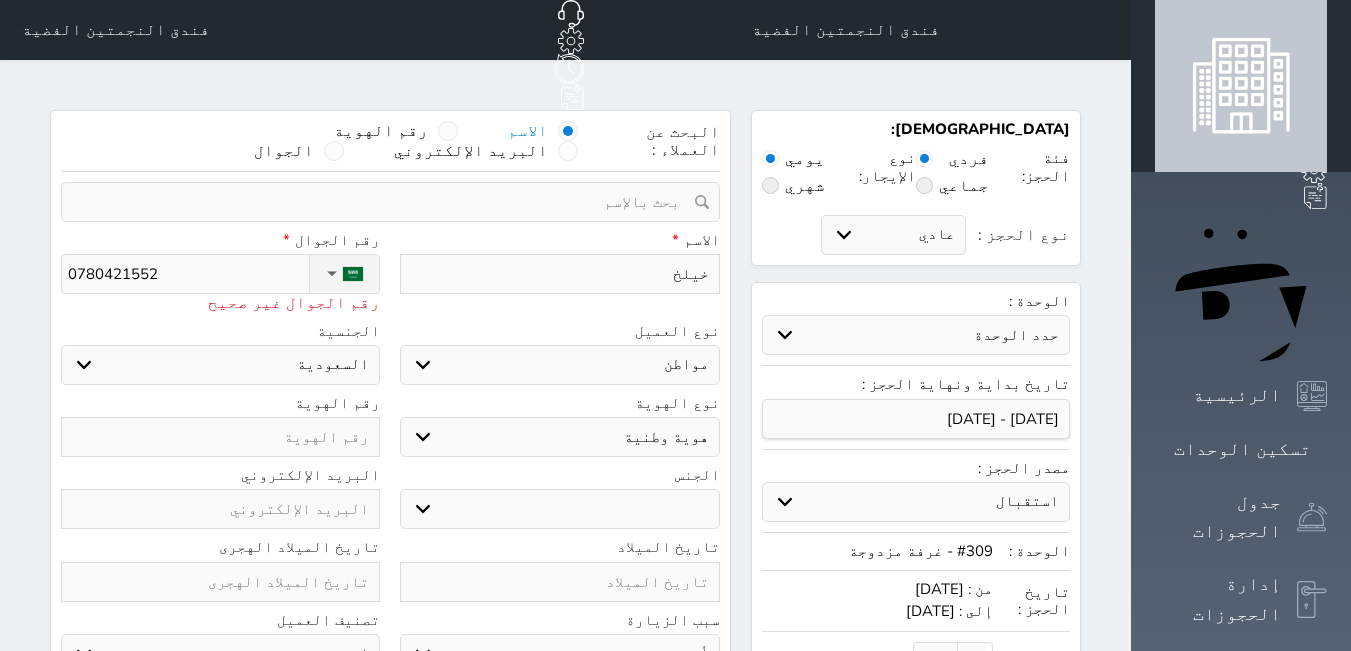 type on "خيلخ" 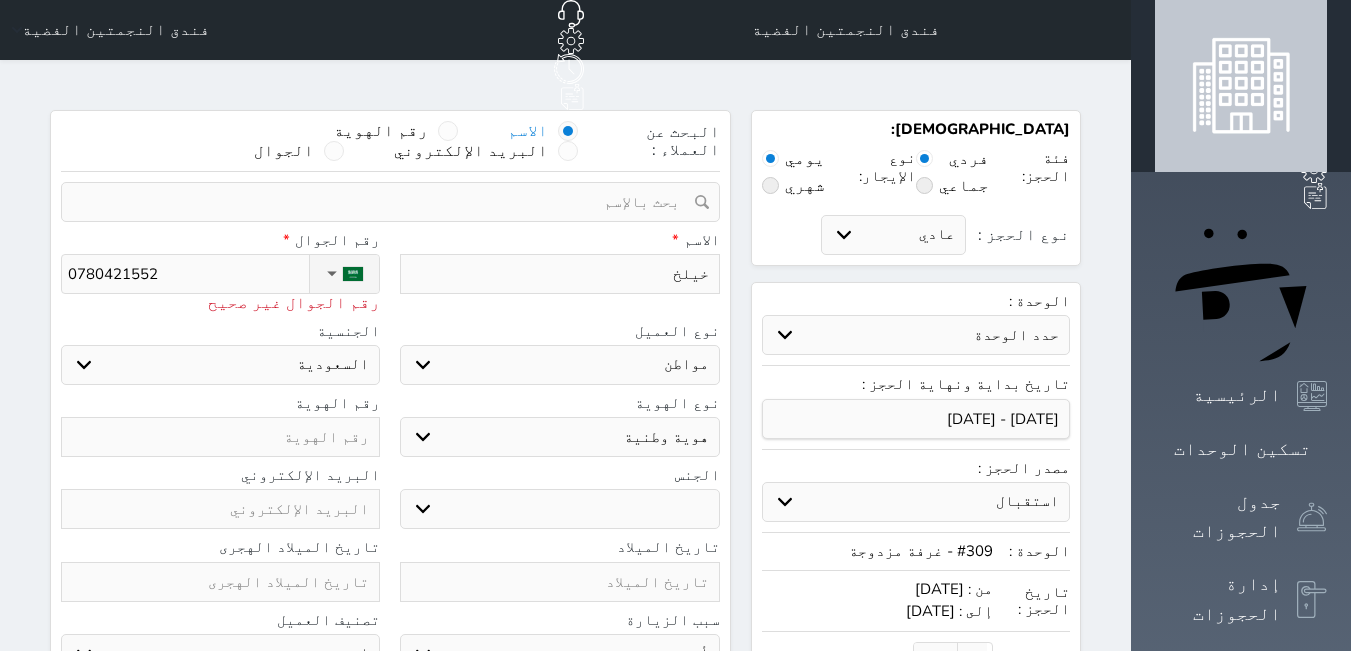 select 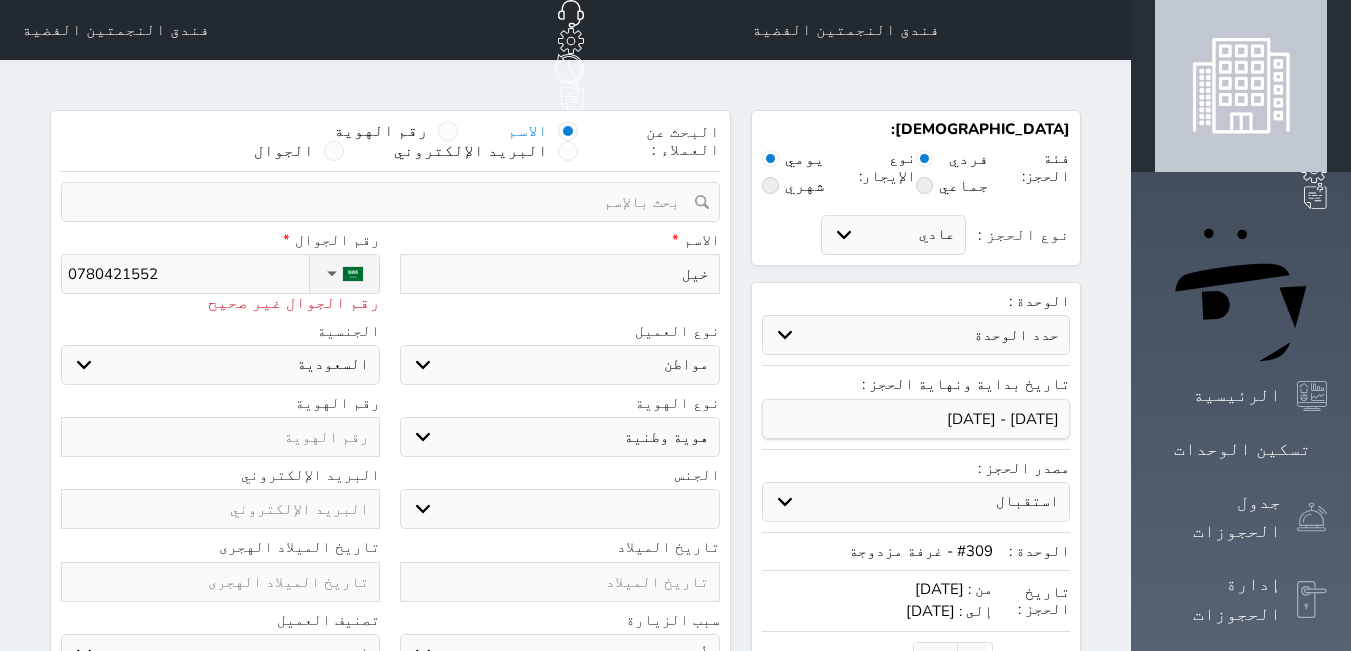type on "خي" 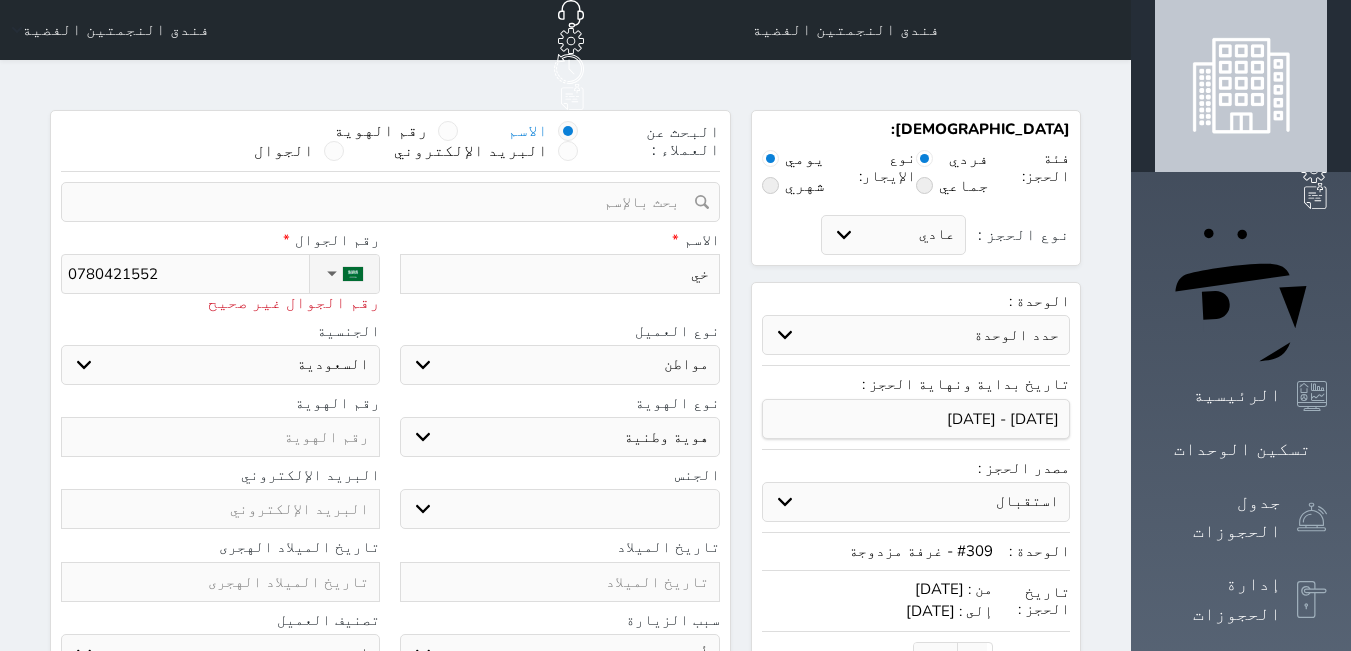 type on "خ" 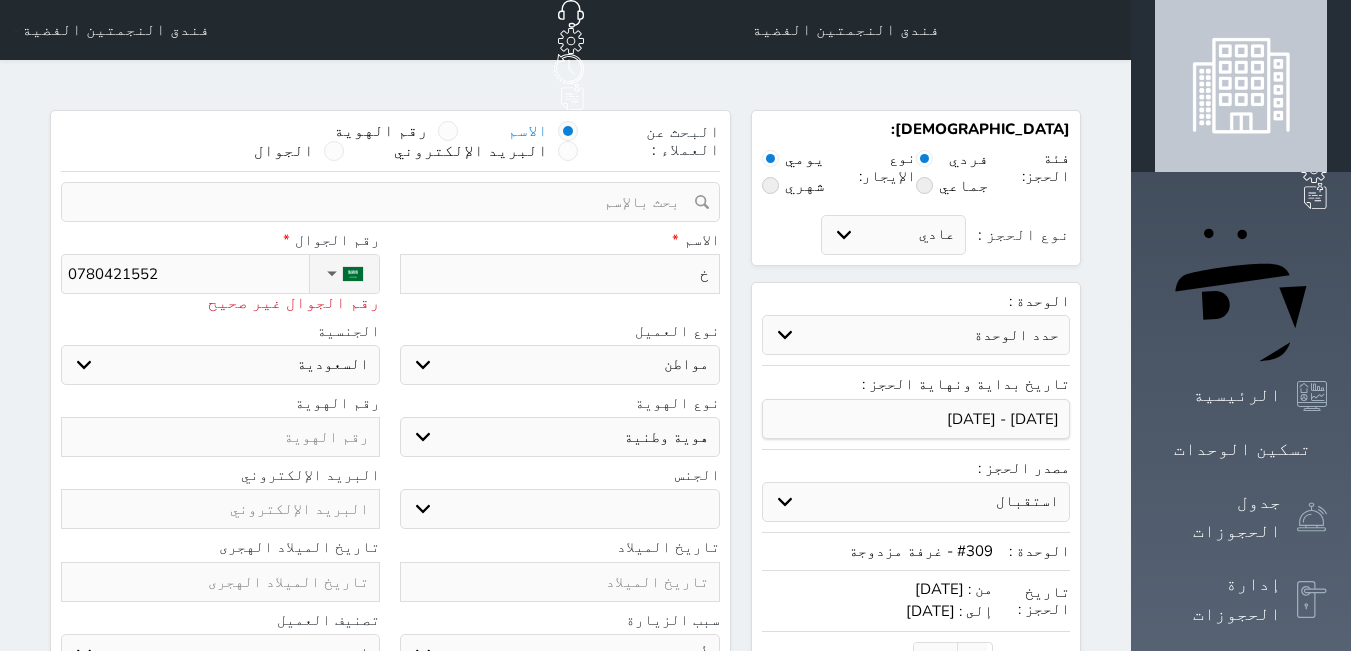 type on "خل" 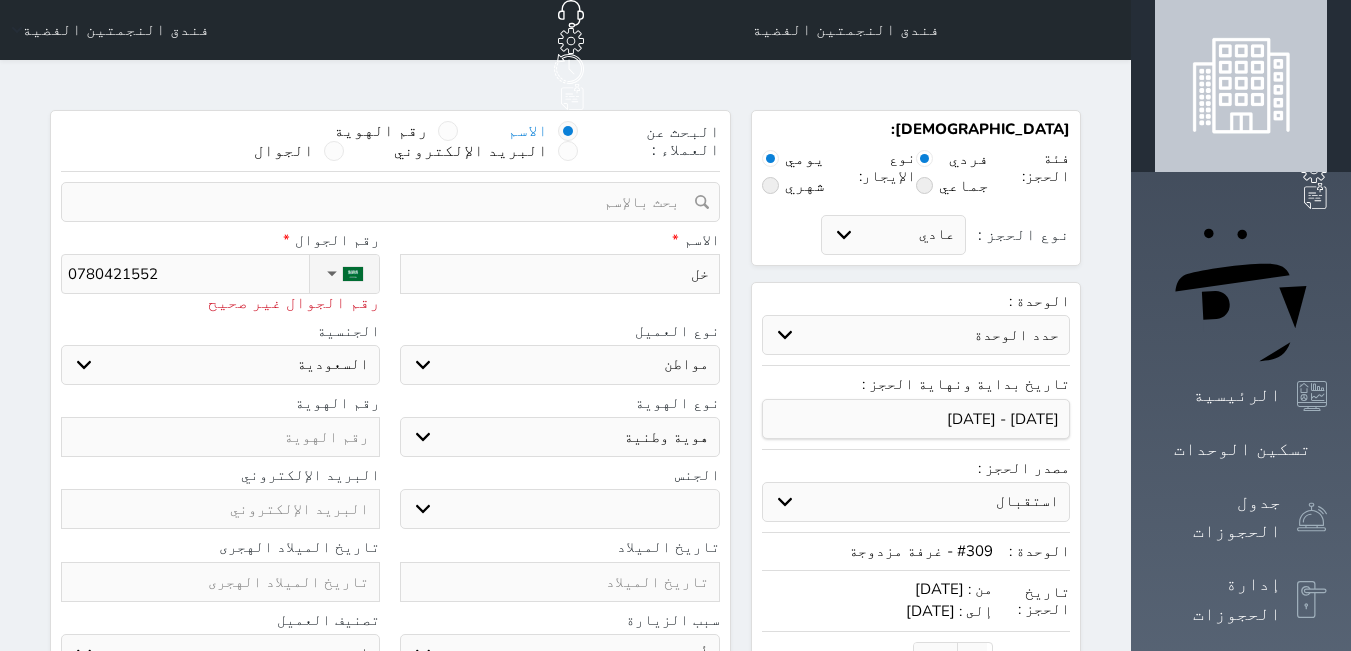 type on "خلي" 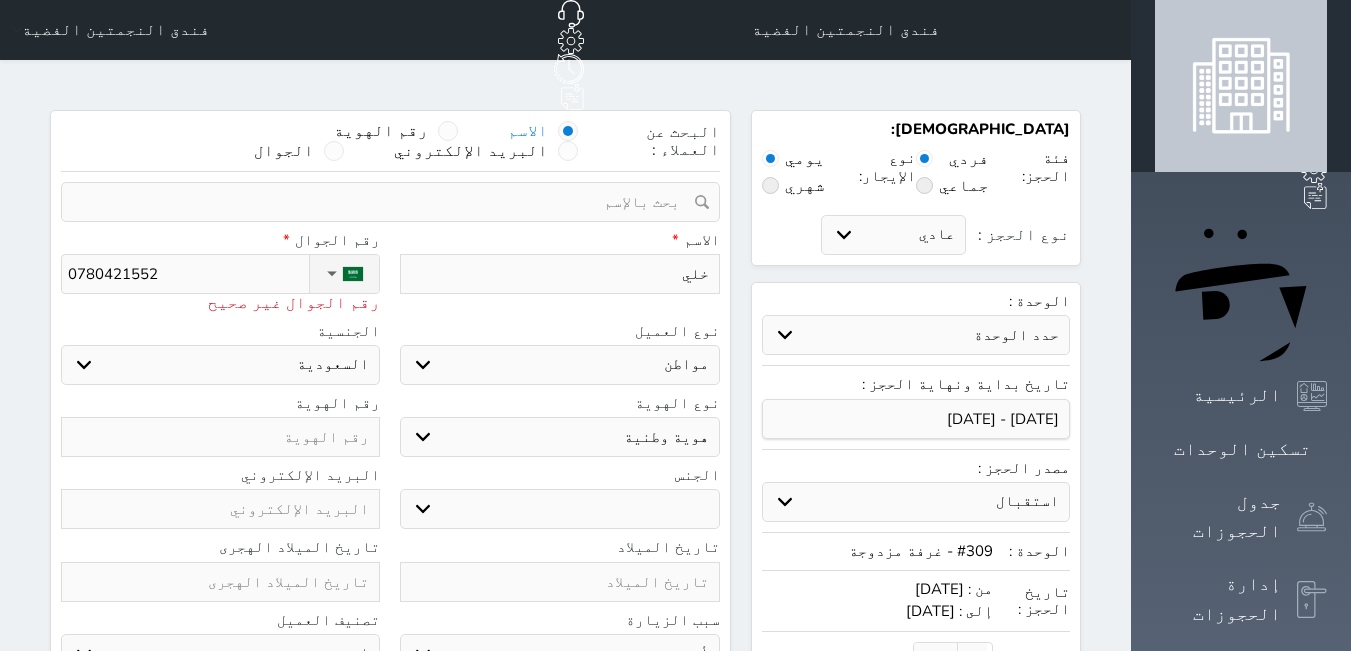 type on "[PERSON_NAME]" 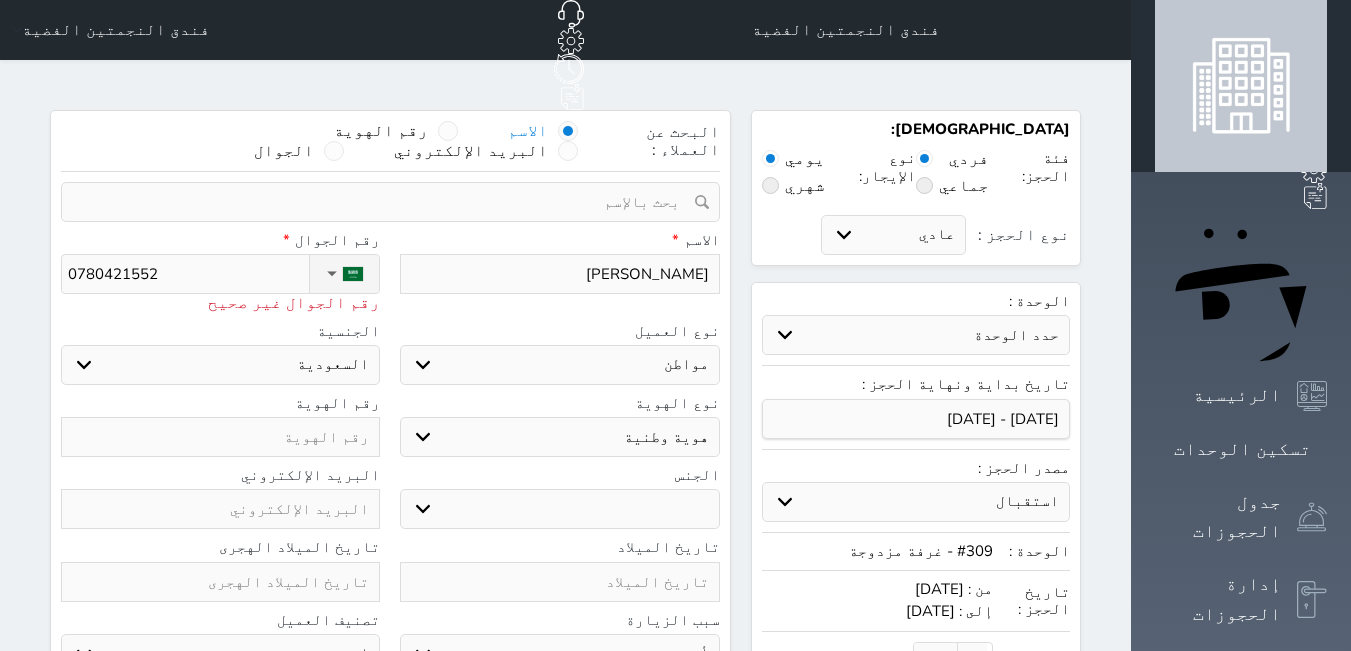 type on "[PERSON_NAME]" 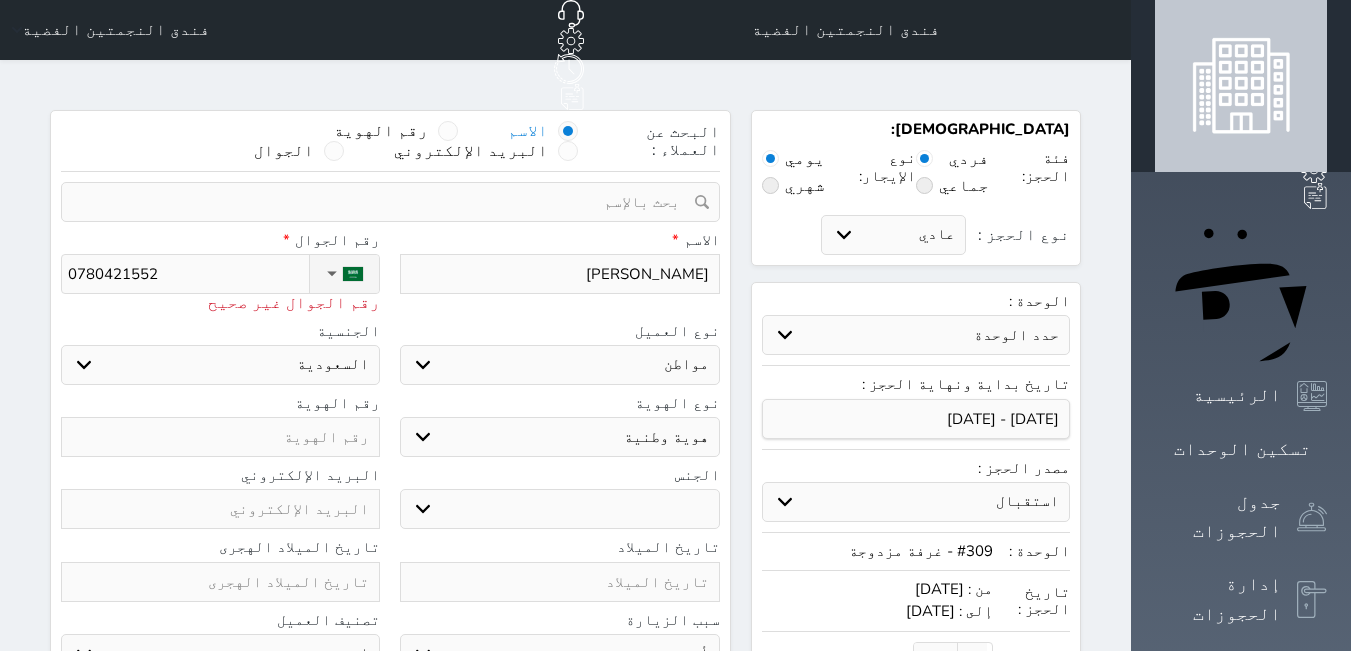 select 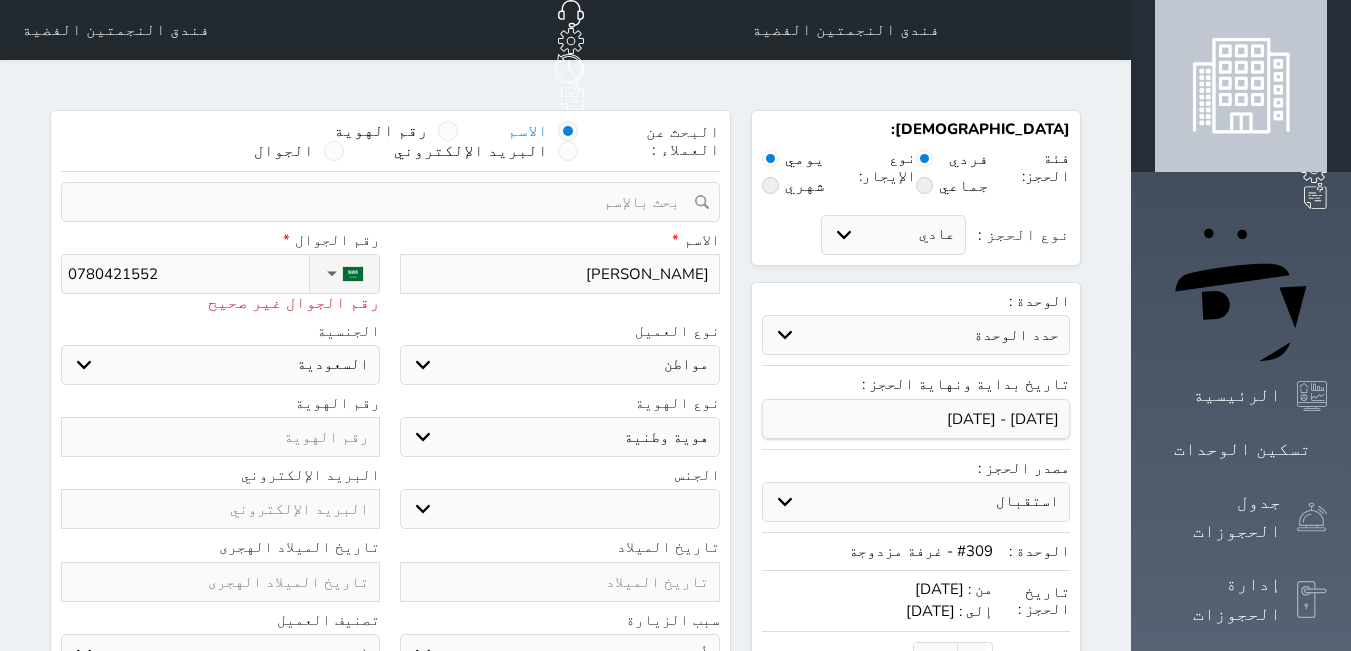 type on "[PERSON_NAME]" 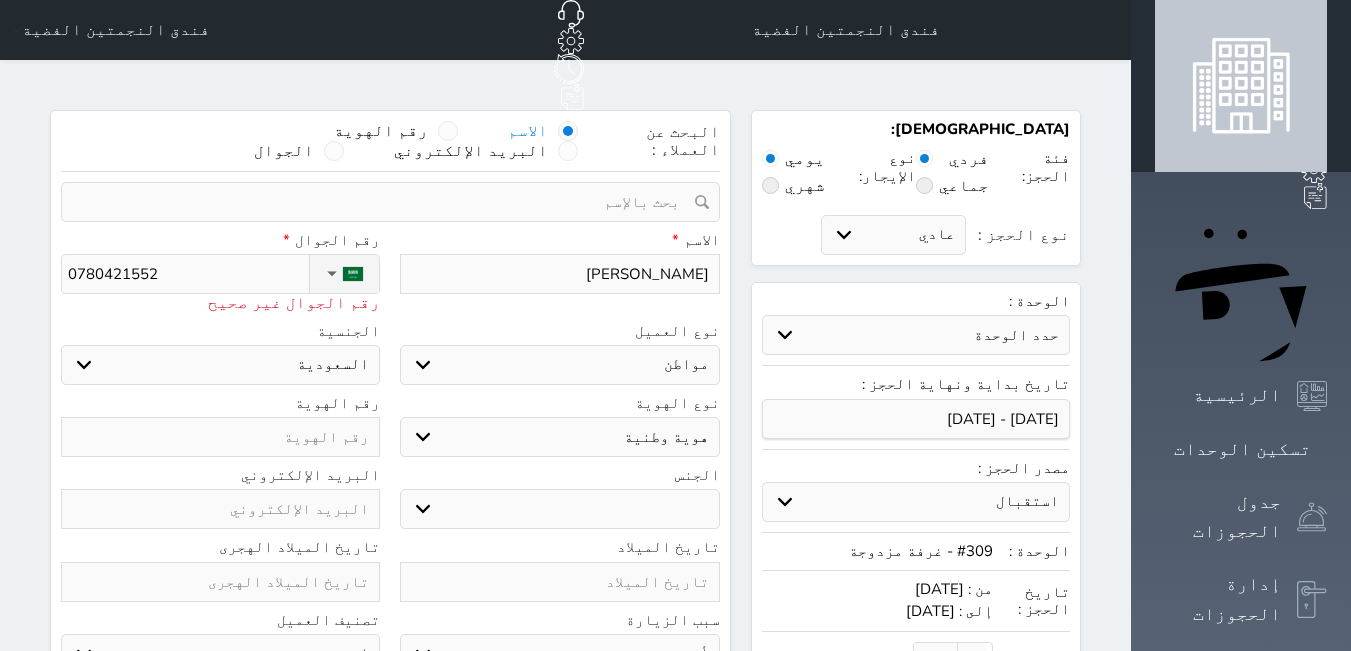 select 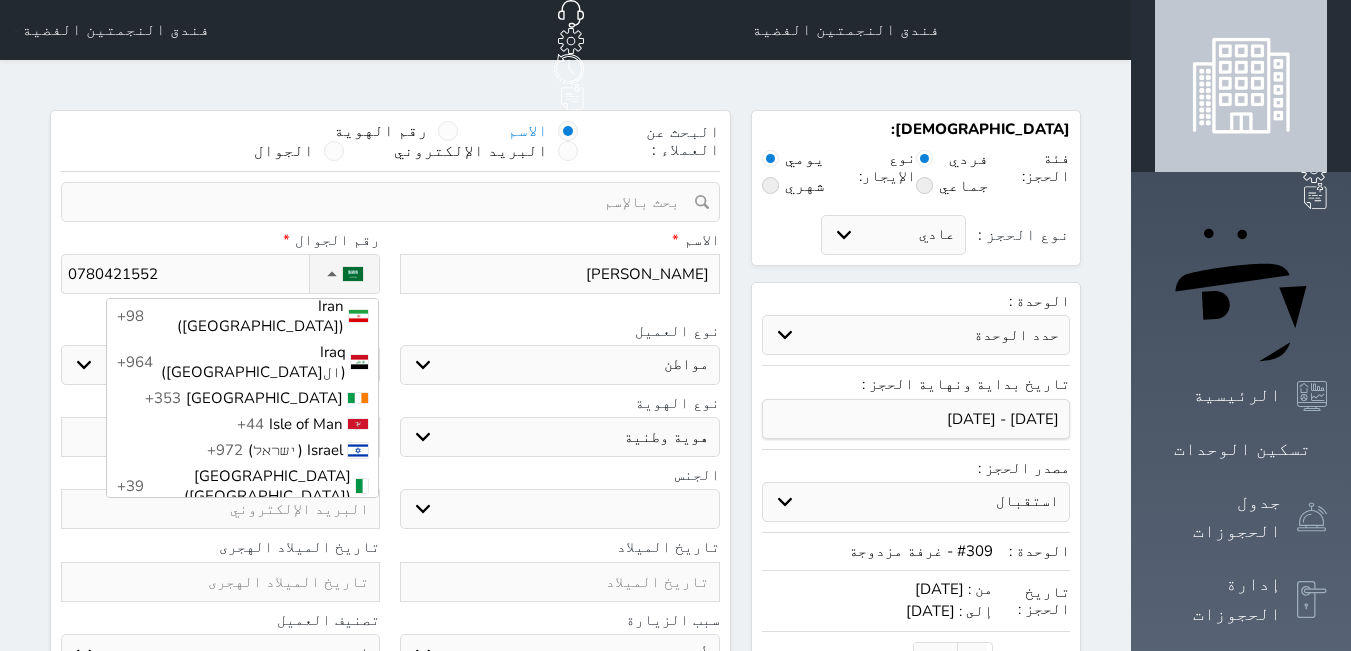scroll, scrollTop: 3200, scrollLeft: 0, axis: vertical 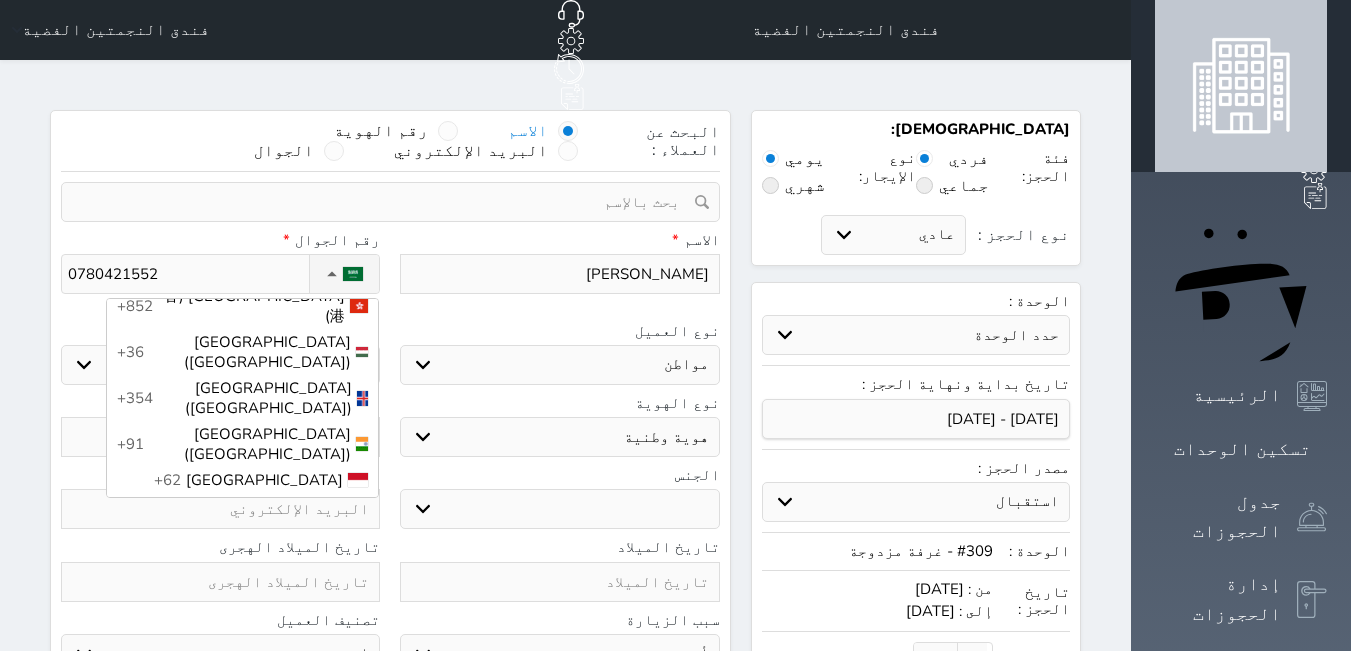 click on "Jordan (‫الأردن‬‎)" at bounding box center (291, 820) 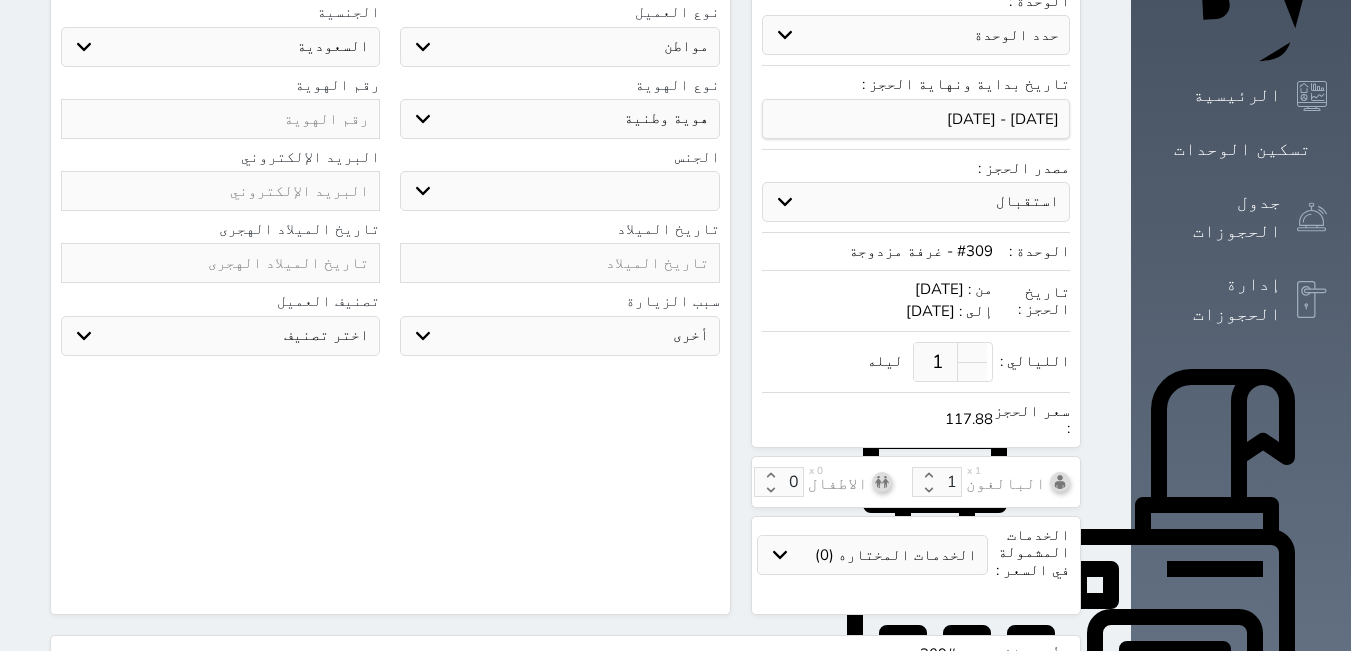 scroll, scrollTop: 0, scrollLeft: 0, axis: both 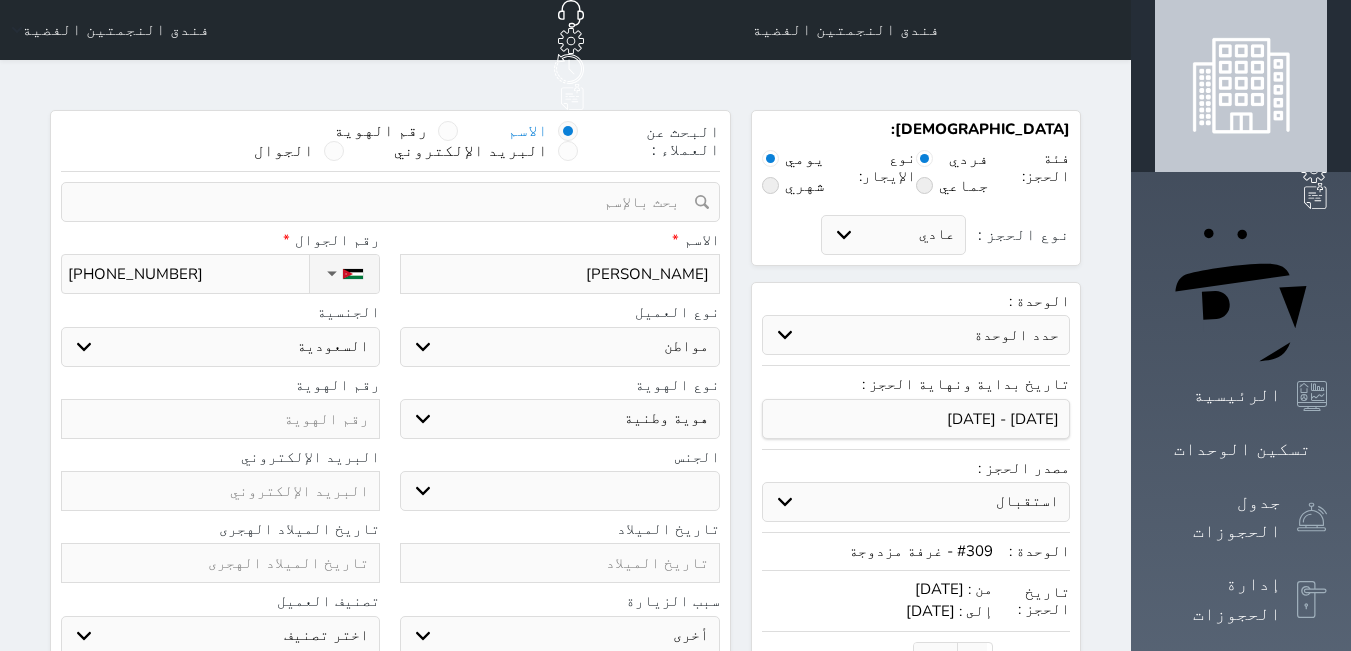 click at bounding box center (220, 419) 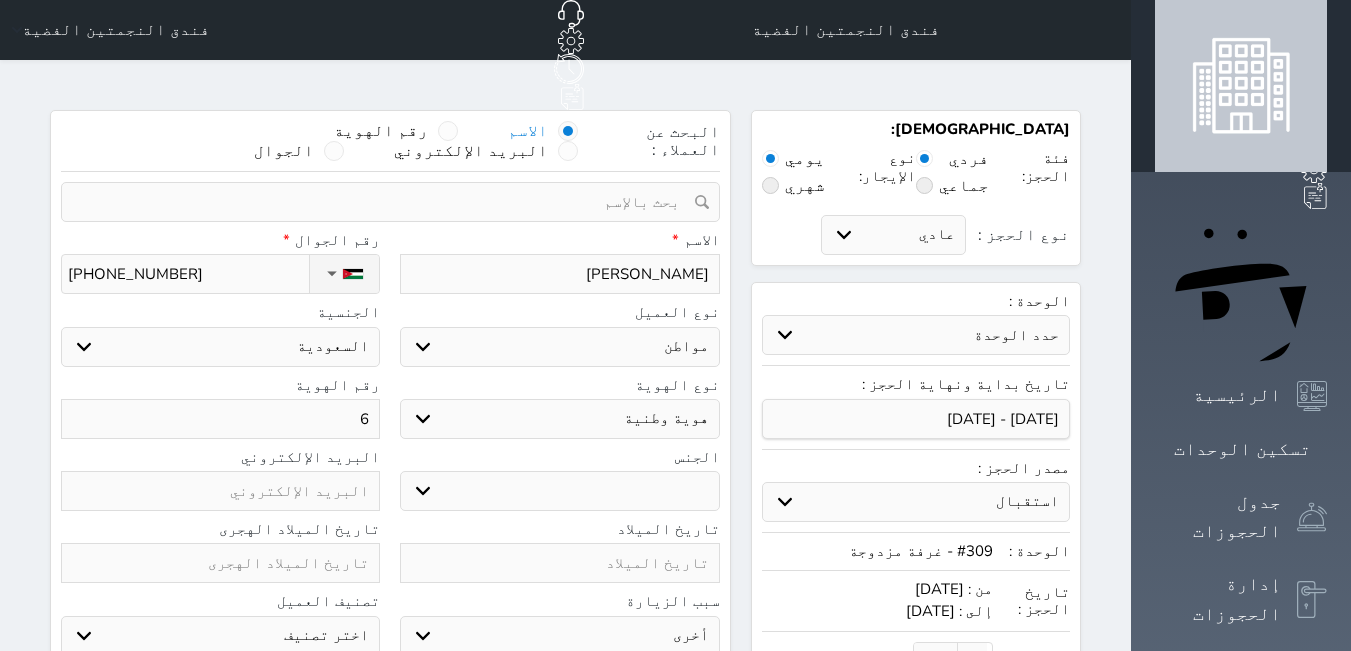 type on "64" 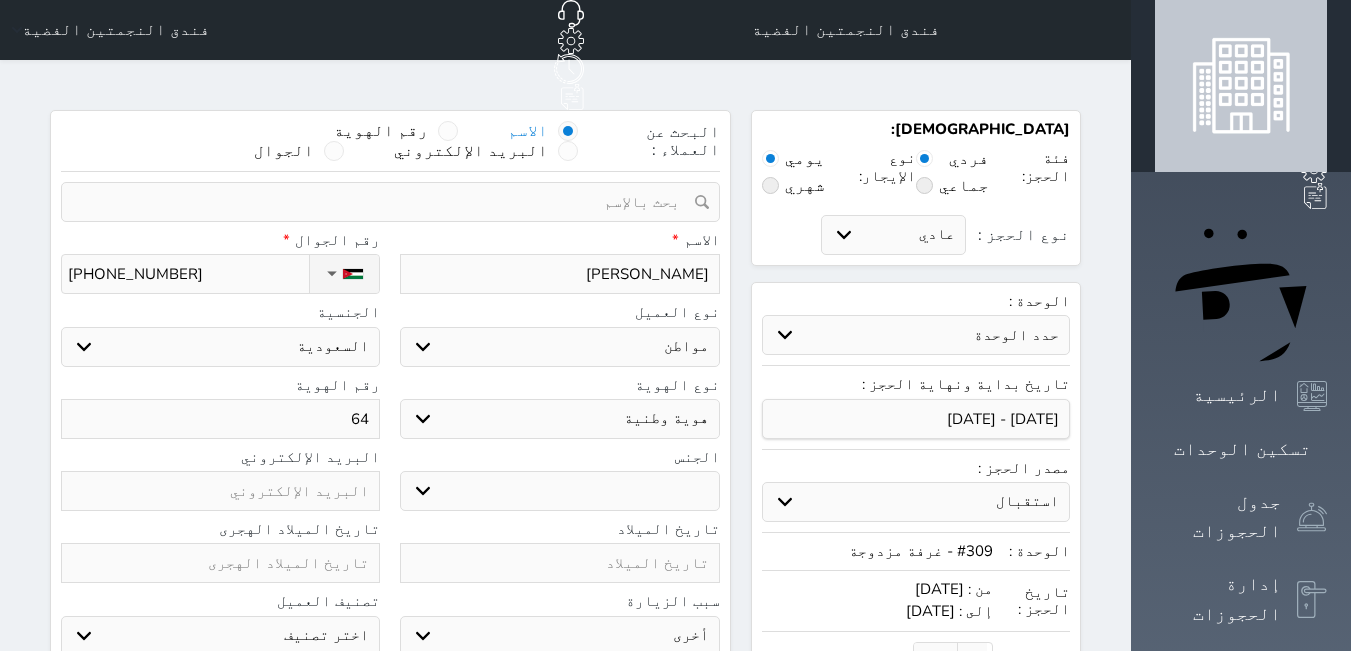 type on "646" 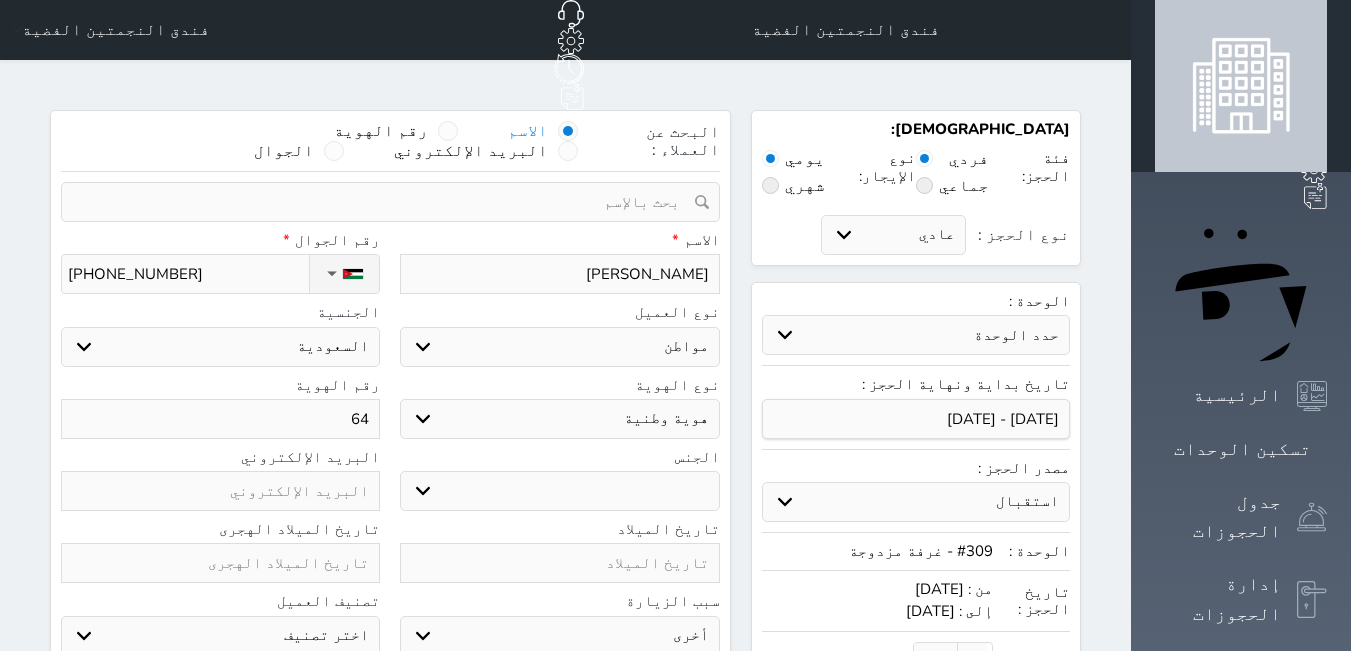 select 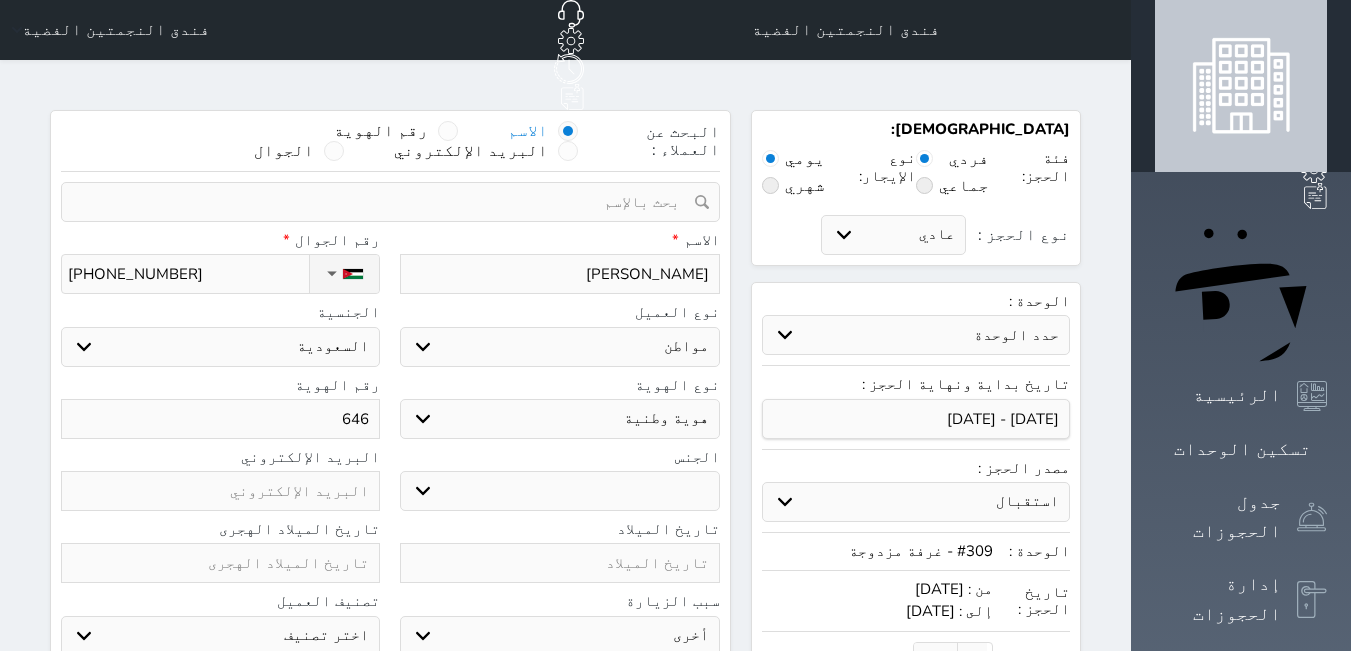type on "6464" 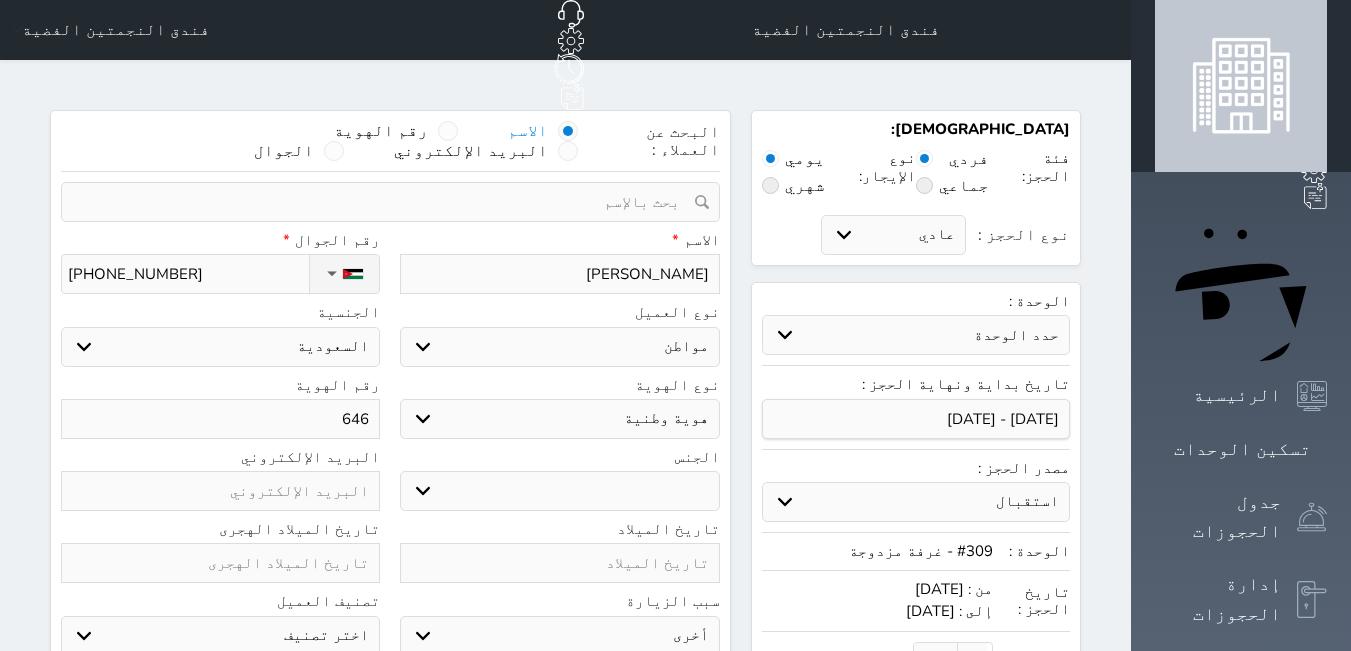 select 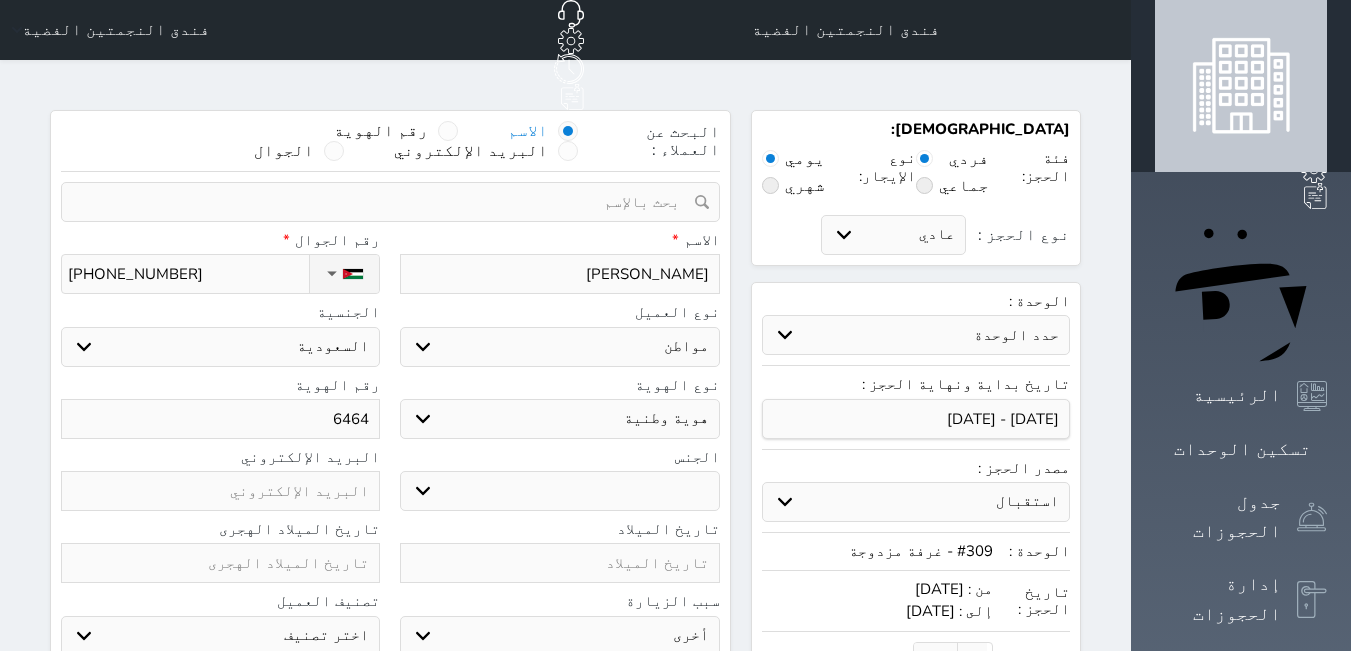 type on "64641" 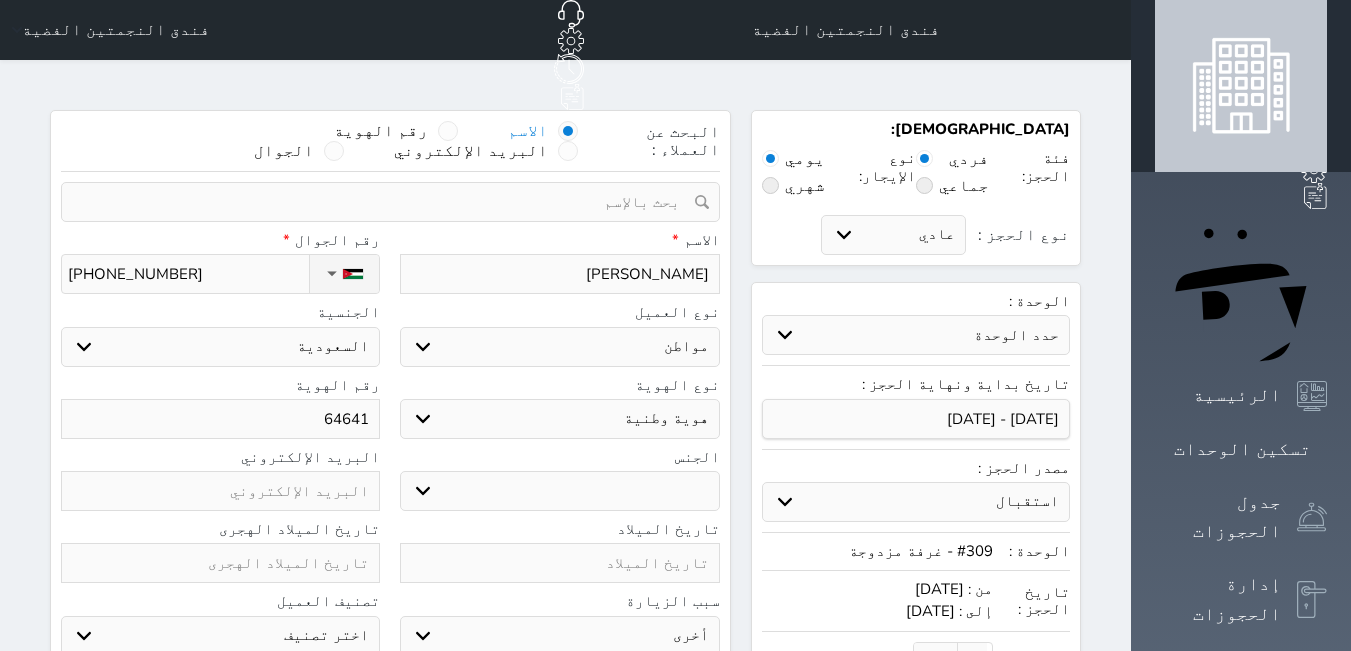 type on "646417" 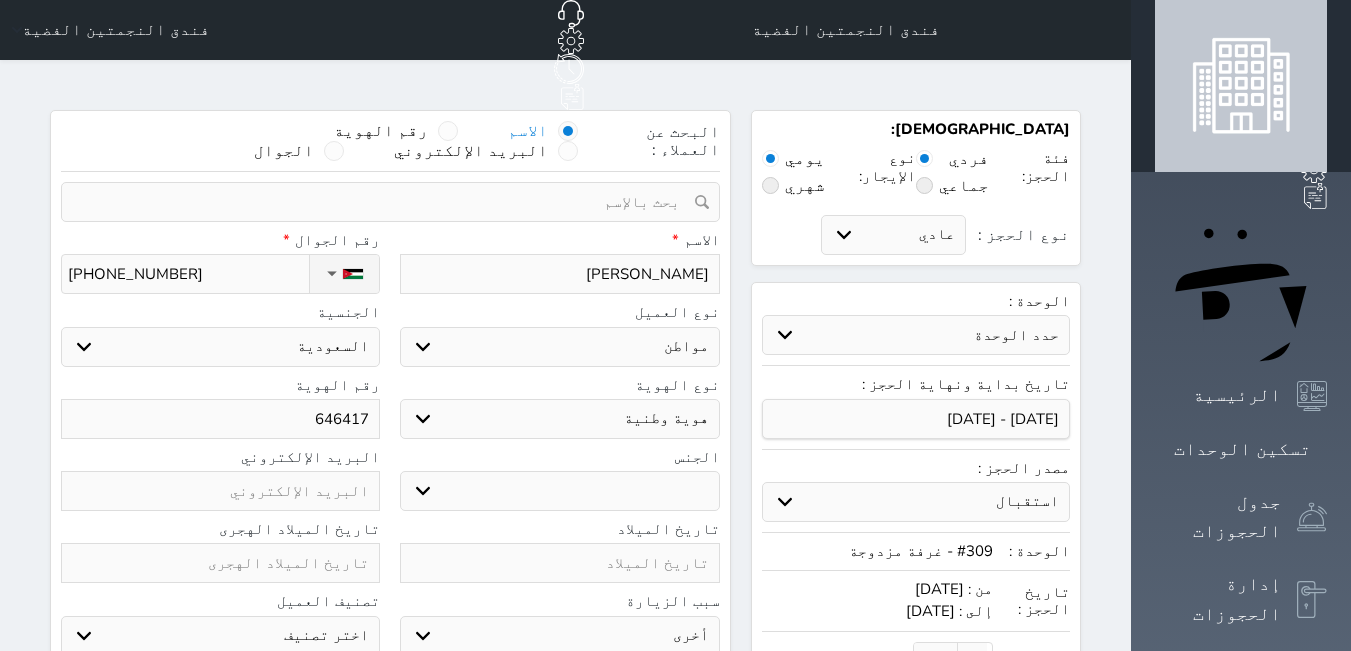 type on "6464174" 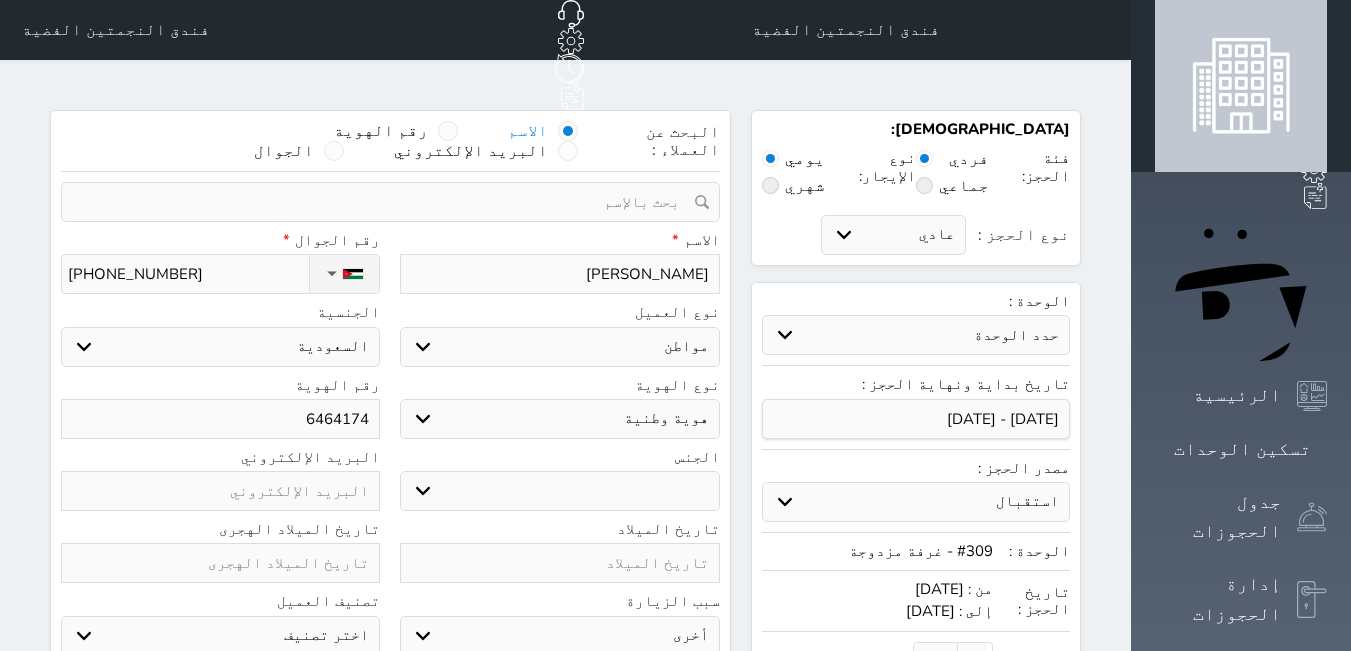type on "64641748" 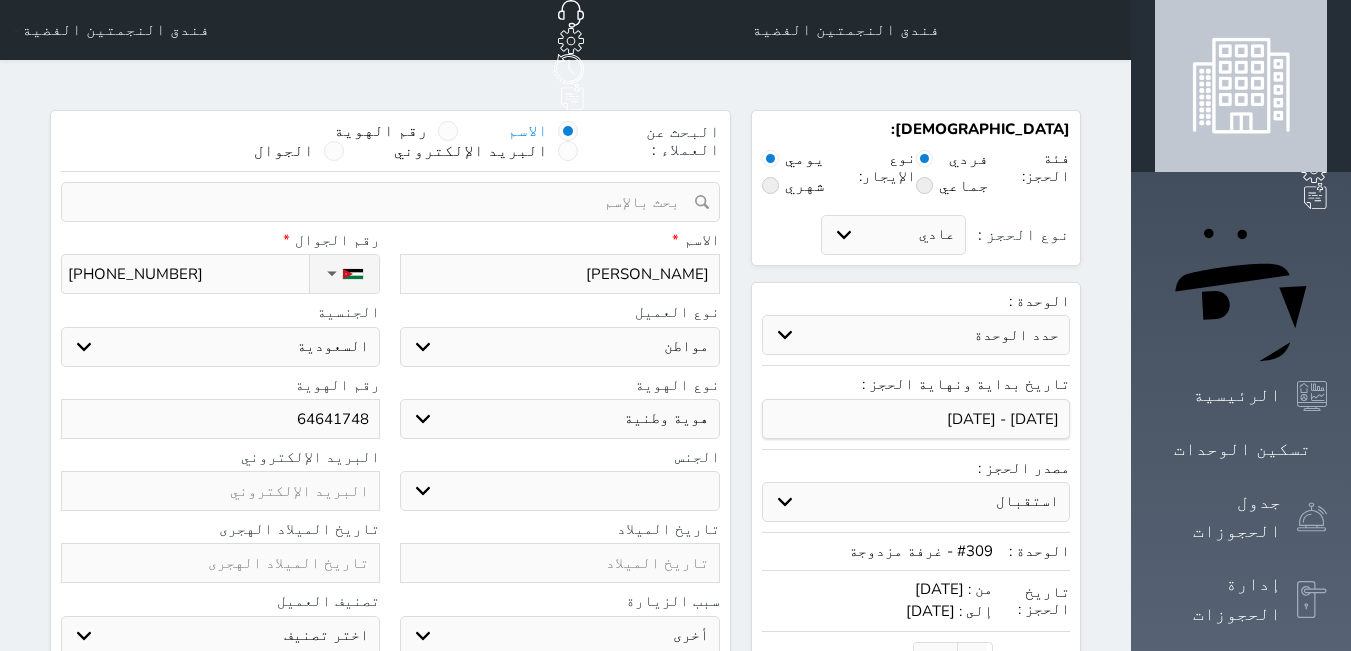 type on "64641748/" 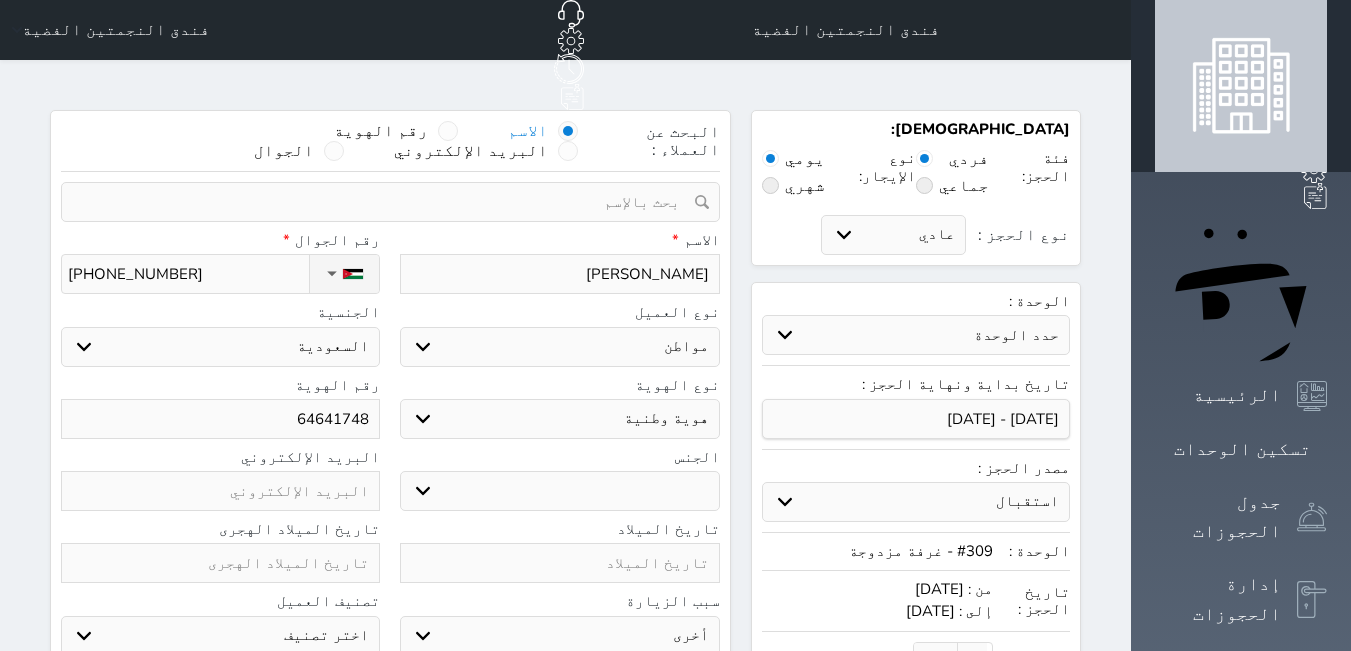 select 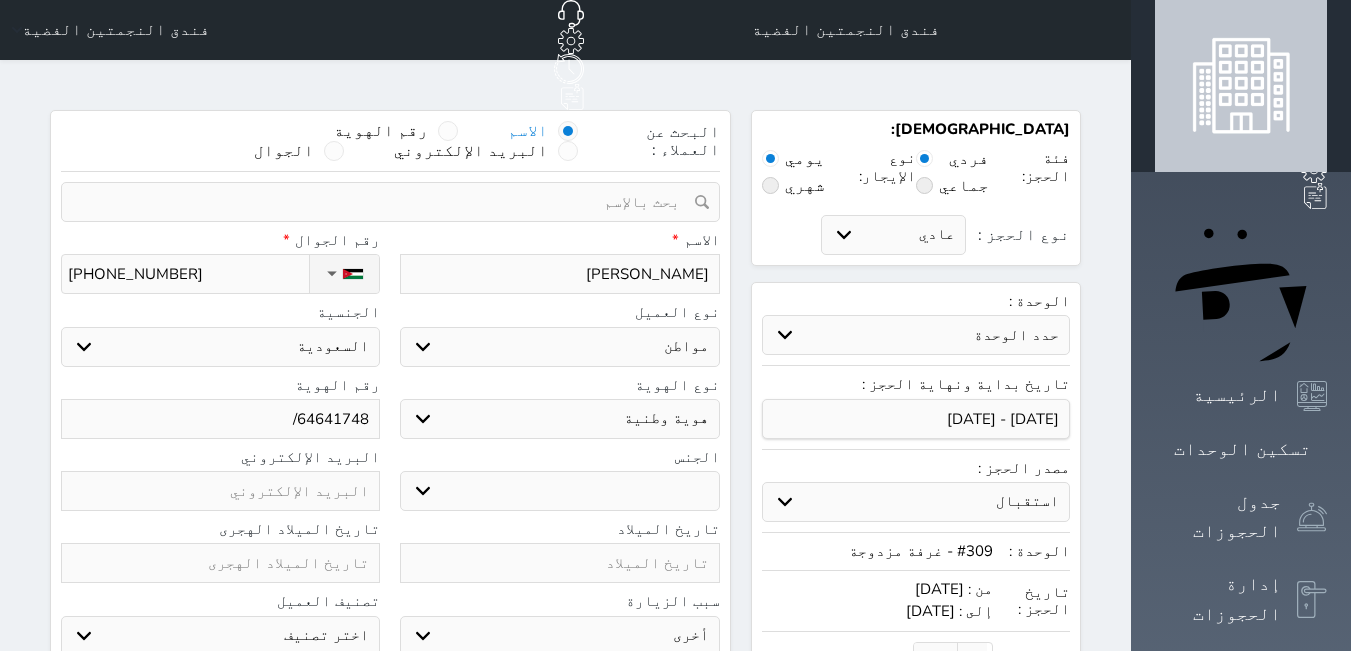type on "64641748/9" 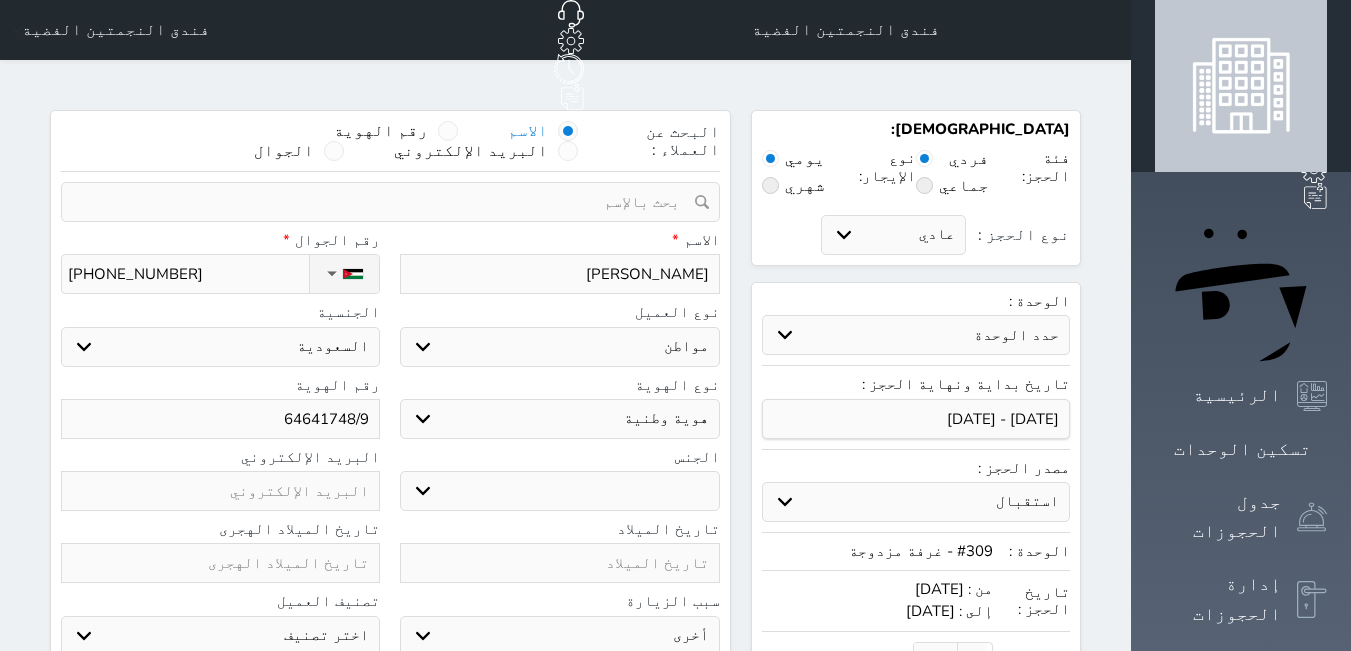 type on "64641748/96" 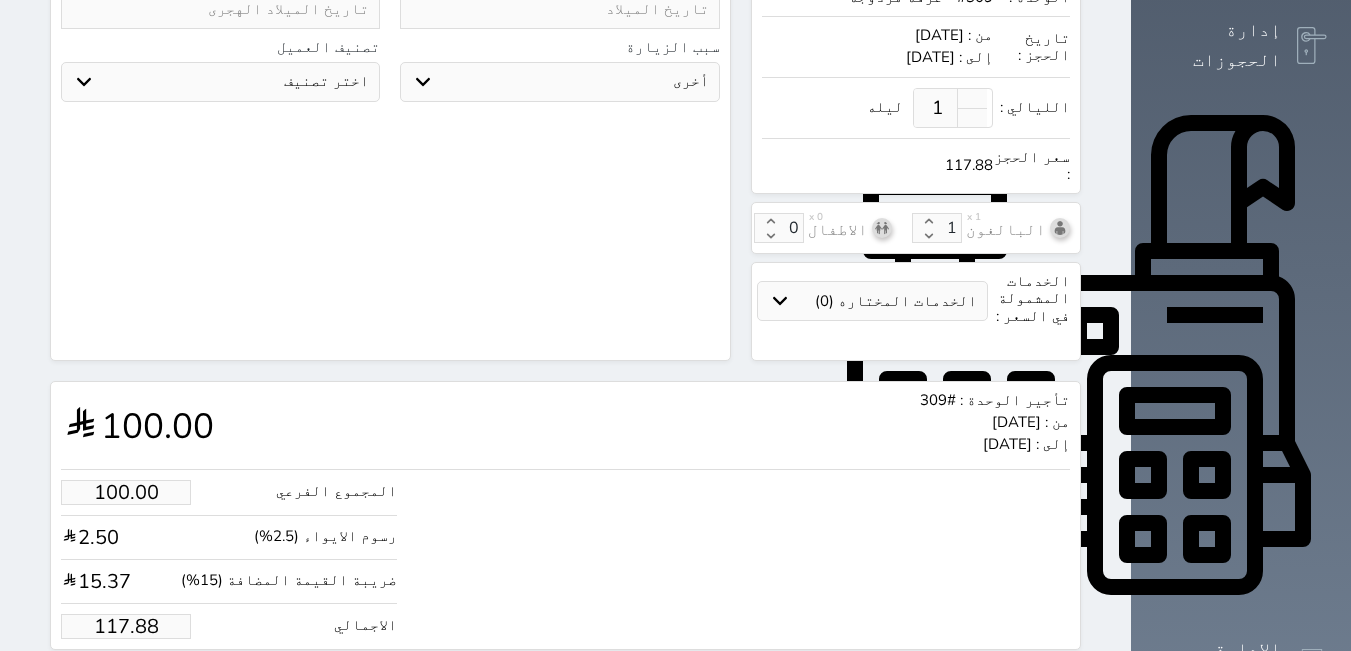 scroll, scrollTop: 576, scrollLeft: 0, axis: vertical 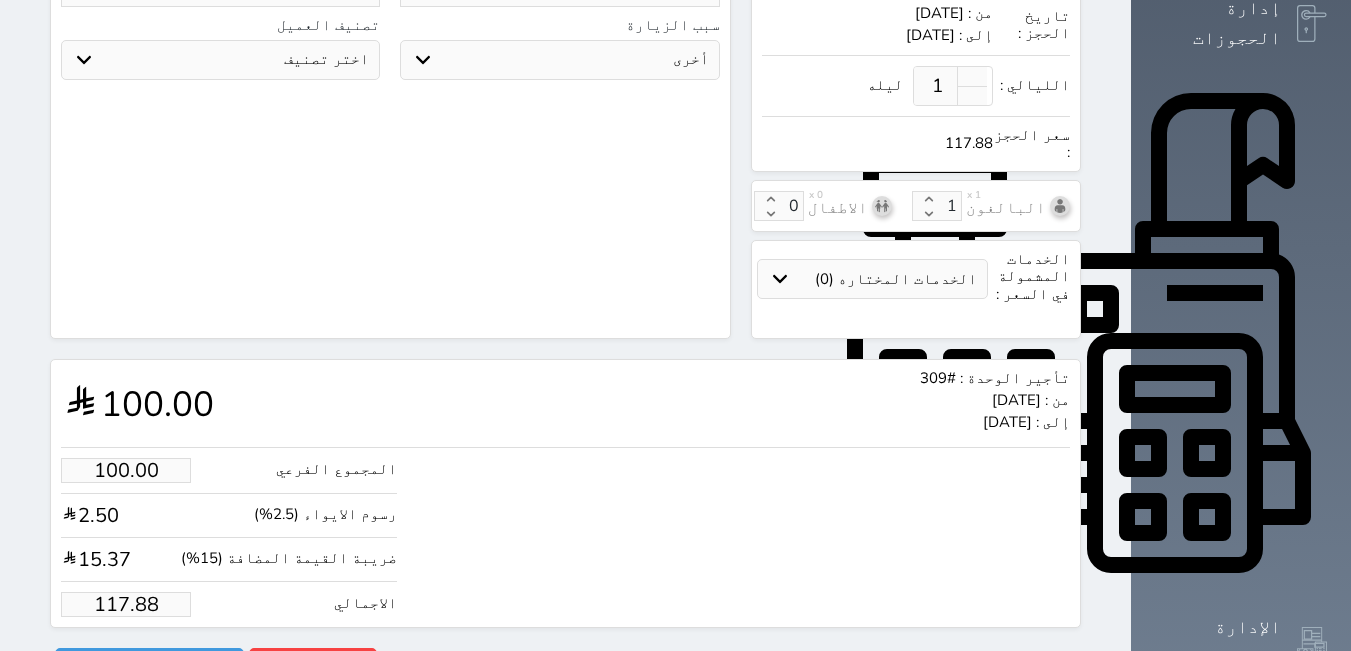 type on "64641748/96" 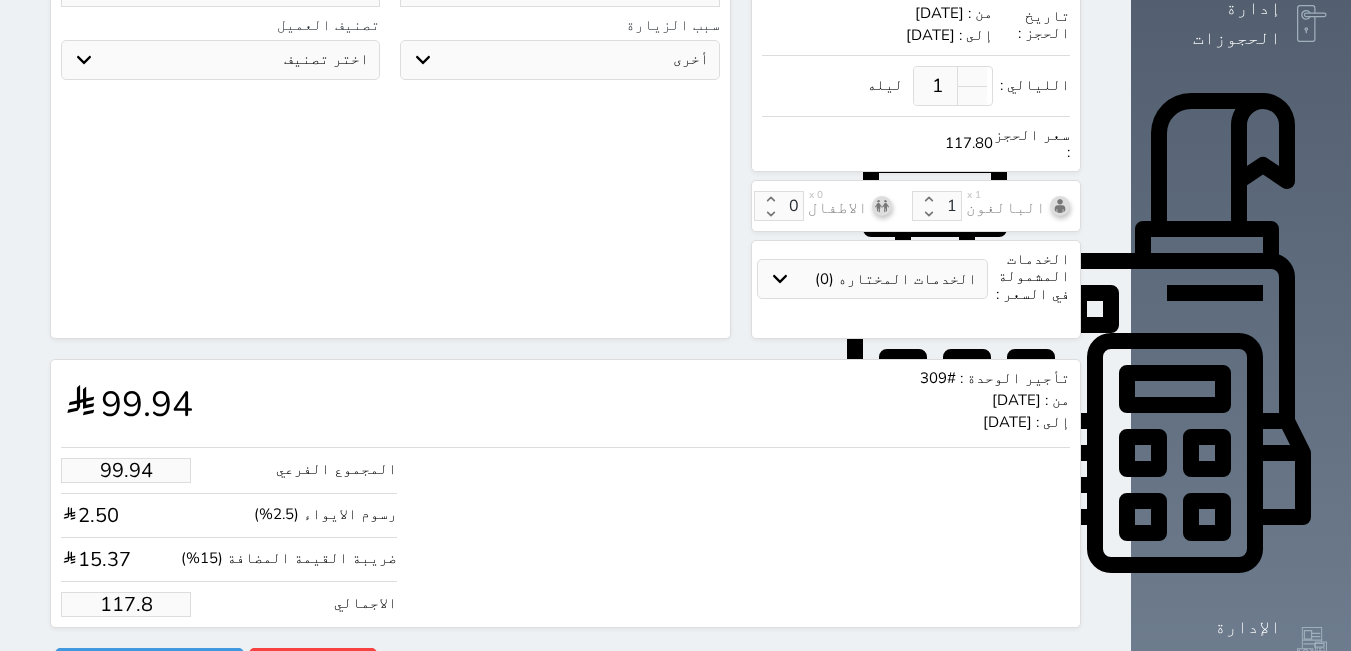 type on "99.26" 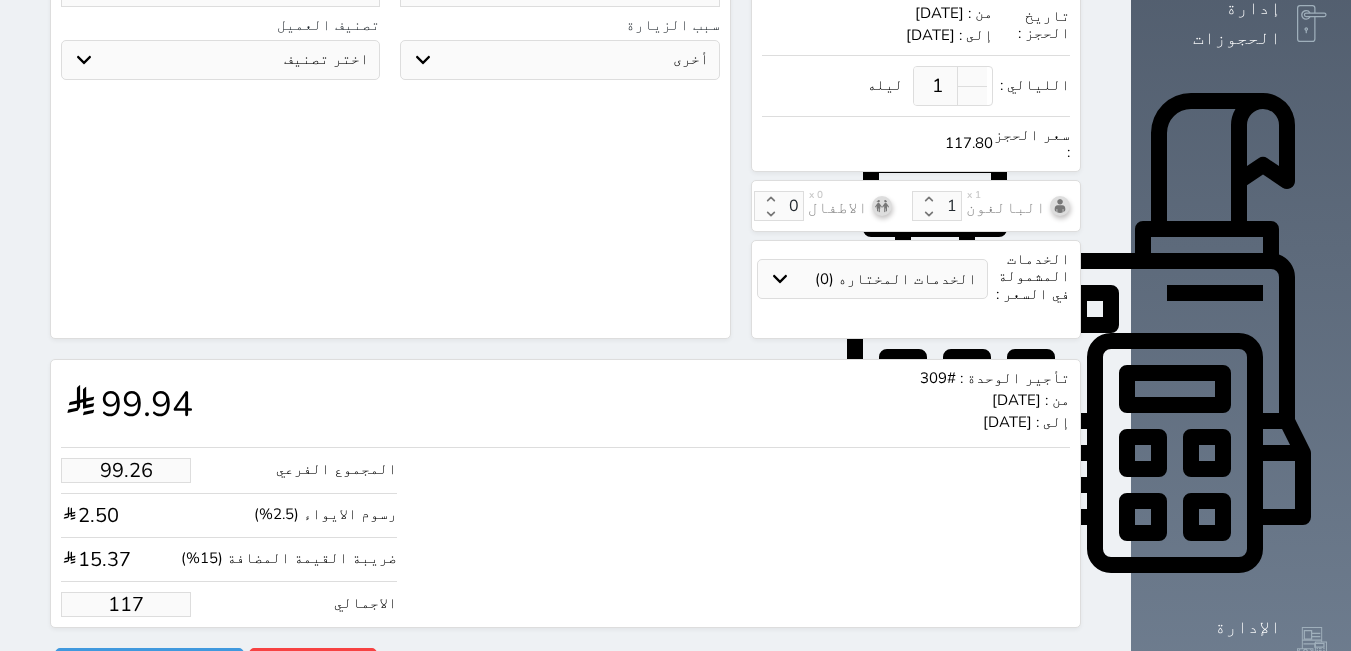 type on "9.33" 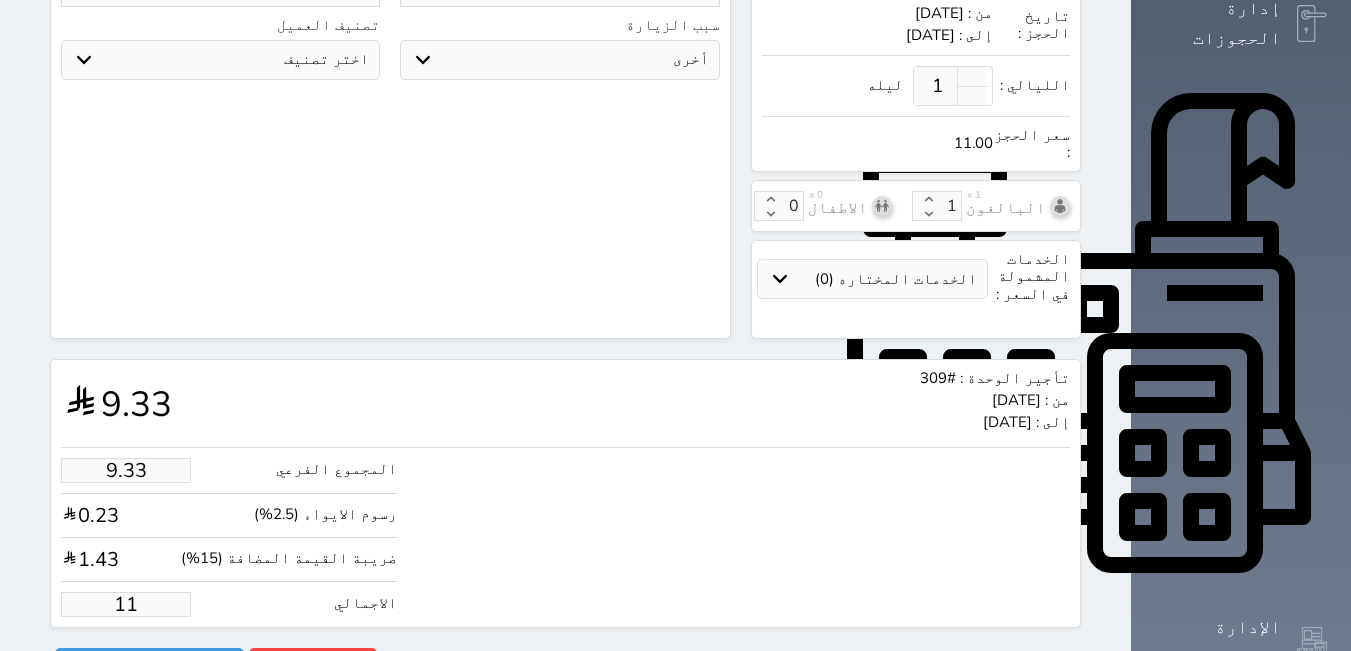 type on "1.00" 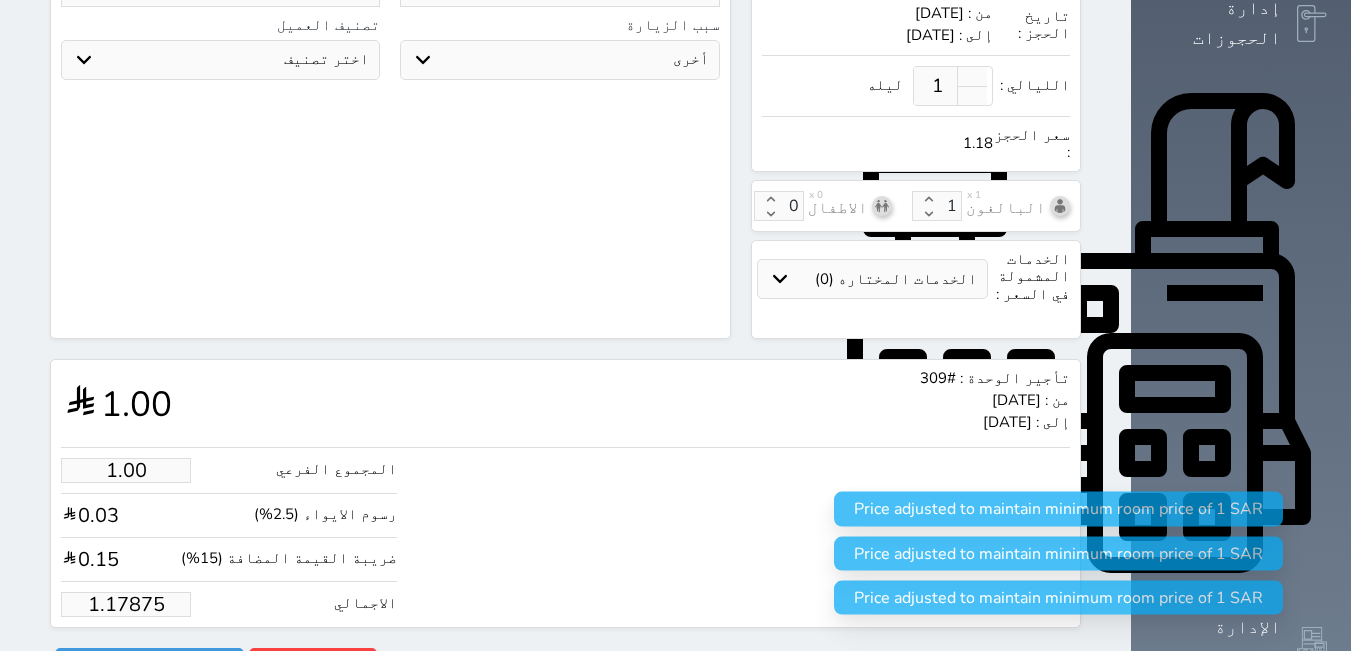 type on "1.1787" 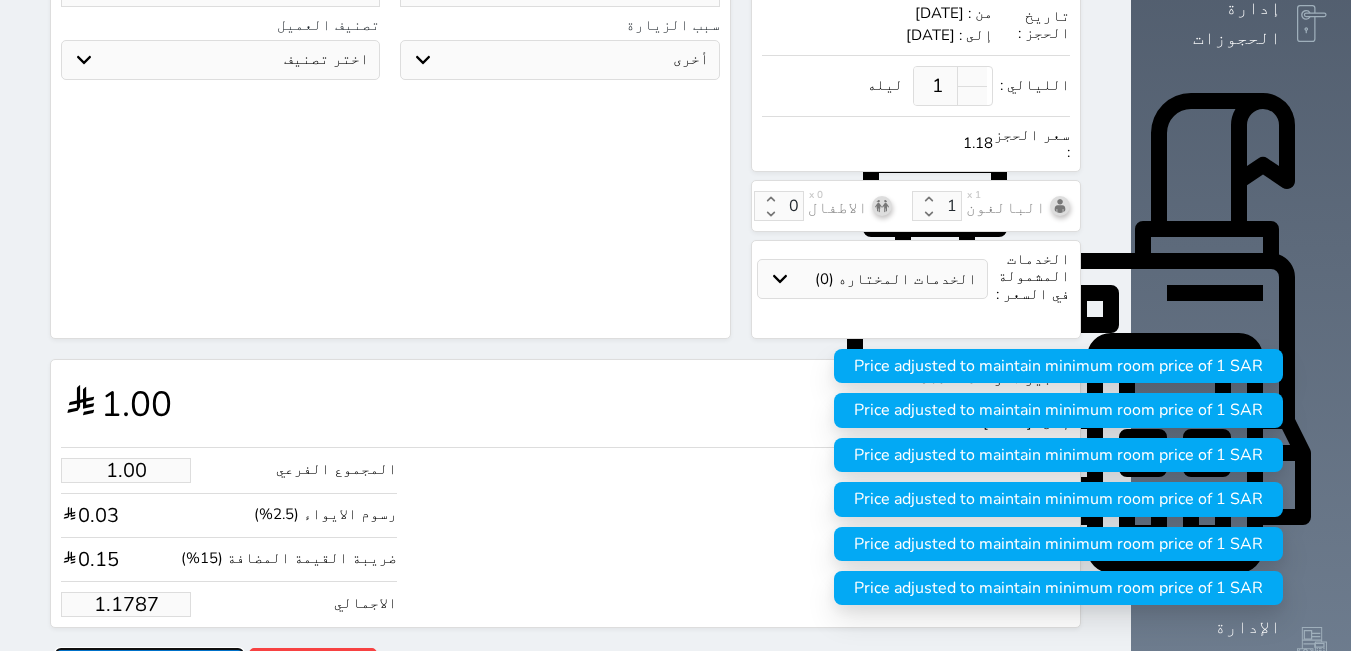 type on "1.18" 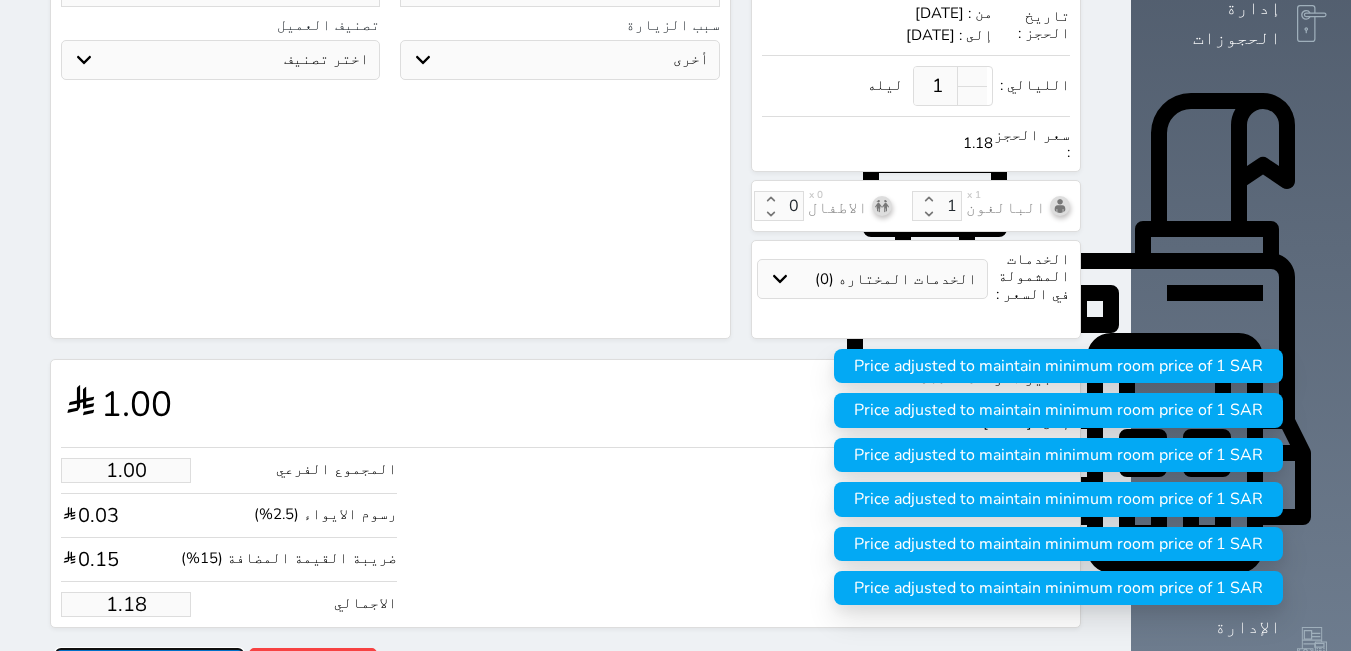 click on "حجز" at bounding box center [149, 665] 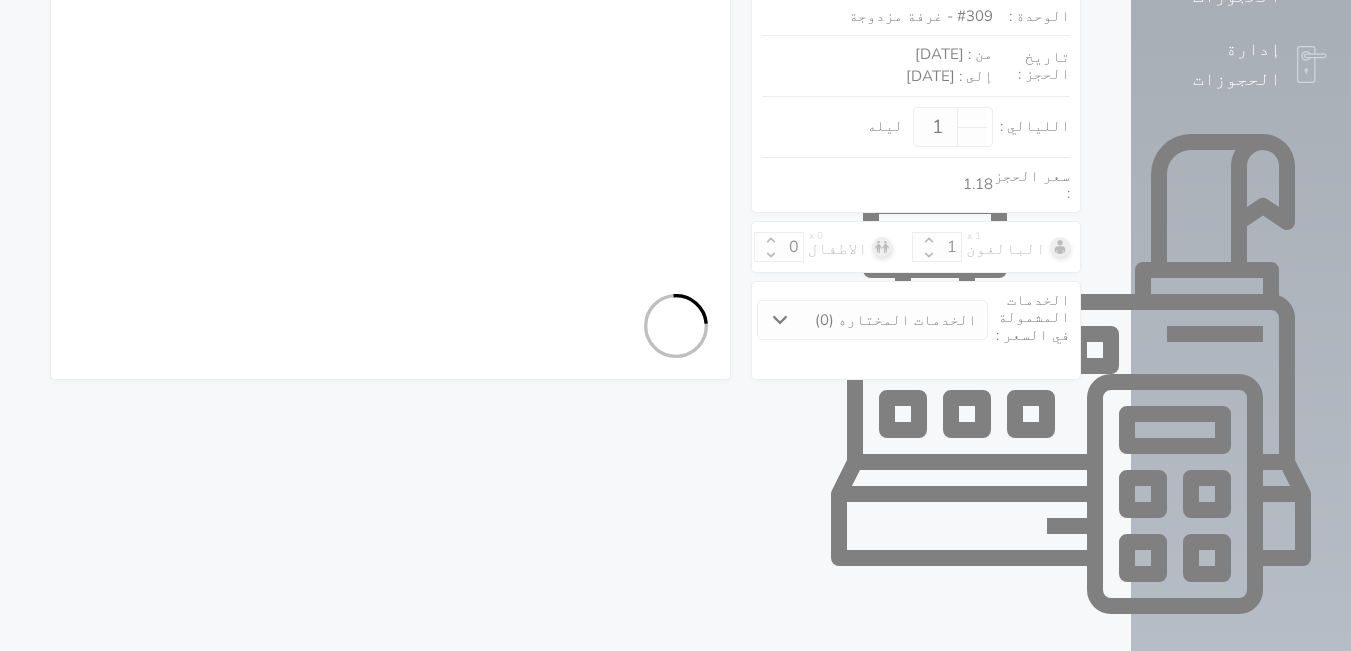 select on "1" 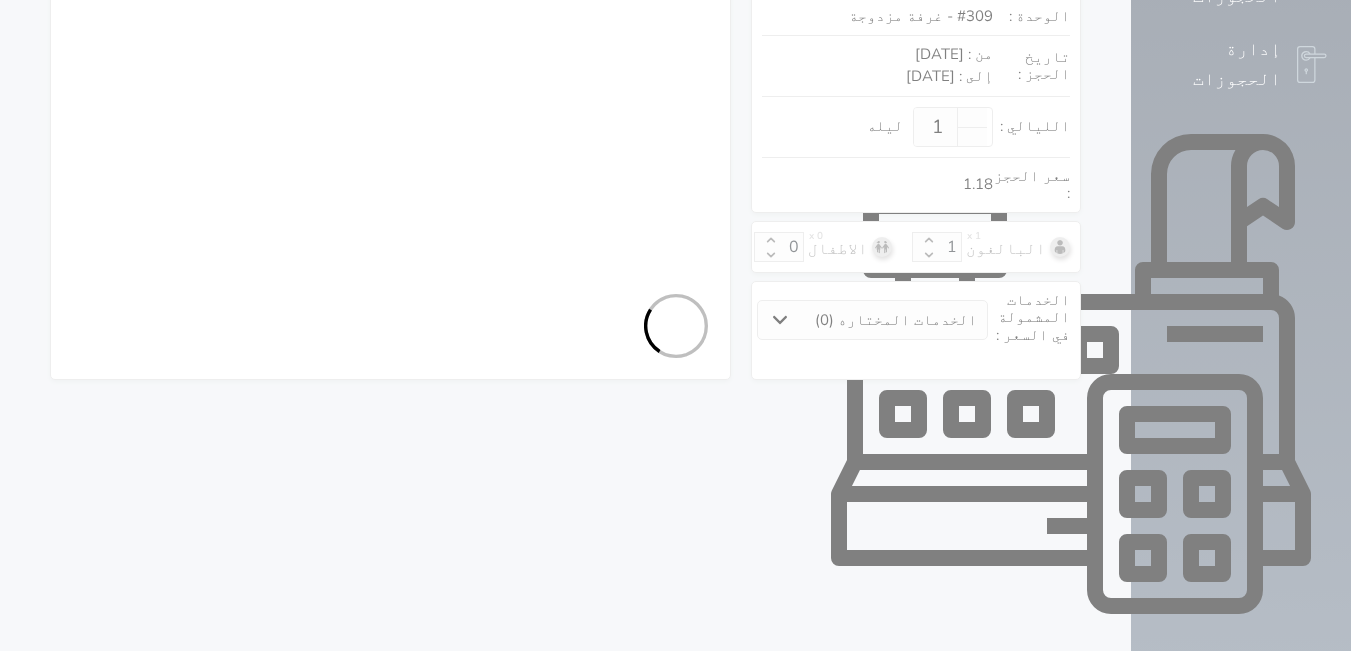 select on "113" 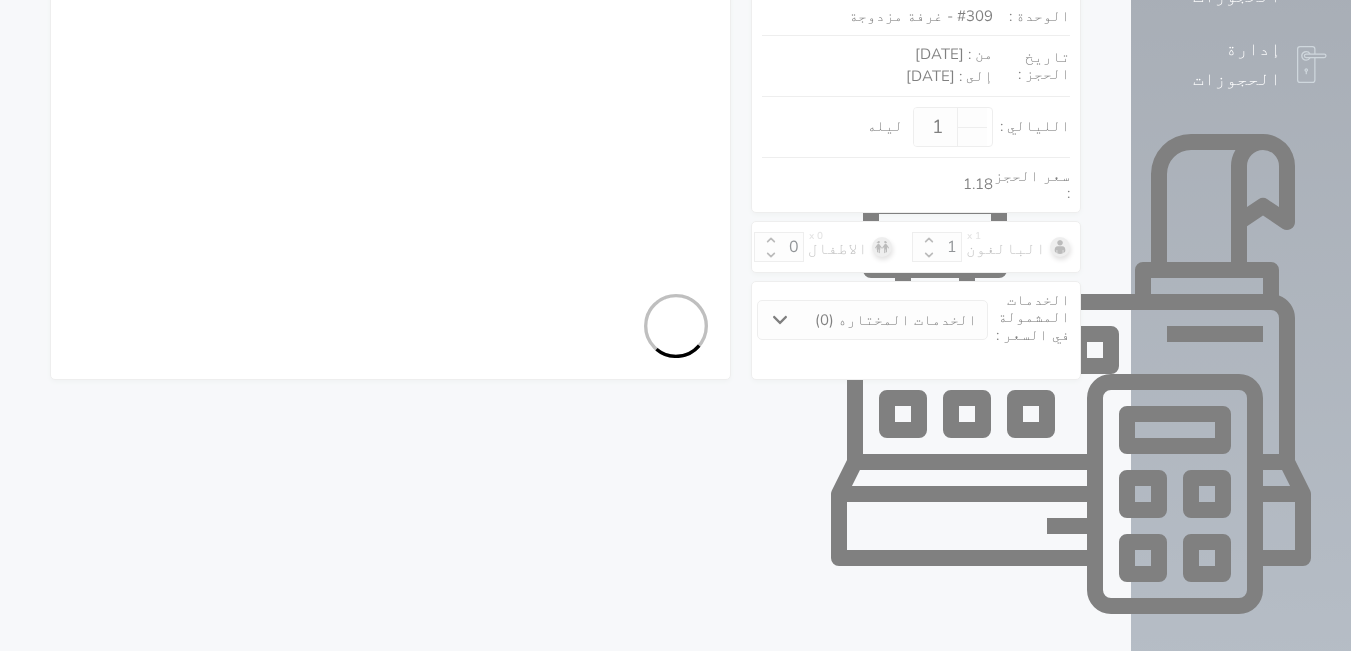 select on "1" 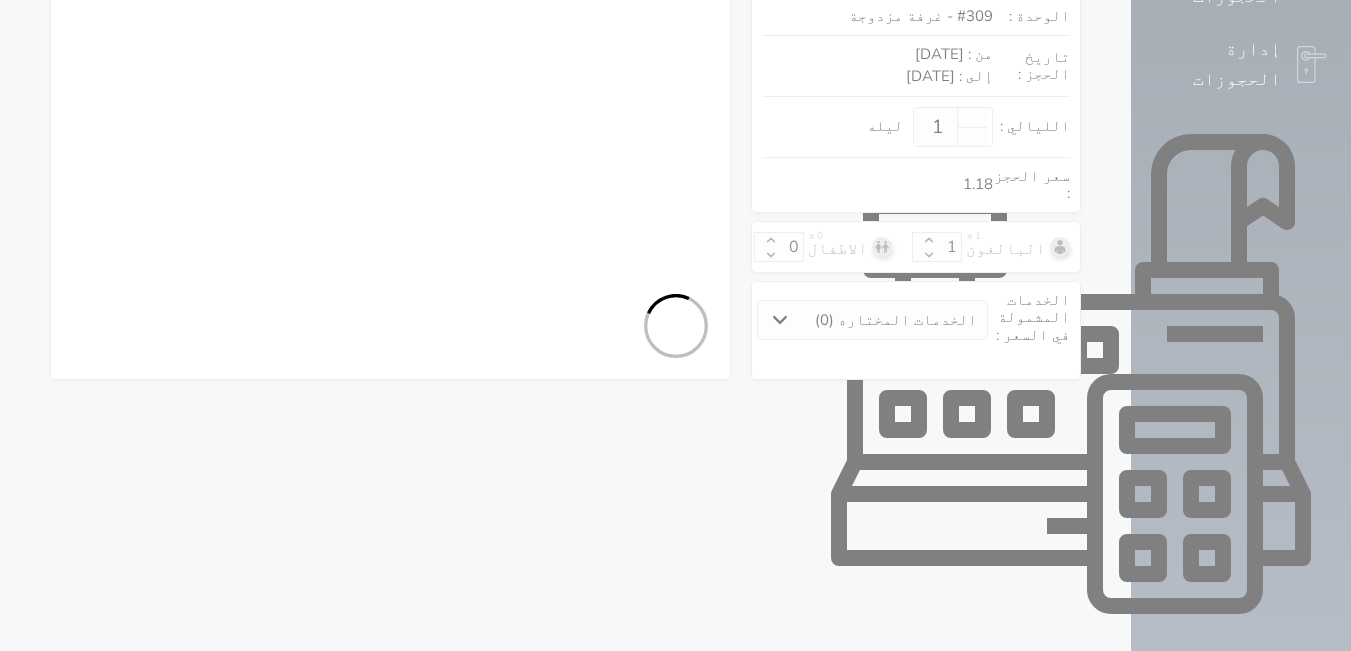 select 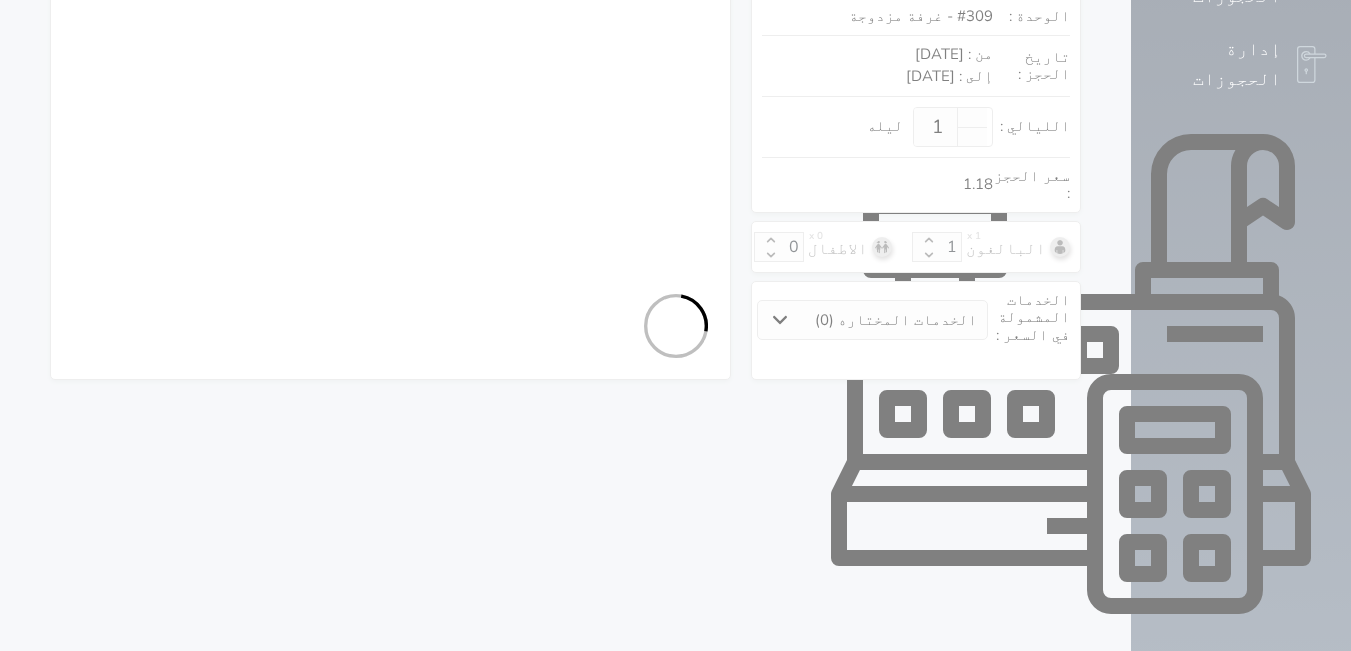 select on "7" 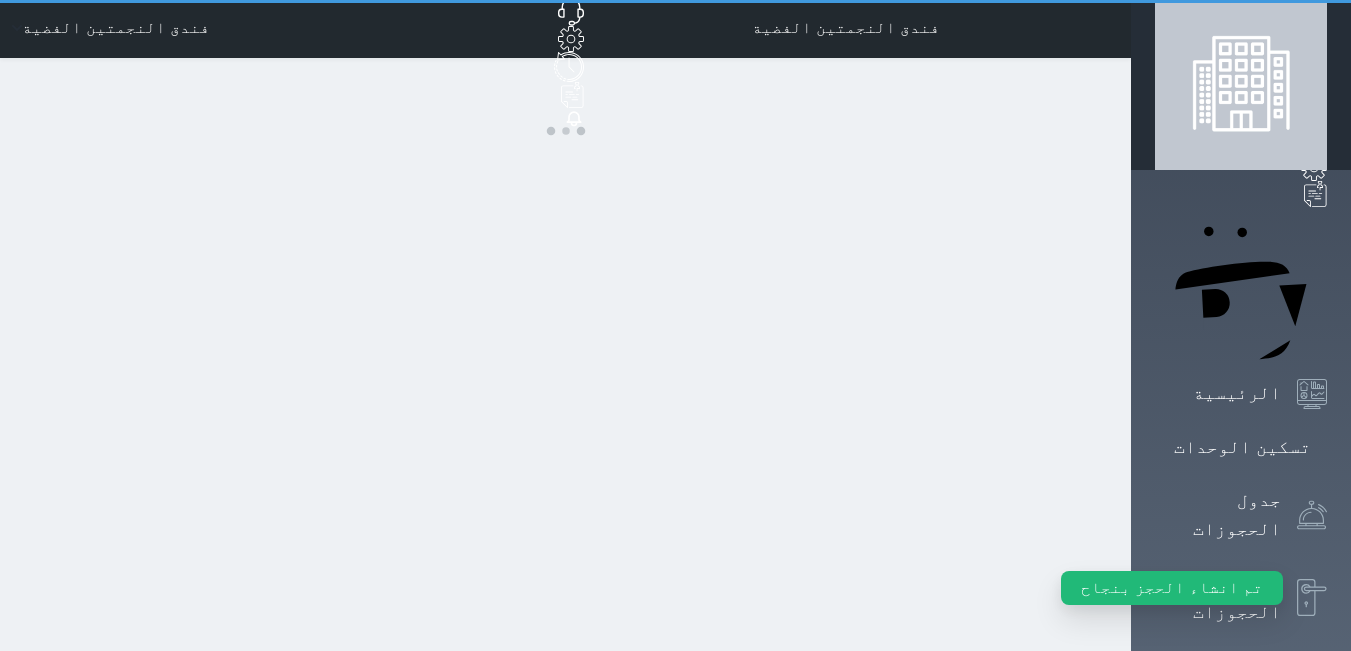 scroll, scrollTop: 0, scrollLeft: 0, axis: both 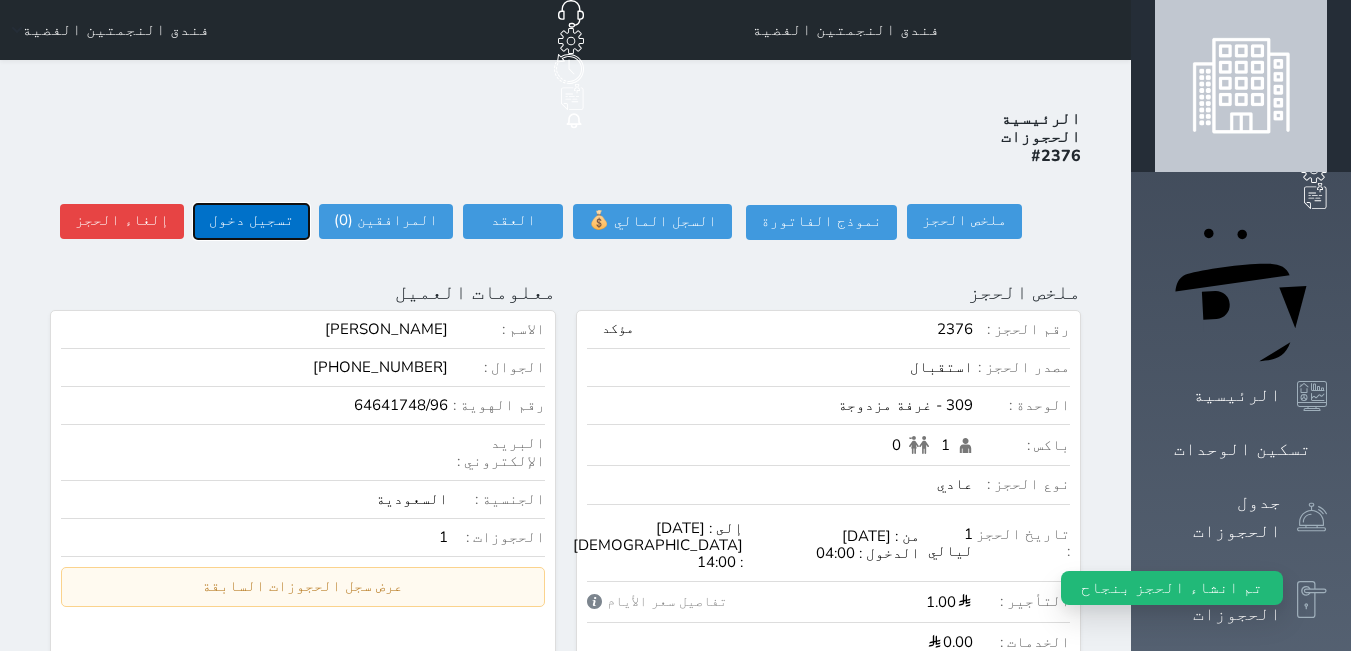 click on "تسجيل دخول" at bounding box center [251, 221] 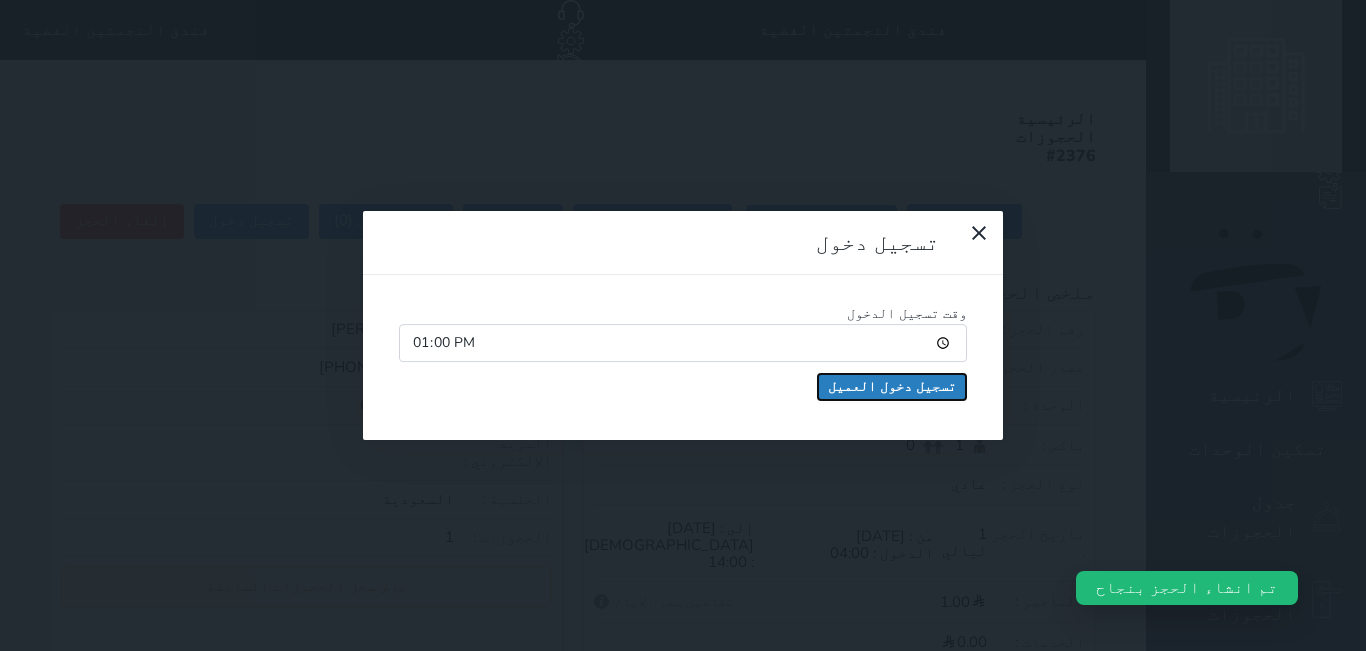click on "تسجيل دخول العميل" at bounding box center [892, 387] 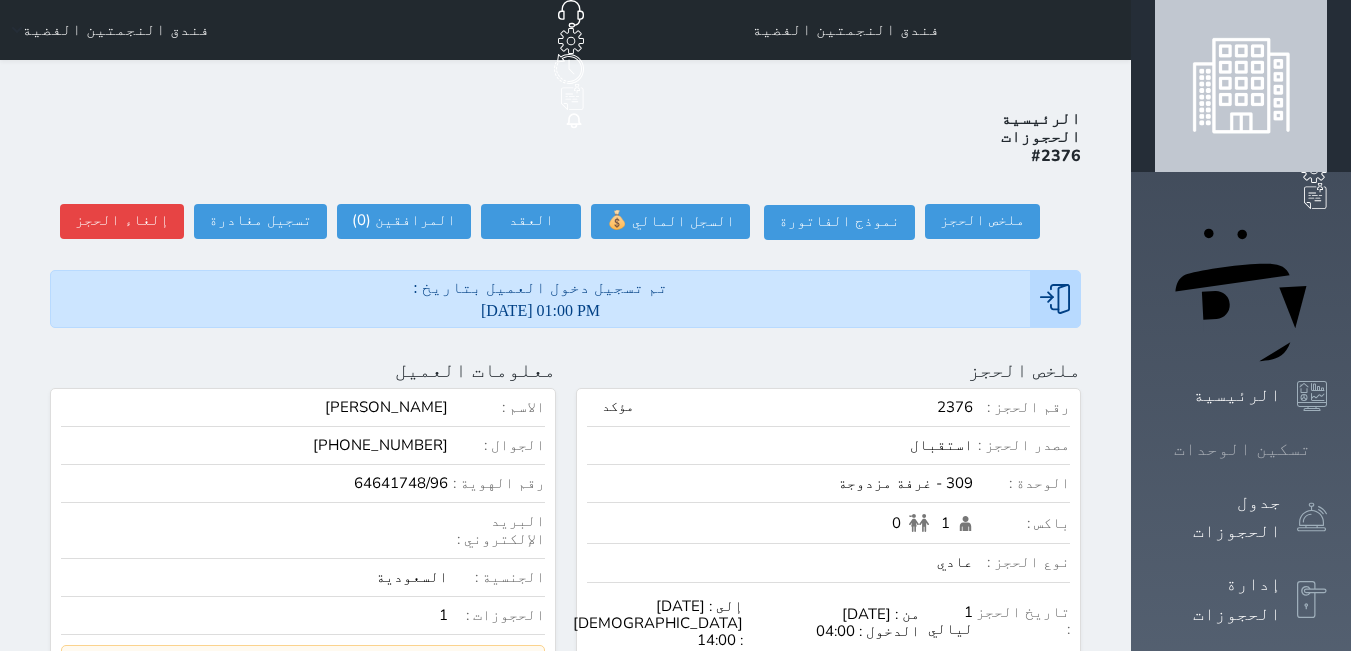 click at bounding box center (1327, 449) 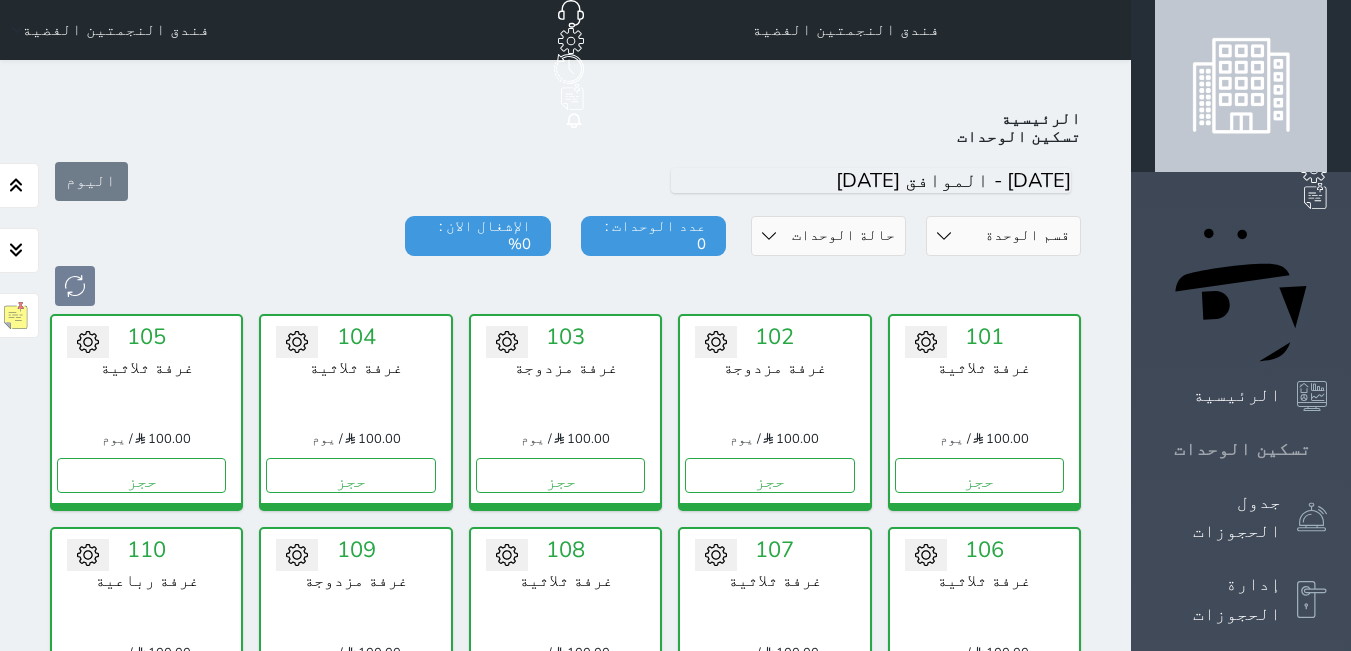 scroll, scrollTop: 78, scrollLeft: 0, axis: vertical 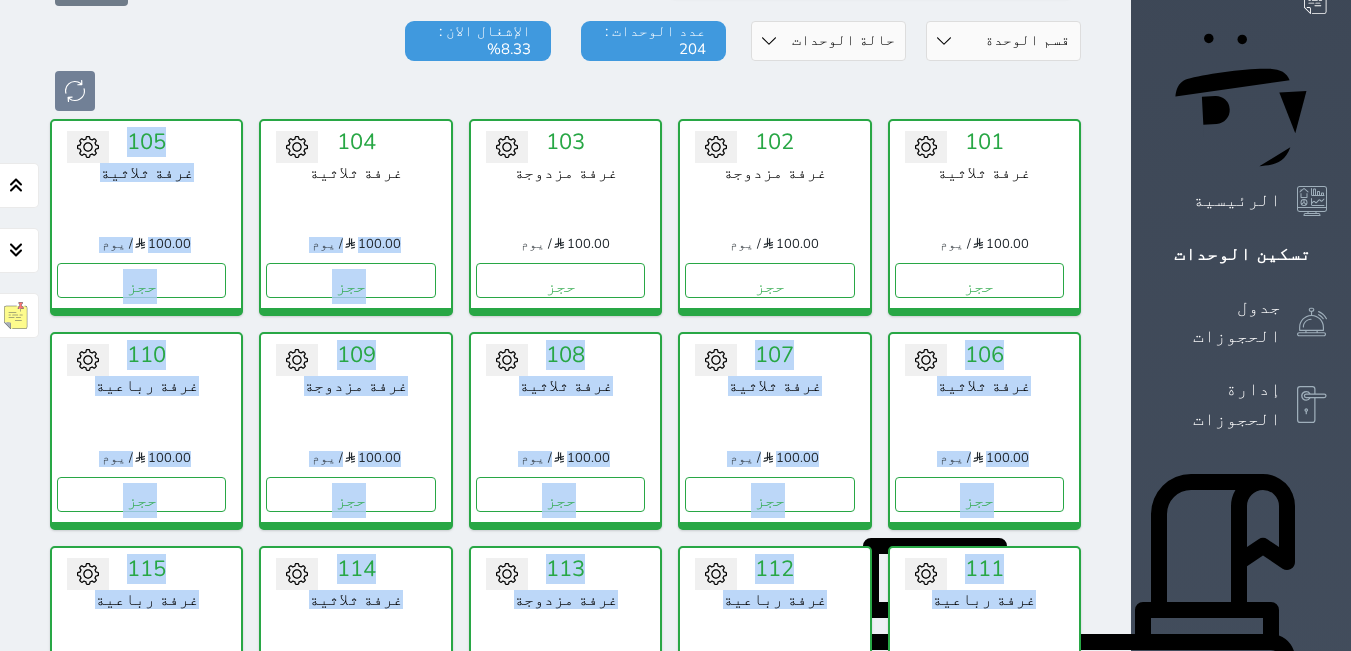 drag, startPoint x: 605, startPoint y: 259, endPoint x: 439, endPoint y: 634, distance: 410.09875 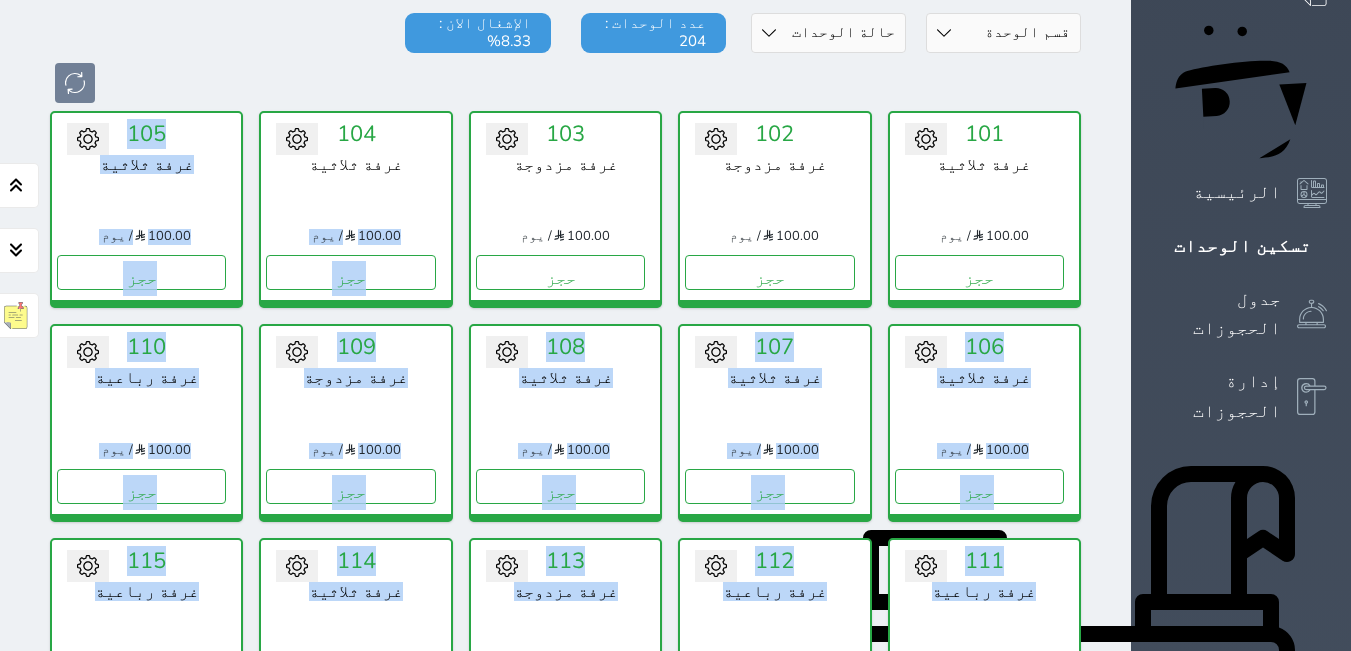 click on "تحويل لتحت الصيانة
تحويل لتحت التنظيف
116   غرفة رباعية
100.00
/ يوم       حجز" at bounding box center [984, 849] 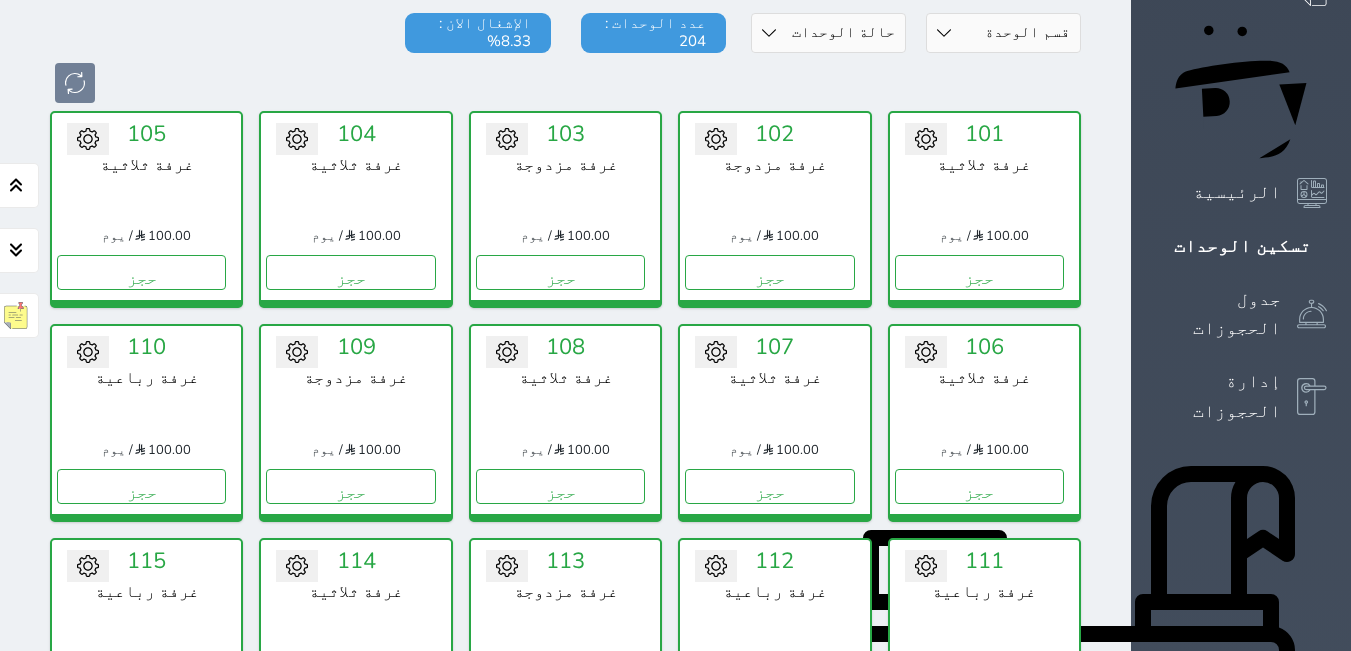 click on "تحويل لتحت الصيانة
تحويل لتحت التنظيف
116   غرفة رباعية
100.00
/ يوم       حجز" at bounding box center [984, 849] 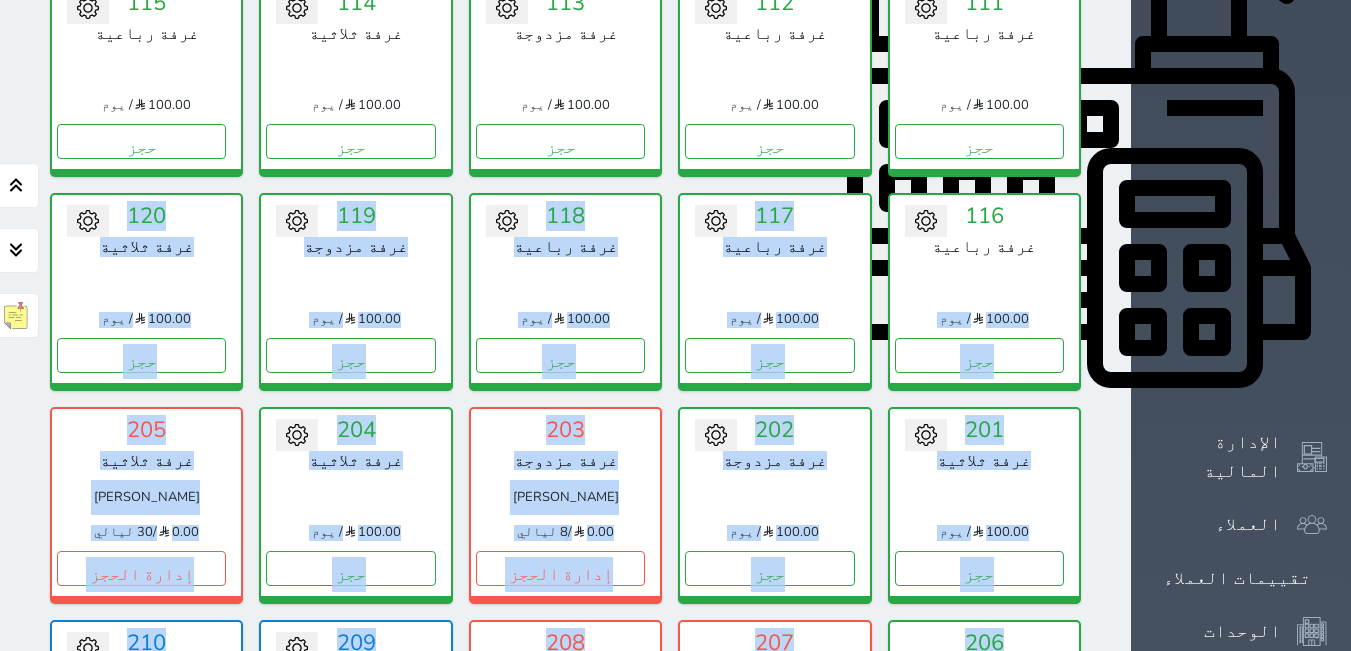 drag, startPoint x: 556, startPoint y: 558, endPoint x: 575, endPoint y: 609, distance: 54.42426 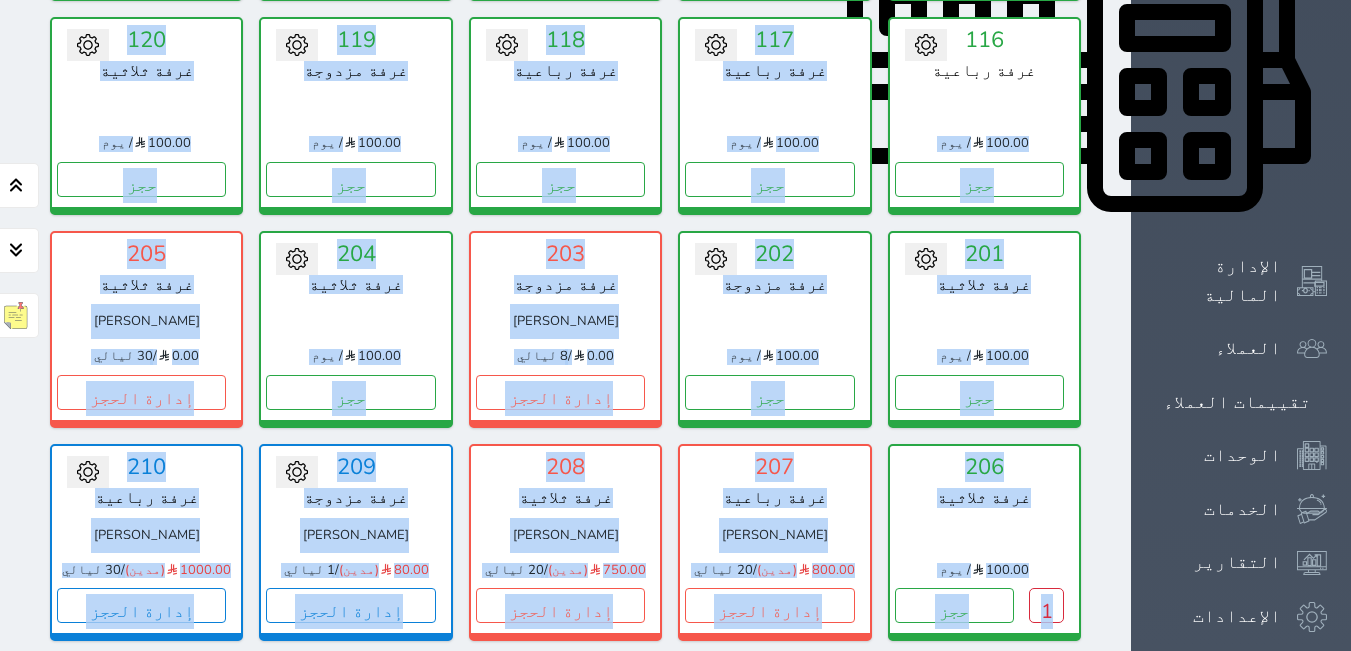 drag, startPoint x: 616, startPoint y: 597, endPoint x: 640, endPoint y: 591, distance: 24.738634 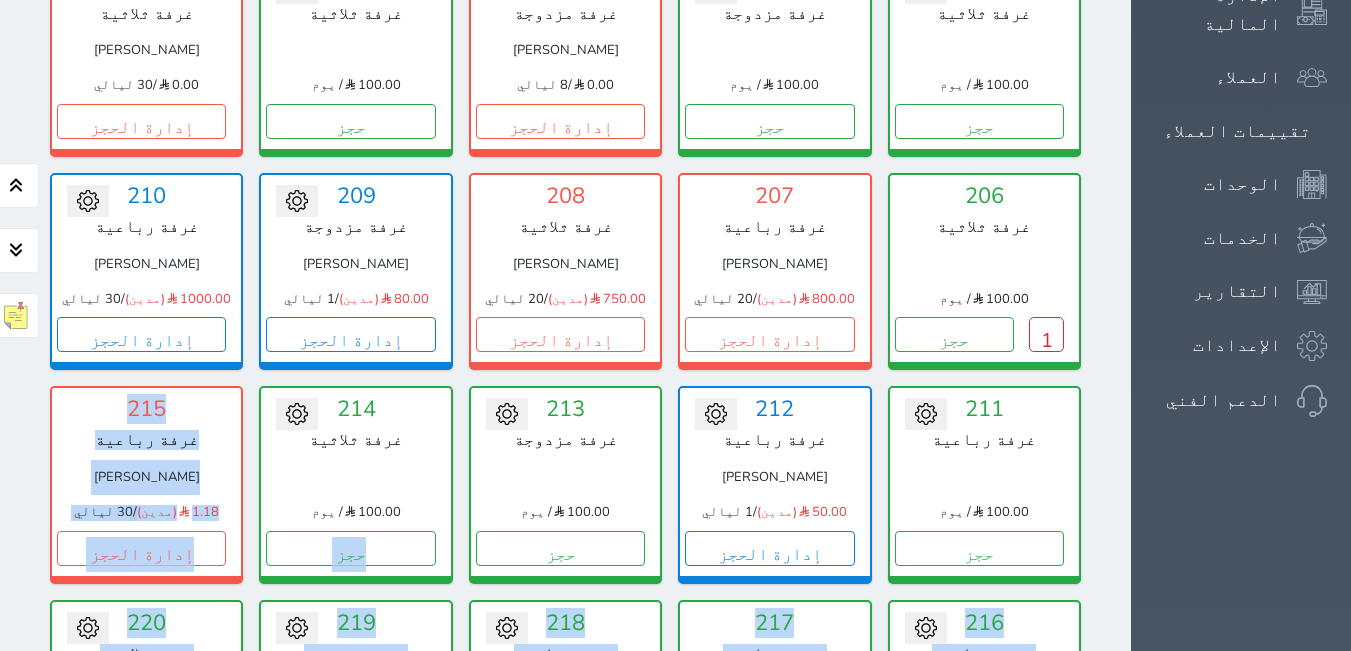 scroll, scrollTop: 1254, scrollLeft: 0, axis: vertical 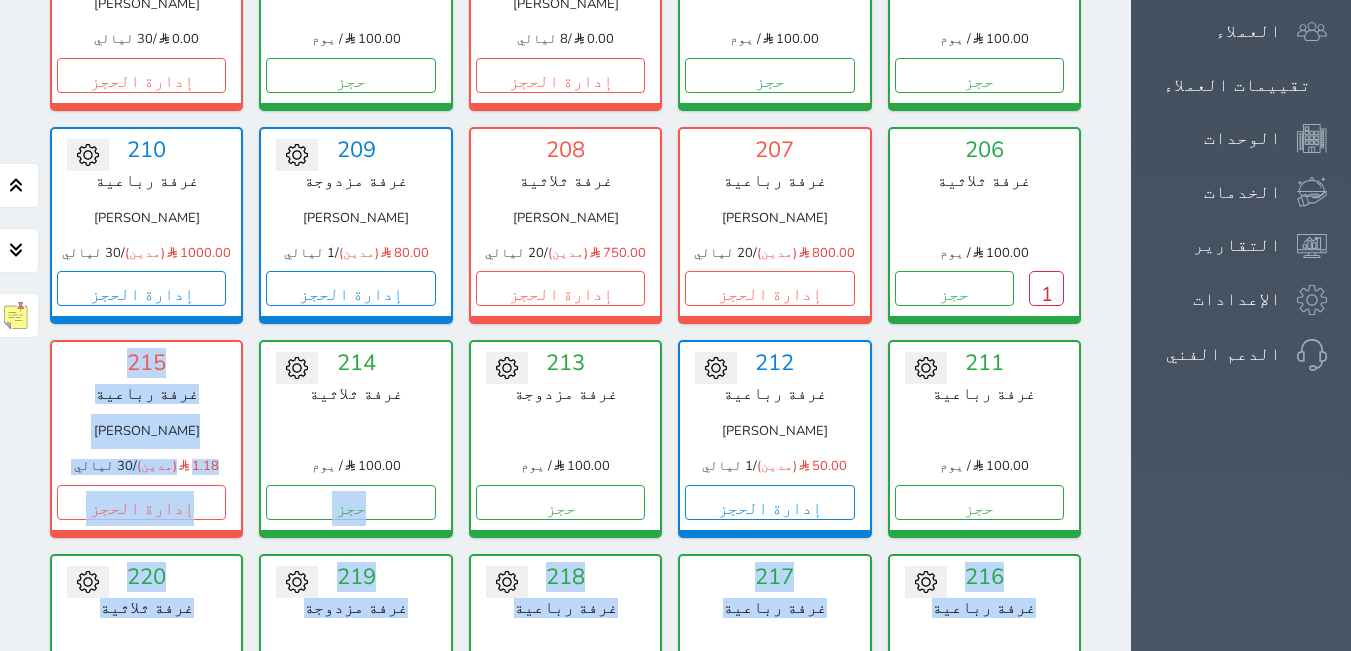 drag, startPoint x: 596, startPoint y: 586, endPoint x: 613, endPoint y: 614, distance: 32.75668 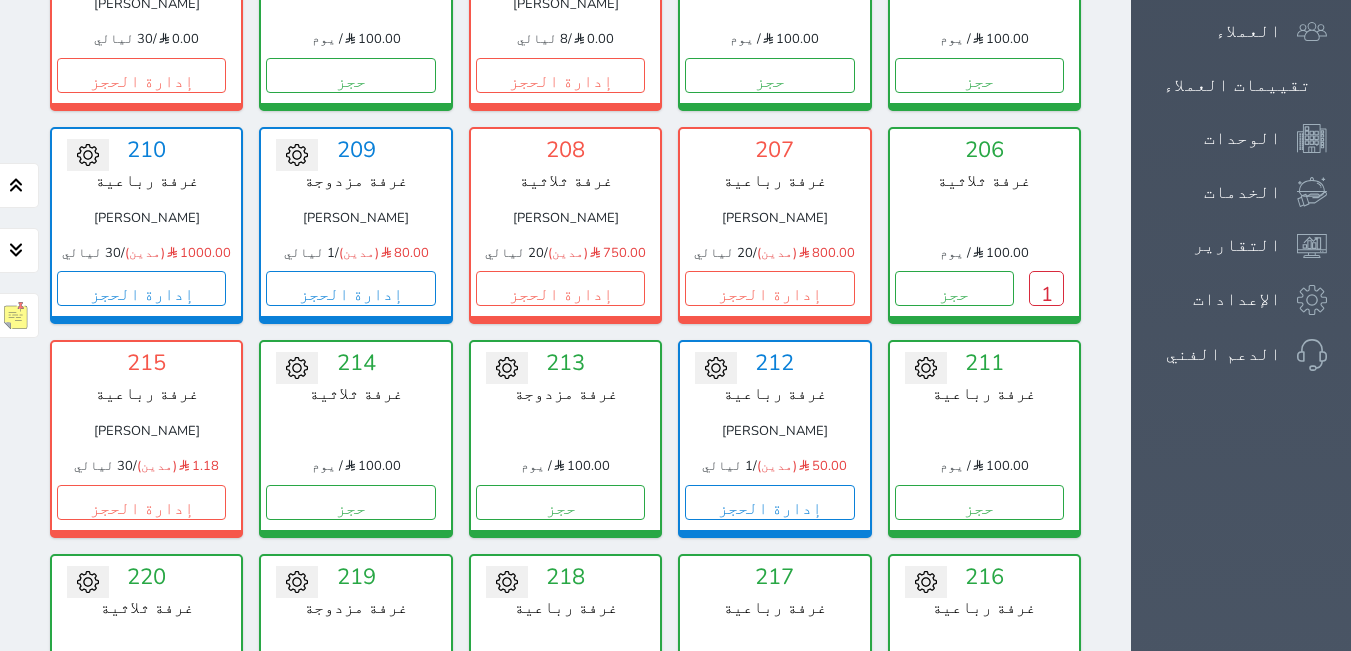 click on "305   غرفة ثلاثية
[PERSON_NAME]
250.00
(مدين)
/   1 ليالي           إدارة الحجز               تغيير الحالة الى صيانة                   التاريخ المتوقع للانتهاء       حفظ" at bounding box center (146, 865) 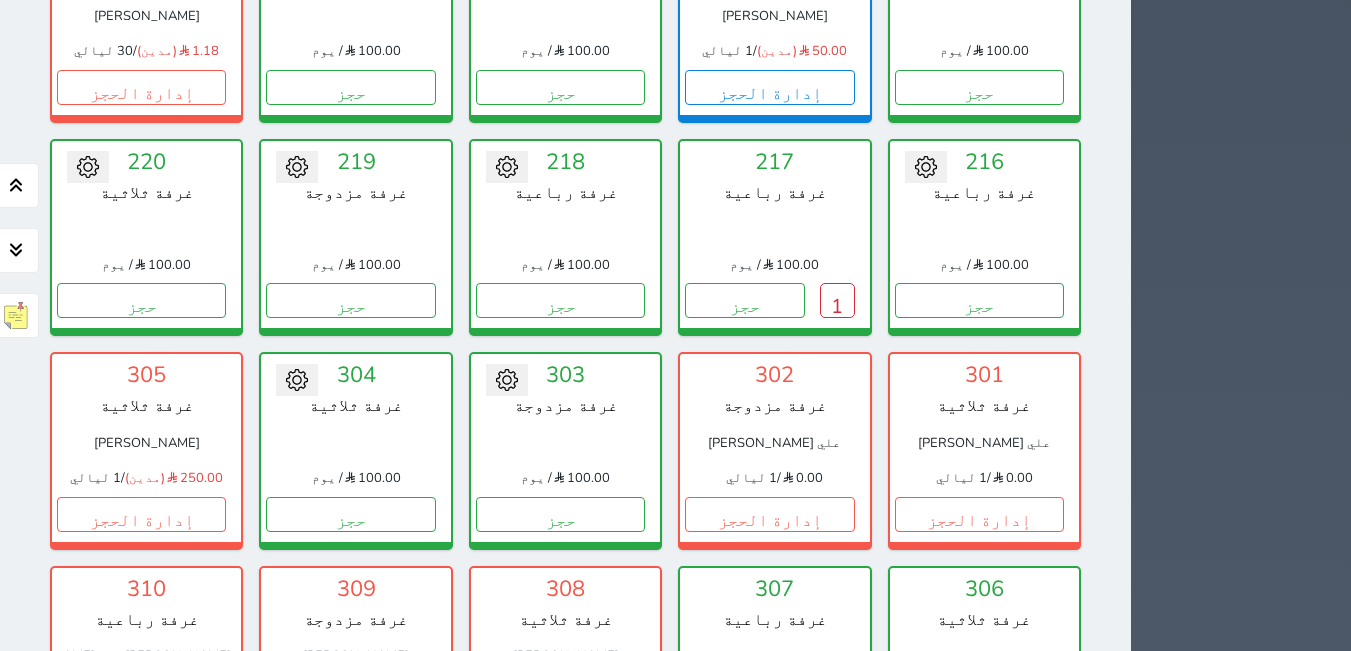 scroll, scrollTop: 1933, scrollLeft: 0, axis: vertical 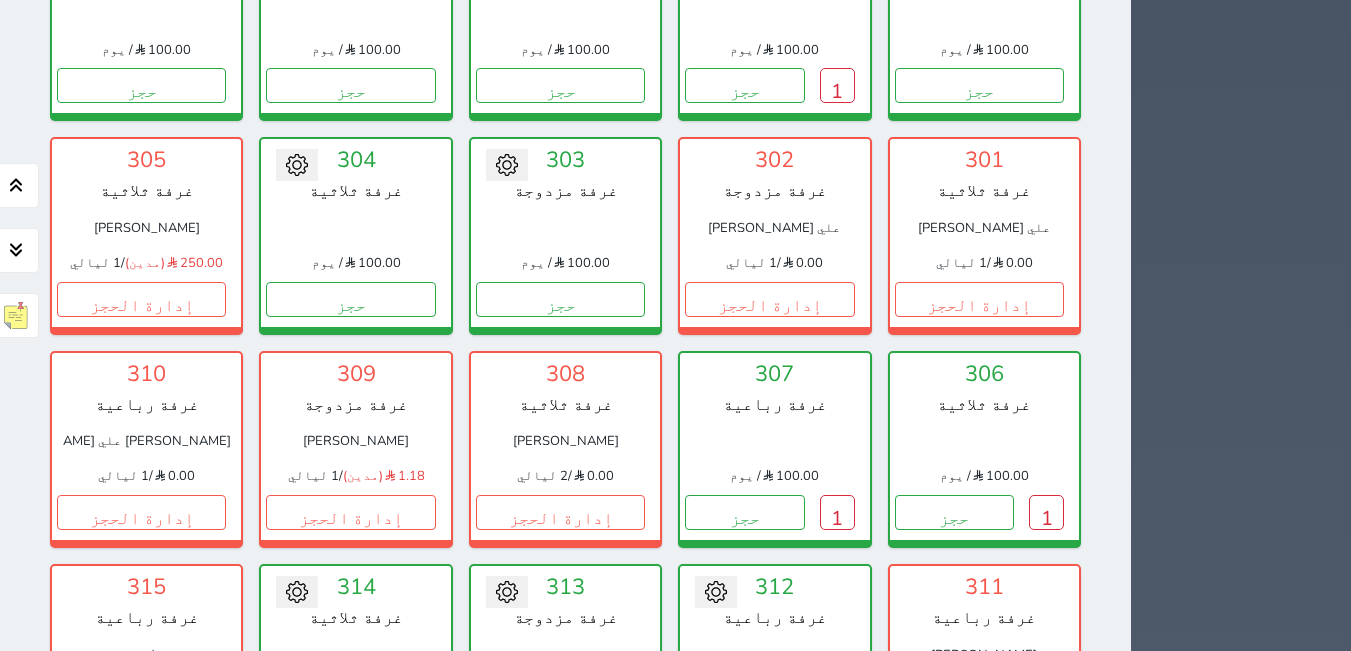 drag, startPoint x: 819, startPoint y: 614, endPoint x: 843, endPoint y: 662, distance: 53.66563 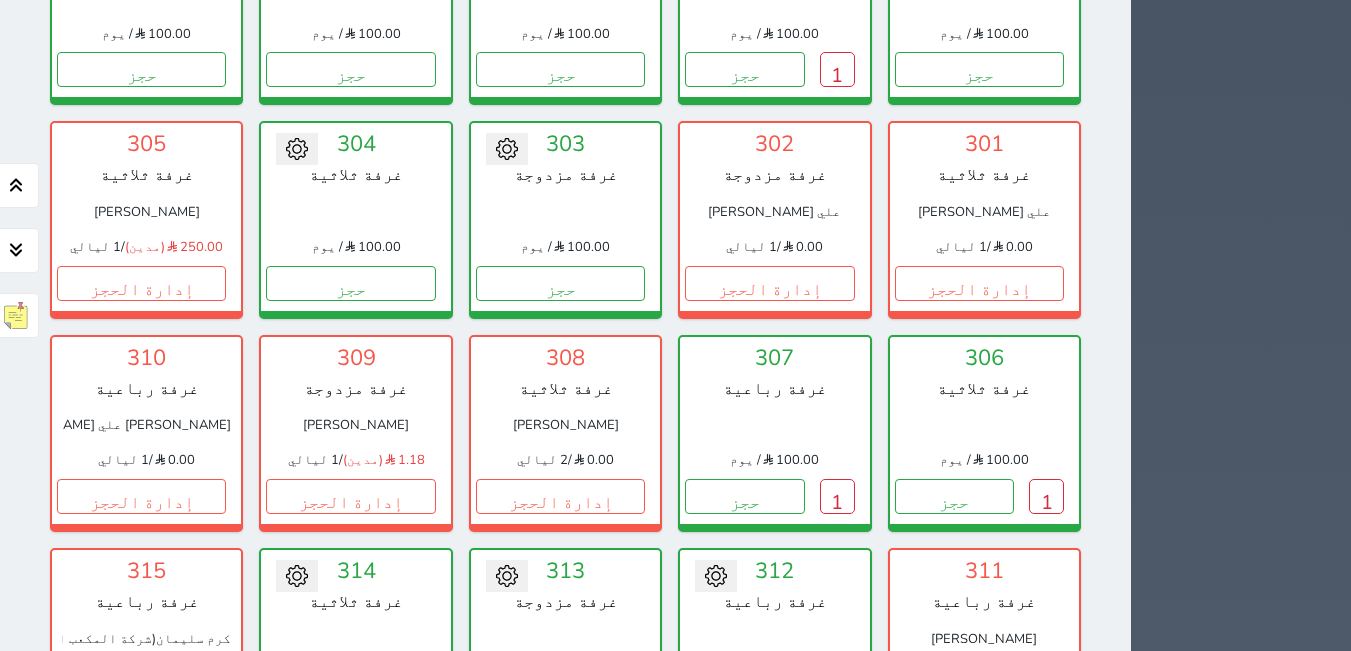 click on "Your browser does not support the audio element.
حجز جماعي جديد   حجز جديد             الرئيسية     تسكين الوحدات     جدول الحجوزات     إدارة الحجوزات     POS     الإدارة المالية     العملاء     تقييمات العملاء     الوحدات     الخدمات     التقارير     الإعدادات     الدعم الفني
فندق النجمتين الفضية
حجز جماعي جديد   حجز جديد   غير مرتبط مع منصة زاتكا المرحلة الثانية   غير مرتبط مع شموس   مرتبط مع المنصة الوطنية للرصد السياحي             إشعار   الغرفة   النزيل   المصدر
فندق النجمتين الفضية
الرئيسية   تسكين الوحدات       اليوم   قسم الوحدة   غرفة رباعية غرفة ثلاثية غرفة مزدوجة" at bounding box center (675, -1575) 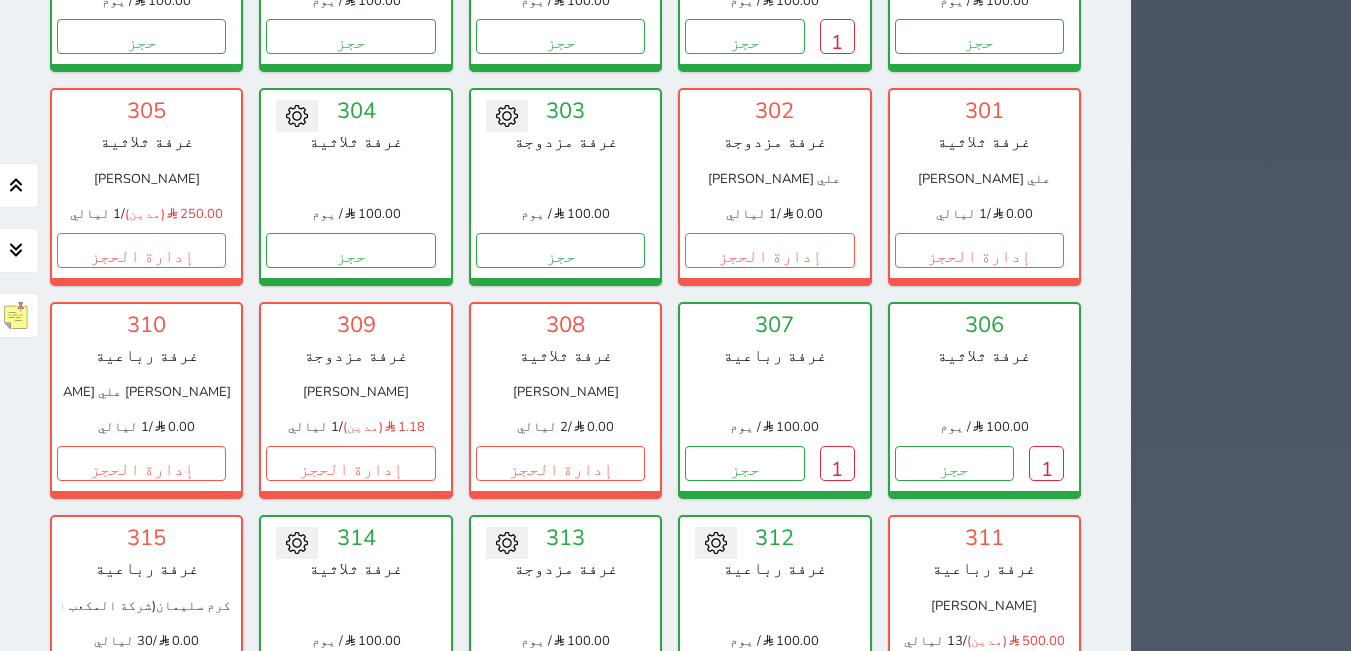 click on "غرفة مزدوجة" at bounding box center [565, 996] 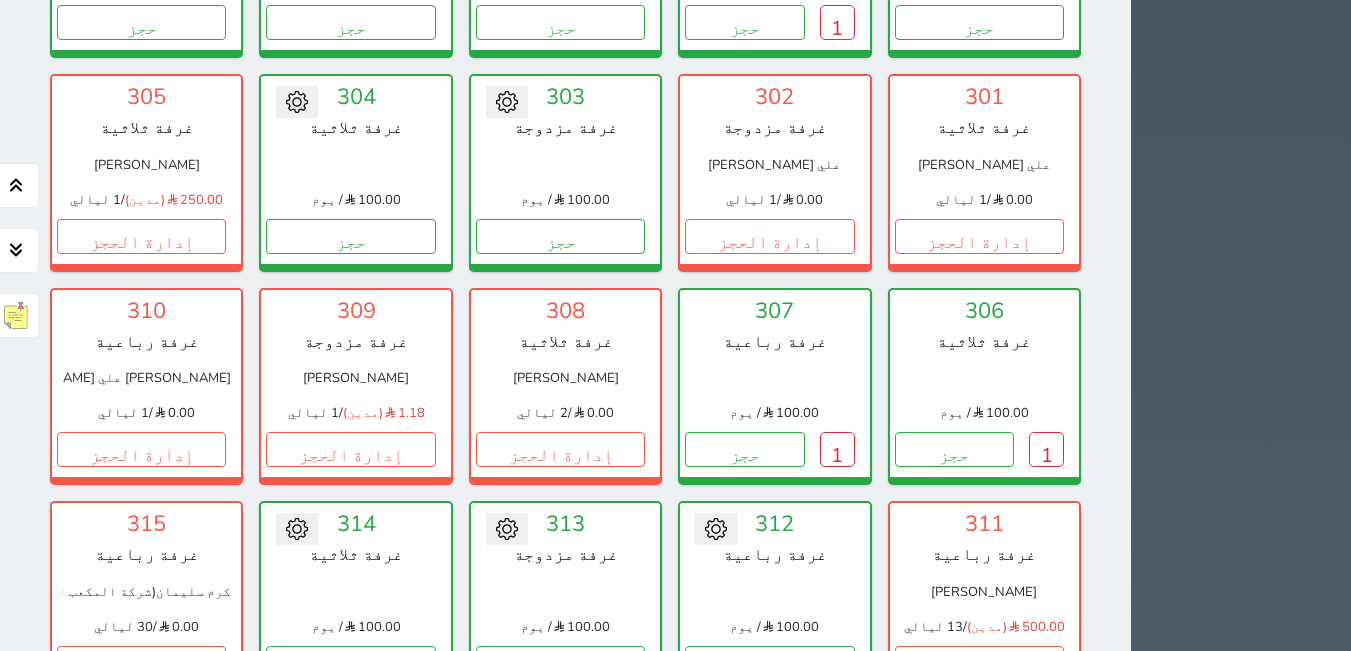 scroll, scrollTop: 1951, scrollLeft: 0, axis: vertical 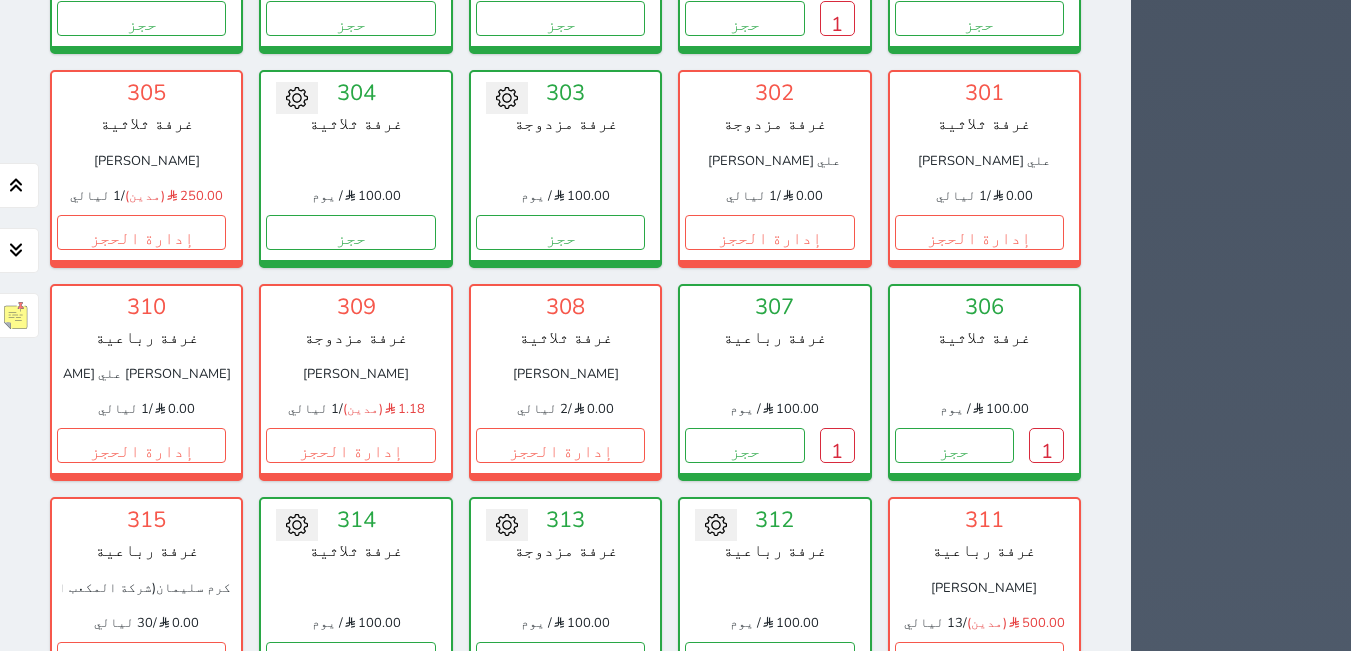 drag, startPoint x: 709, startPoint y: 478, endPoint x: 469, endPoint y: 601, distance: 269.68314 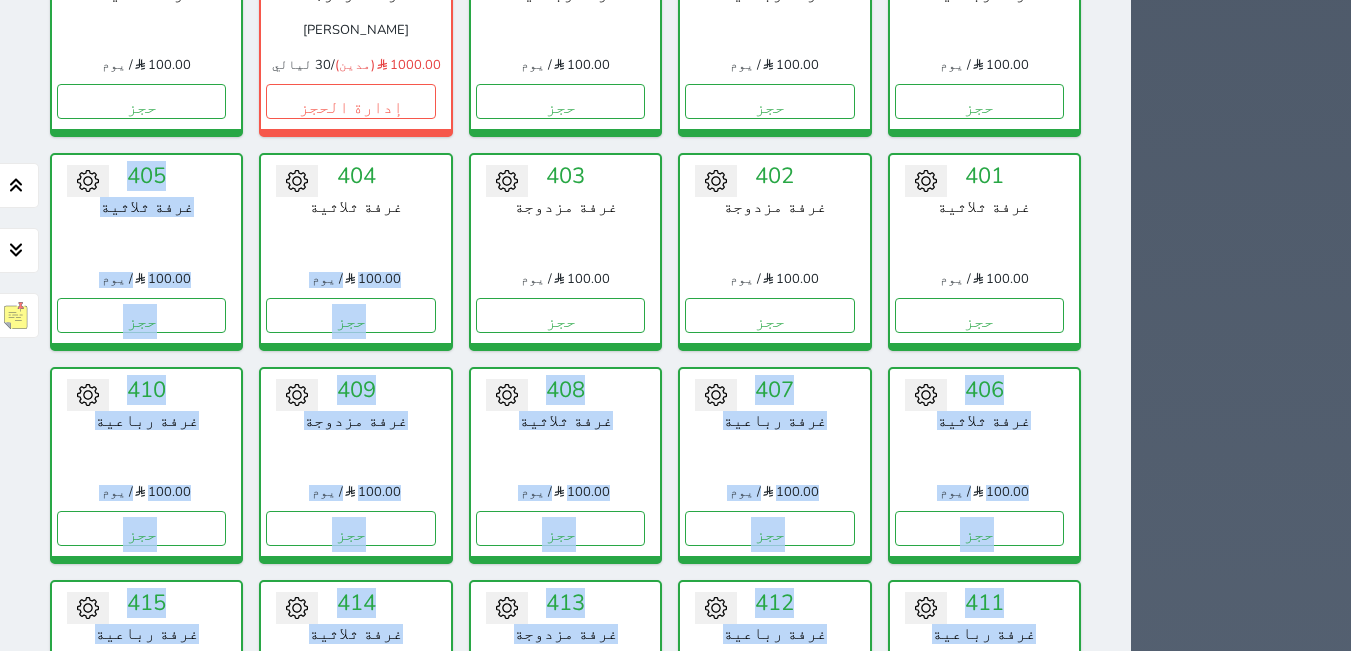 drag, startPoint x: 482, startPoint y: 549, endPoint x: 672, endPoint y: 645, distance: 212.87555 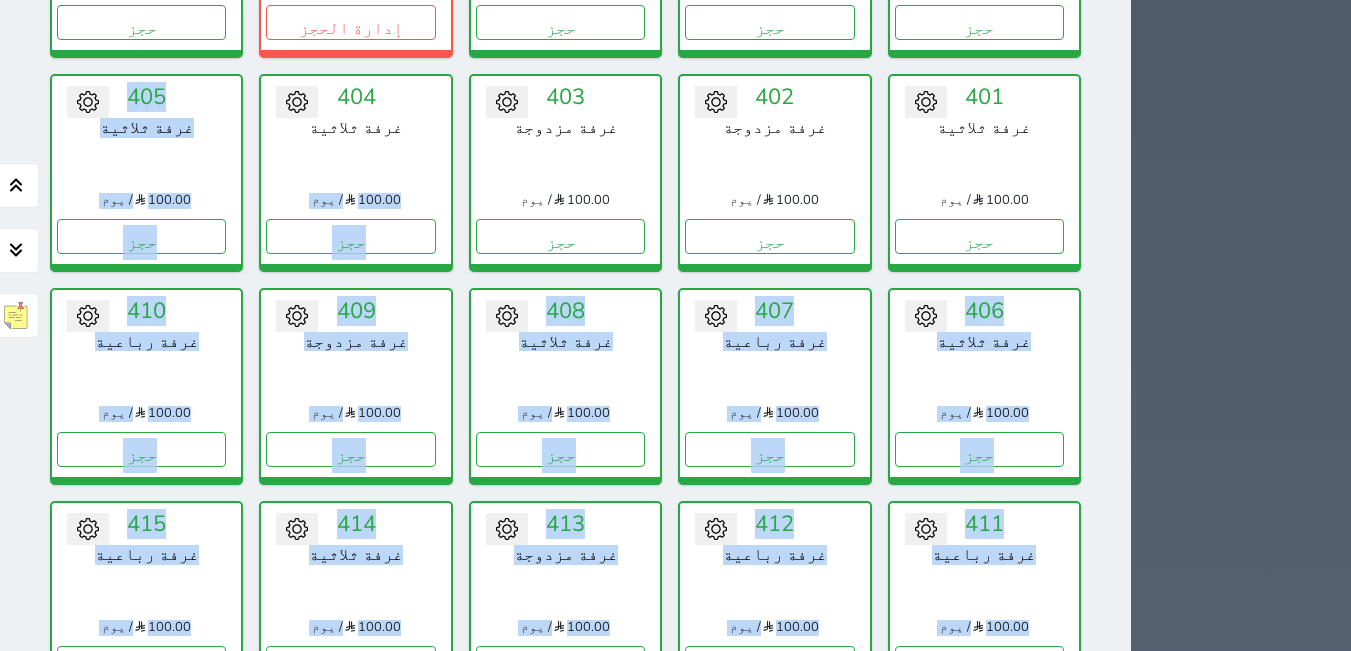 click at bounding box center [774, 1232] 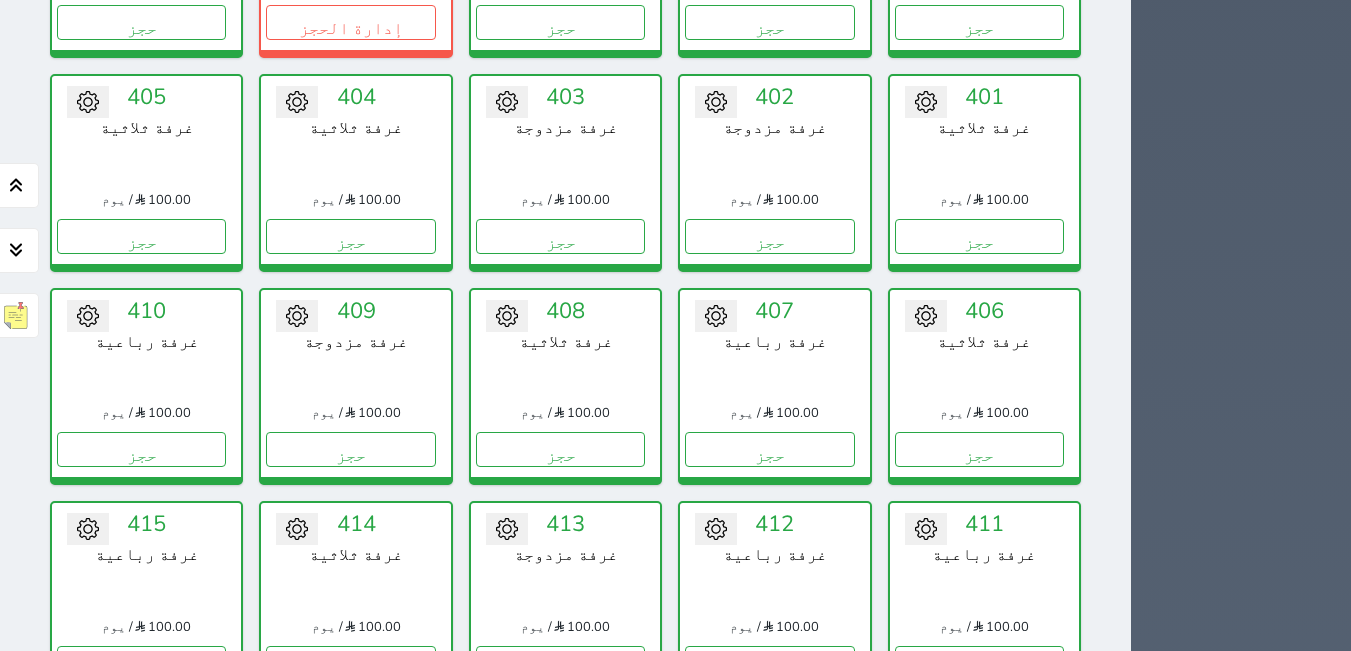 click at bounding box center (774, 1232) 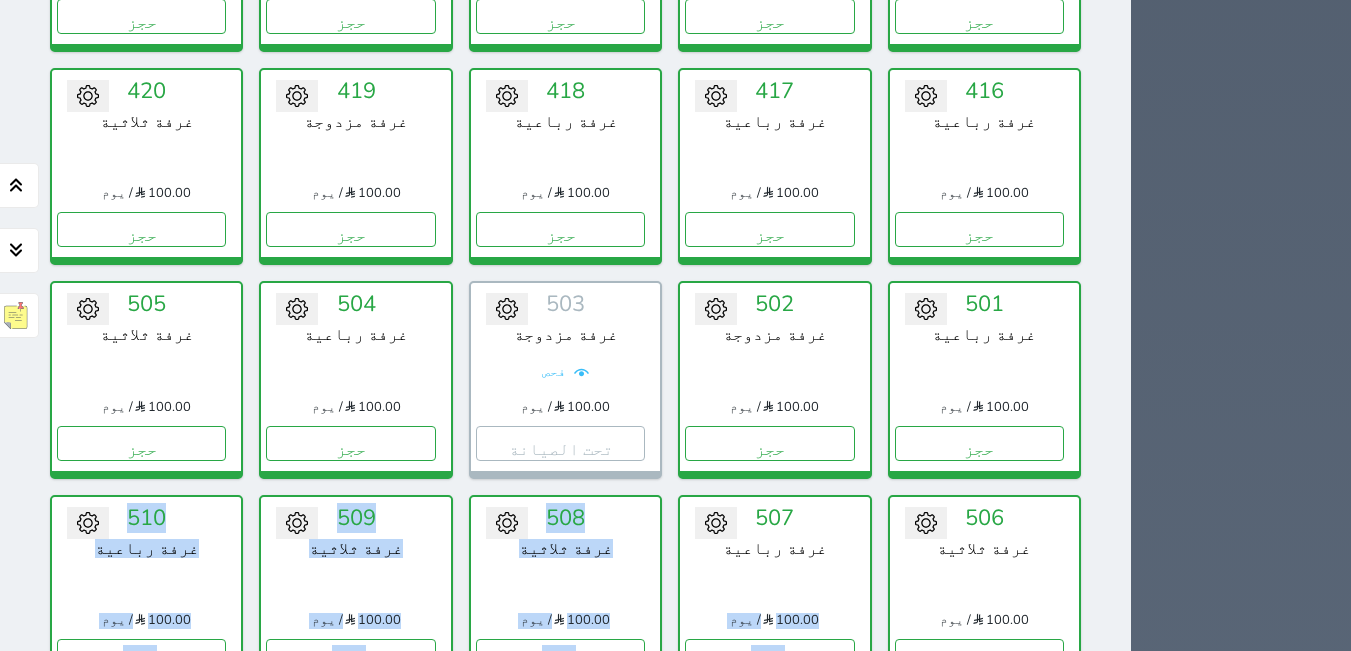 drag, startPoint x: 642, startPoint y: 550, endPoint x: 528, endPoint y: 680, distance: 172.9046 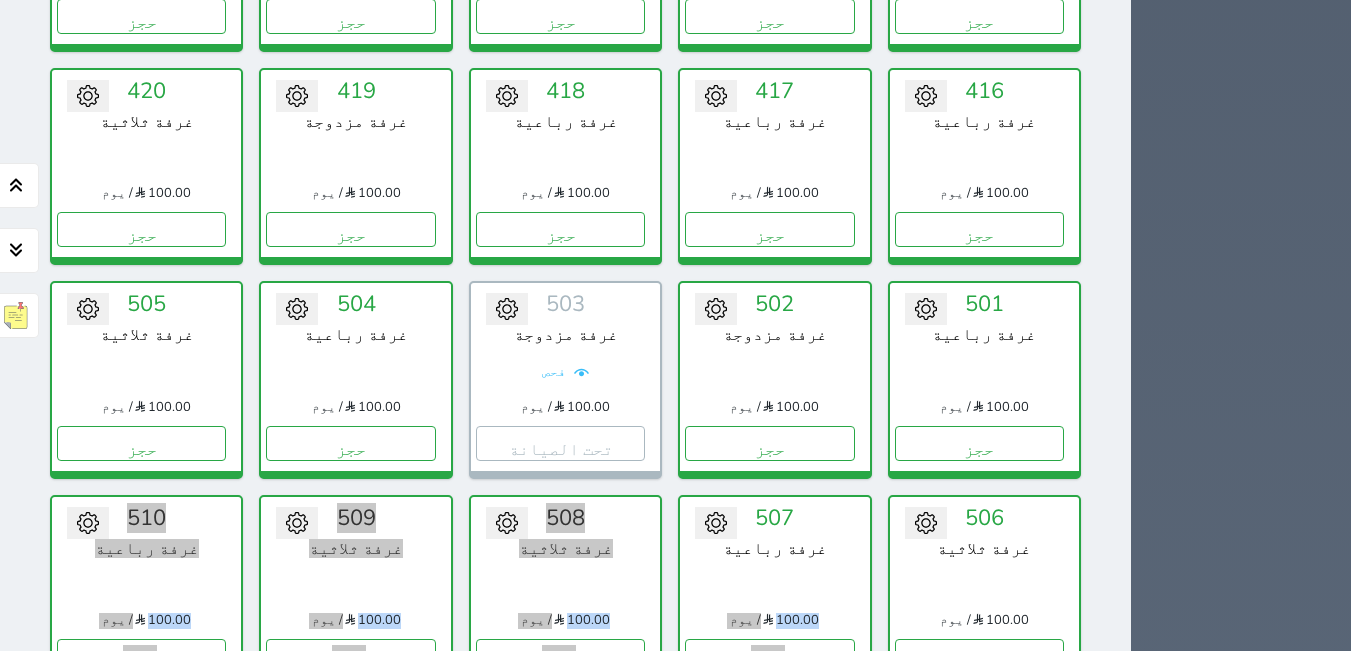 scroll, scrollTop: 3748, scrollLeft: 0, axis: vertical 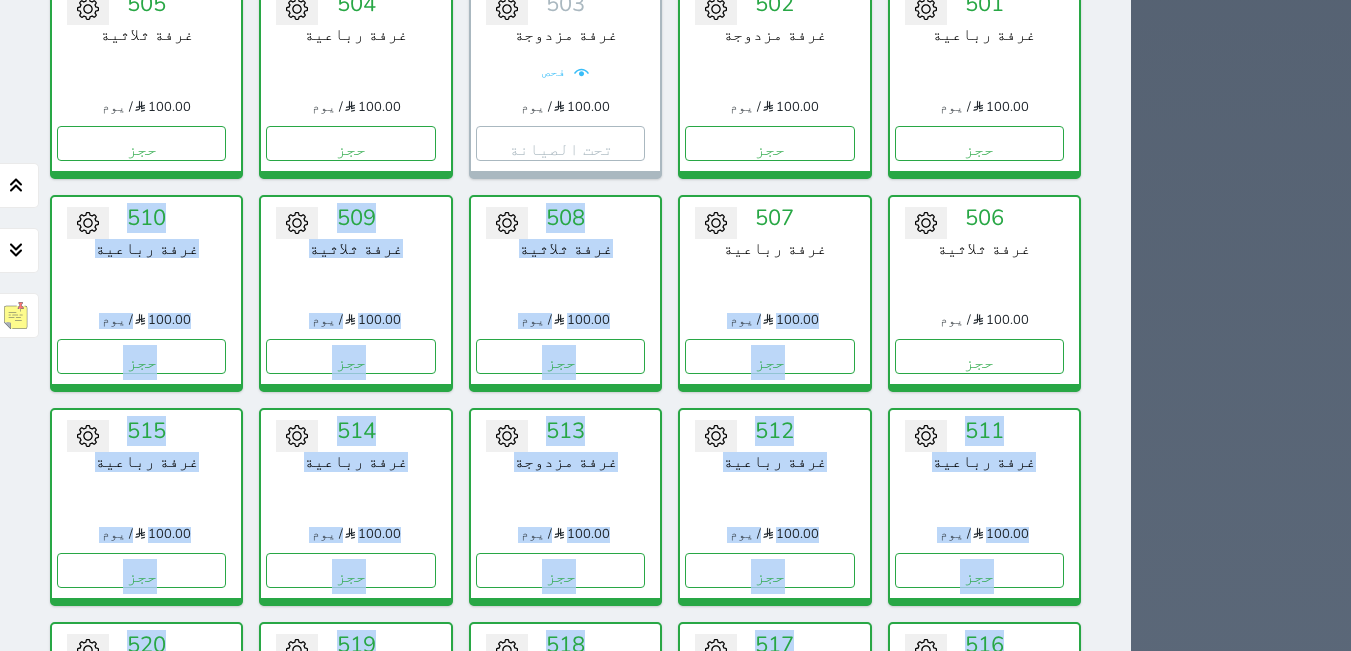 click on "تحويل لتحت الصيانة
تحويل لتحت التنظيف
611   غرفة رباعية
100.00
/ يوم       حجز" at bounding box center (984, 1360) 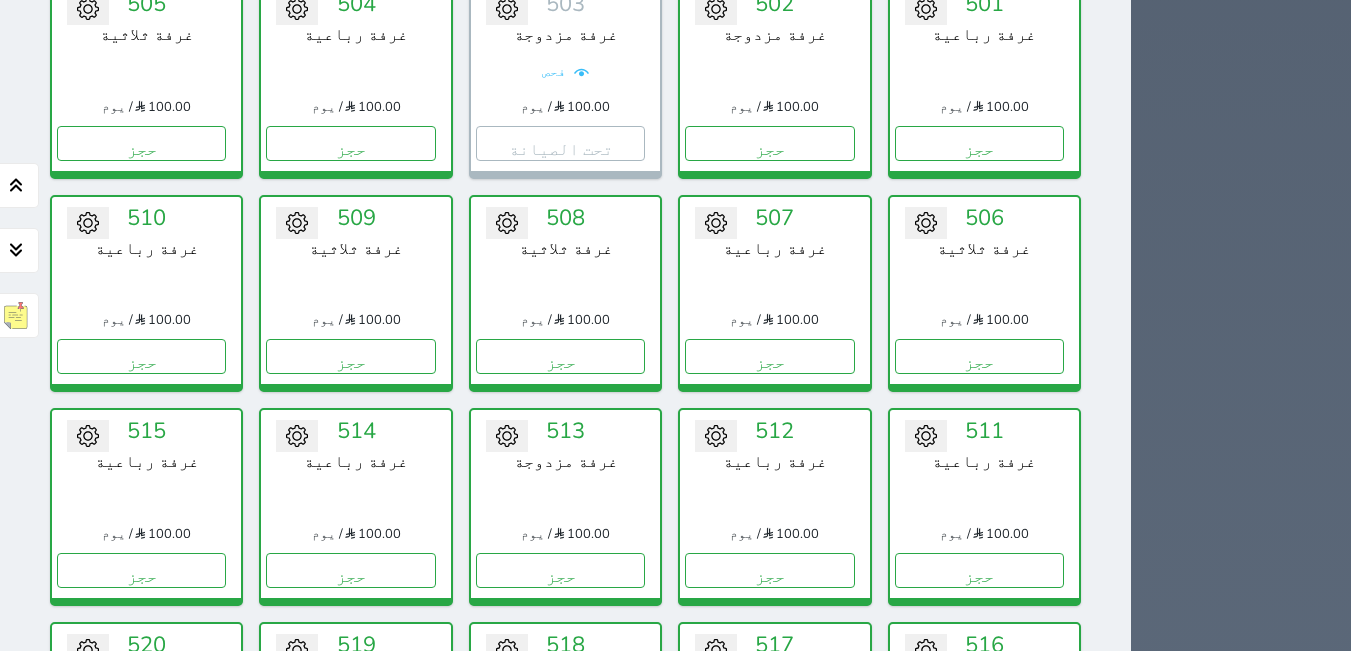 click on "تحويل لتحت الصيانة
تحويل لتحت التنظيف
611   غرفة رباعية
100.00
/ يوم       حجز" at bounding box center (984, 1360) 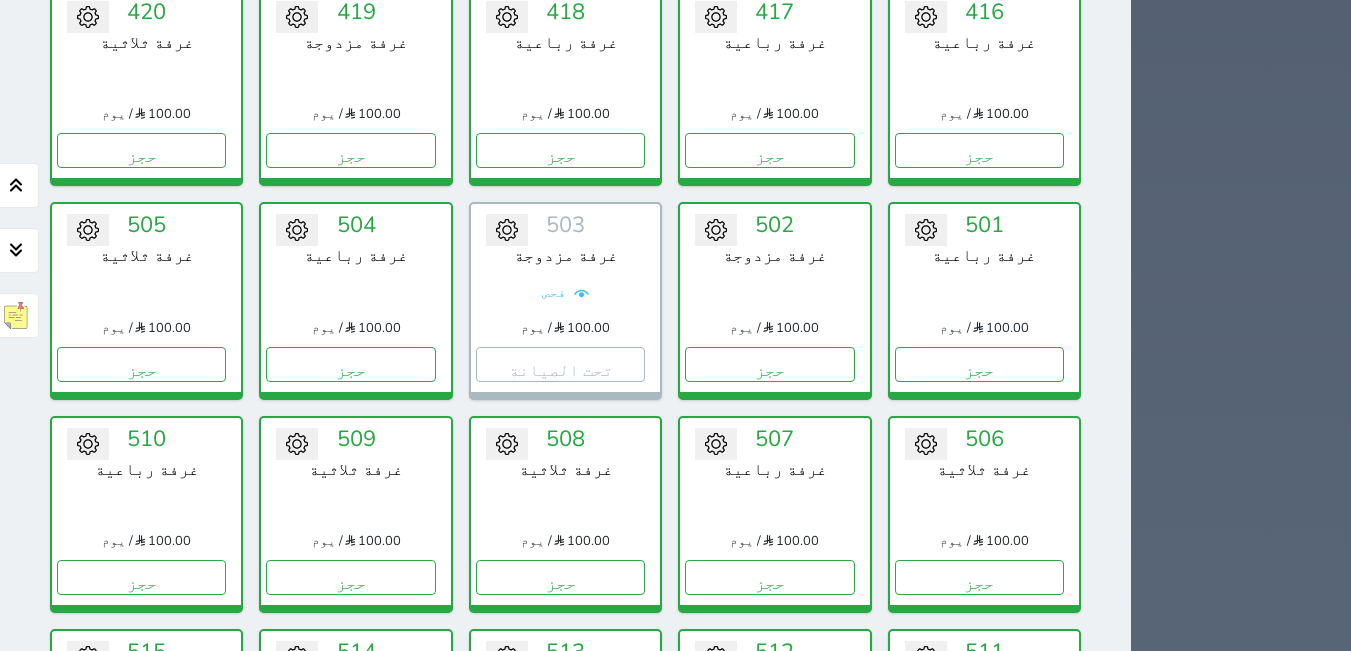 scroll, scrollTop: 3448, scrollLeft: 0, axis: vertical 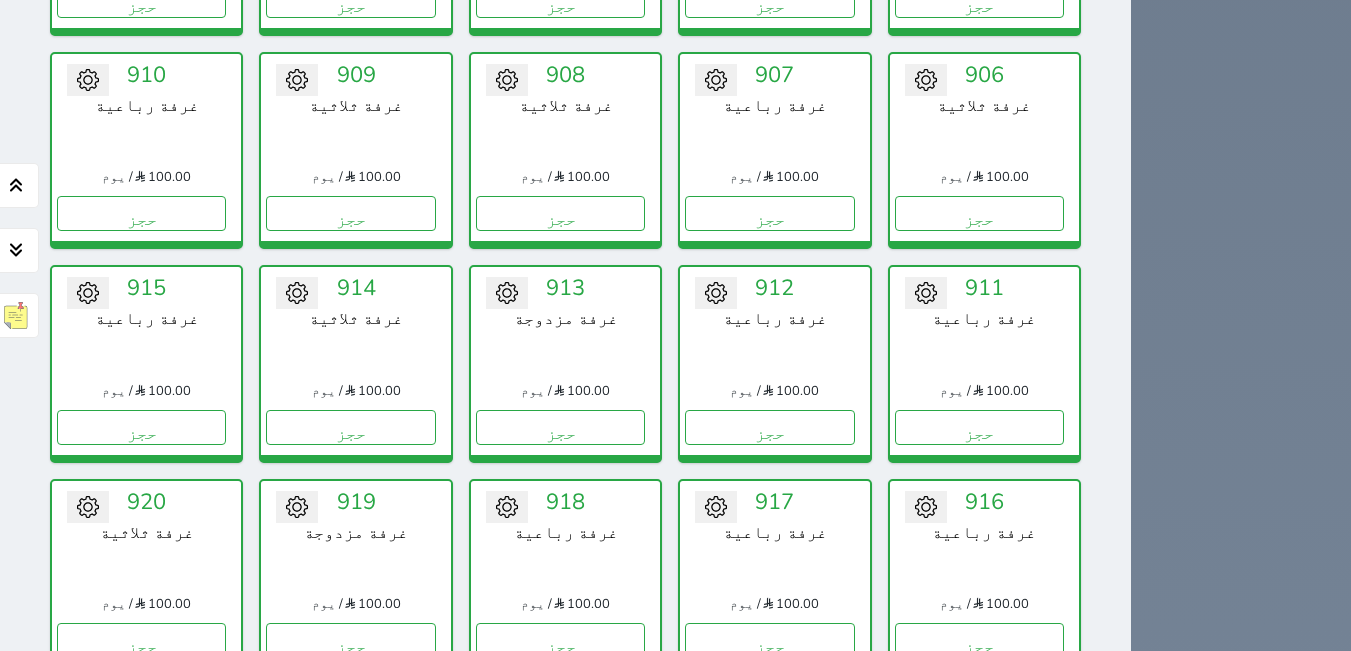 drag, startPoint x: 586, startPoint y: 256, endPoint x: 520, endPoint y: 287, distance: 72.91776 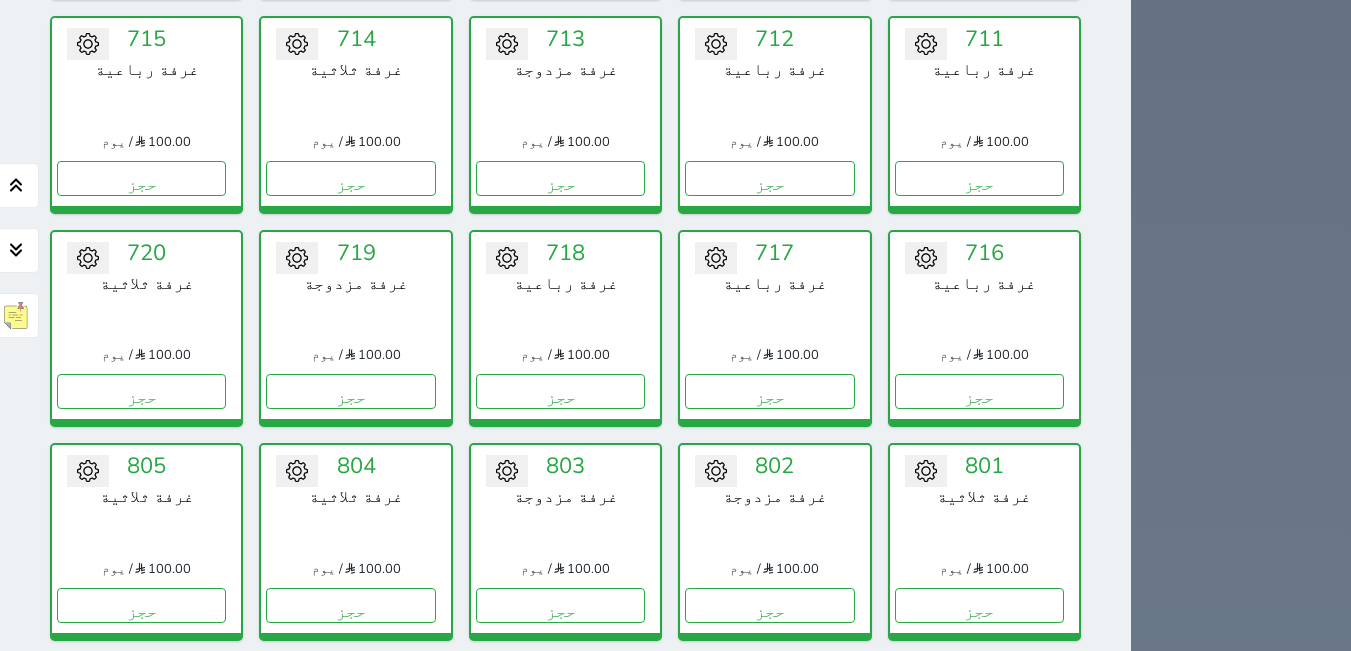 drag, startPoint x: 535, startPoint y: 170, endPoint x: 589, endPoint y: -67, distance: 243.07407 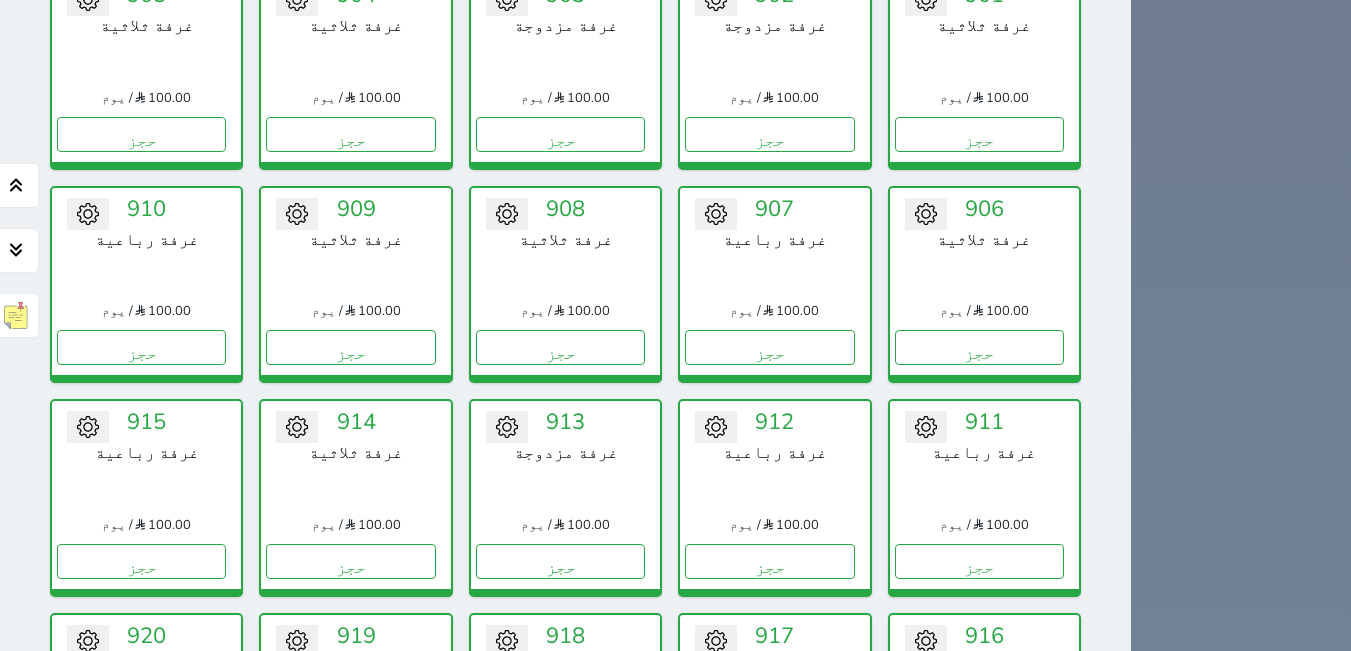 scroll, scrollTop: 7307, scrollLeft: 0, axis: vertical 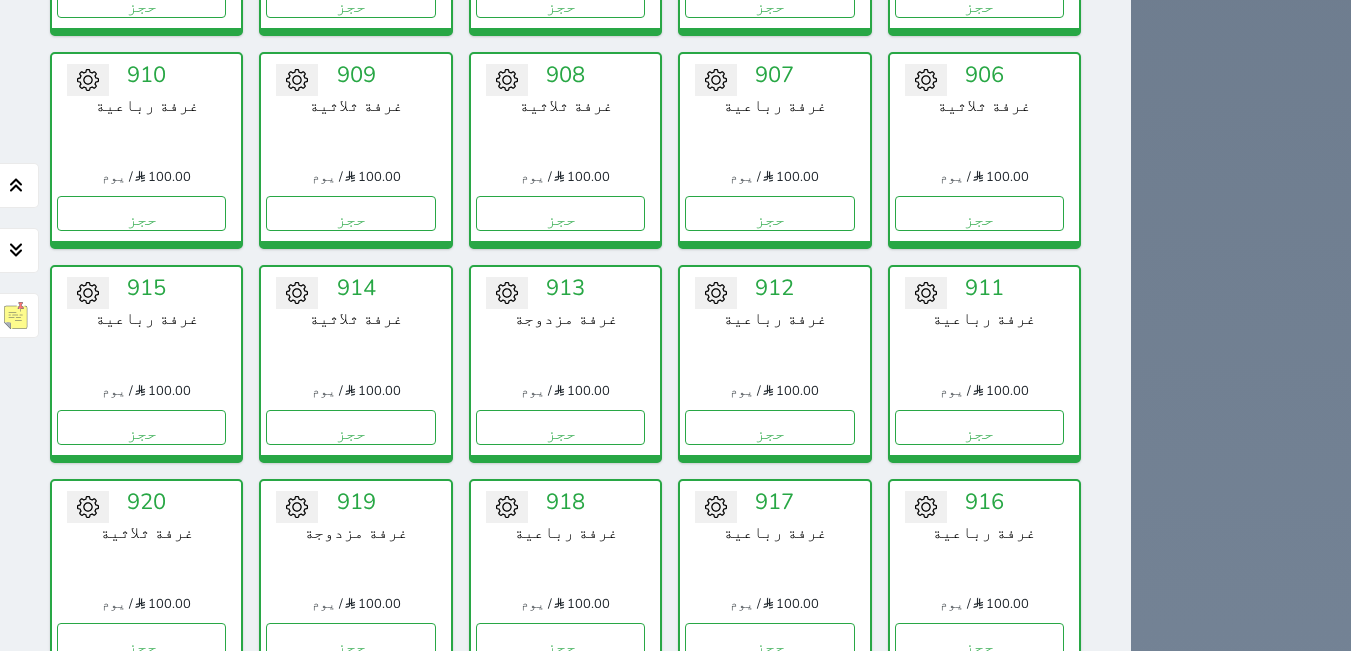 drag, startPoint x: 490, startPoint y: 462, endPoint x: 513, endPoint y: 446, distance: 28.01785 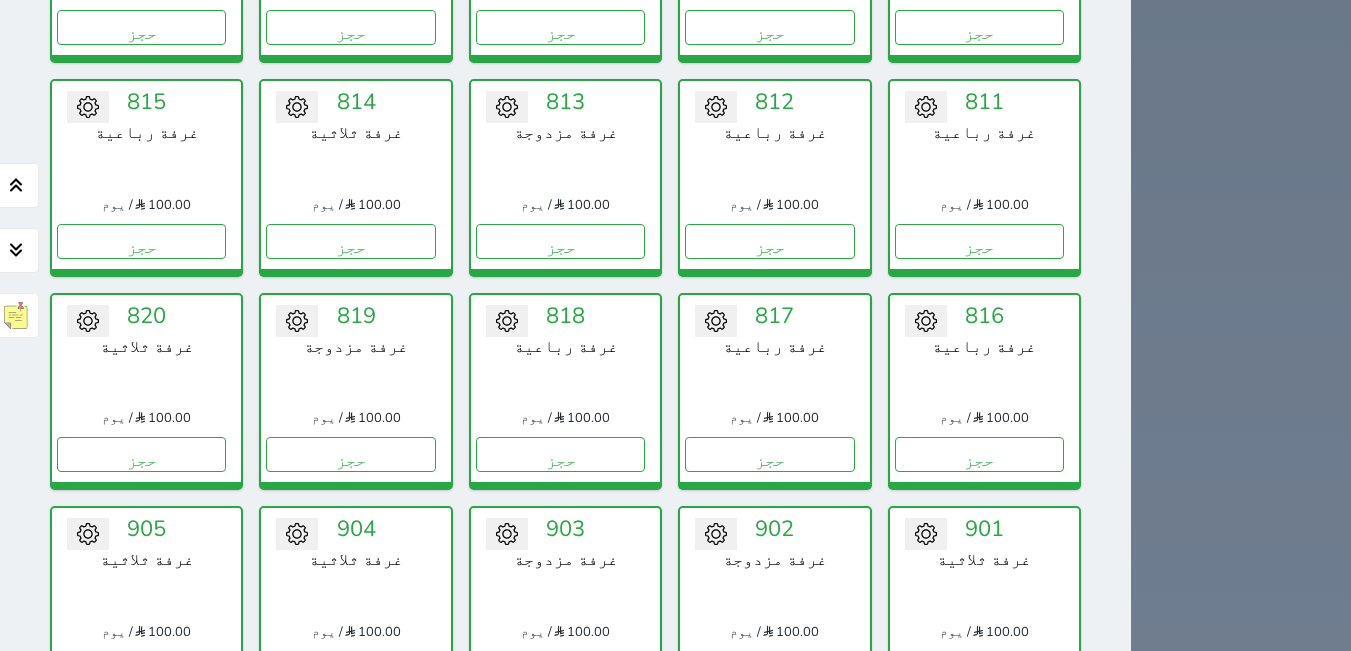 drag, startPoint x: 621, startPoint y: 135, endPoint x: 564, endPoint y: 186, distance: 76.48529 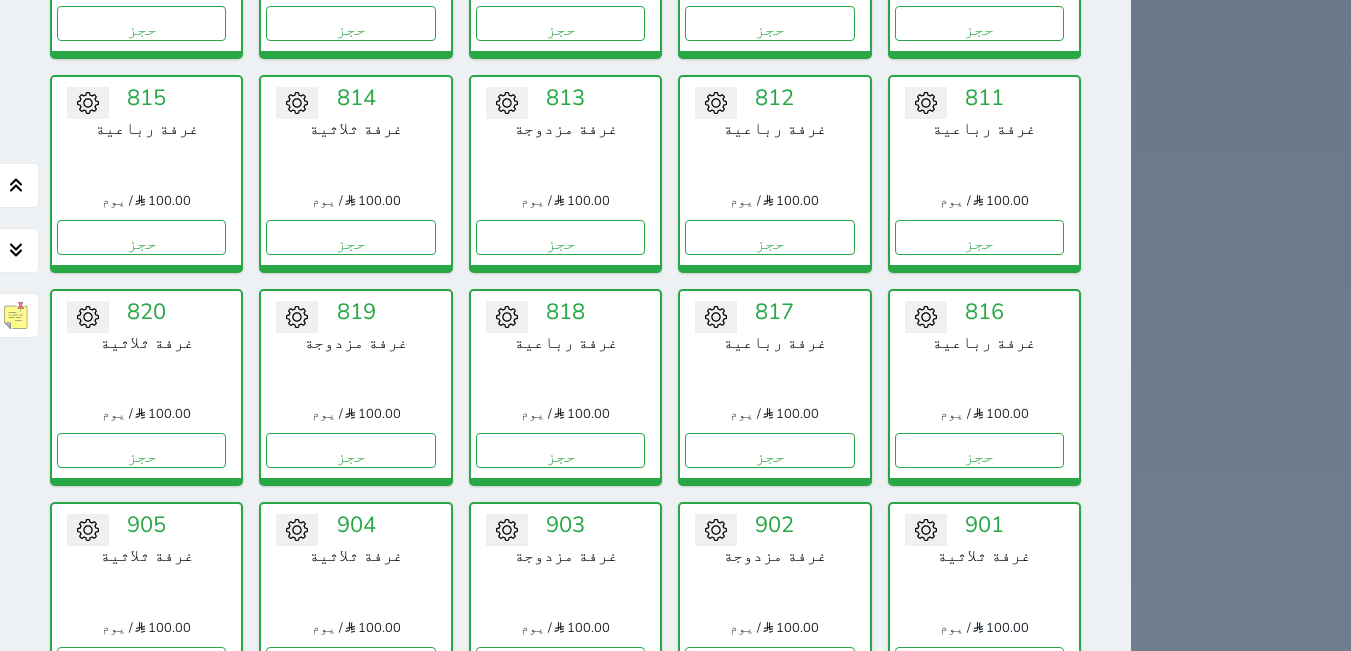 click on "تحويل لتحت الصيانة
تحويل لتحت التنظيف
1004   غرفة رباعية
100.00
/ يوم       حجز" at bounding box center (355, 1454) 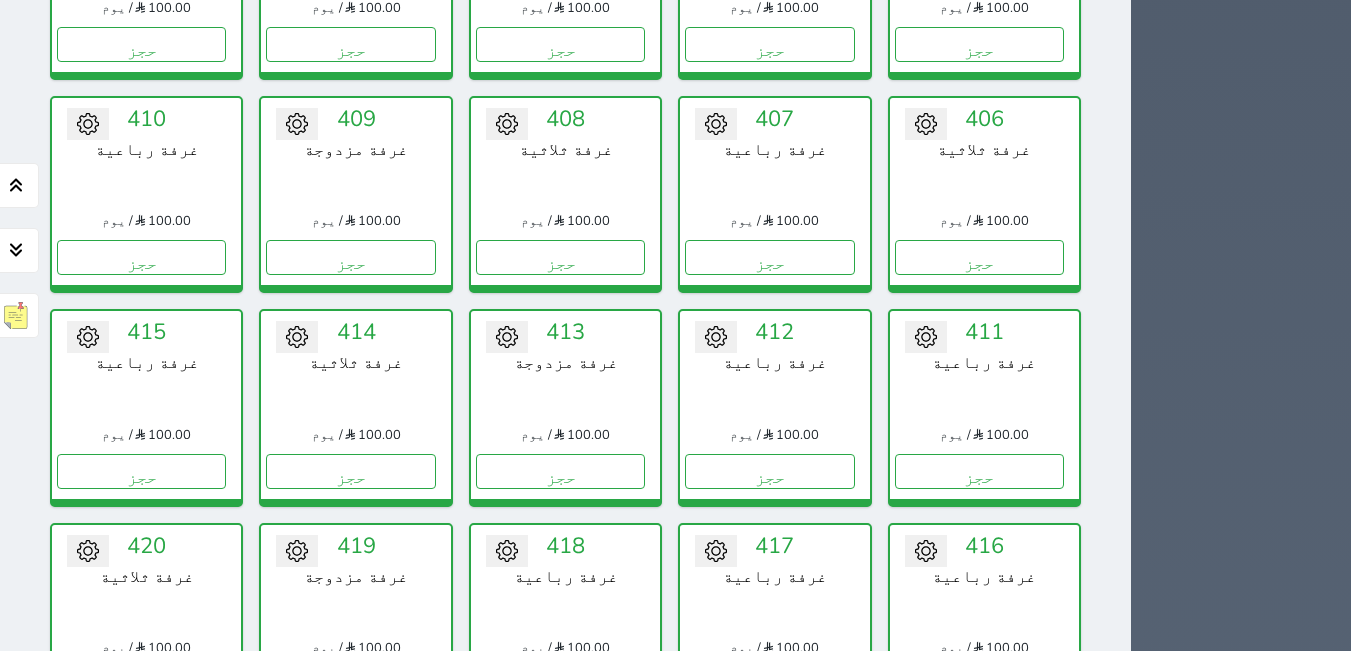 scroll, scrollTop: 2893, scrollLeft: 0, axis: vertical 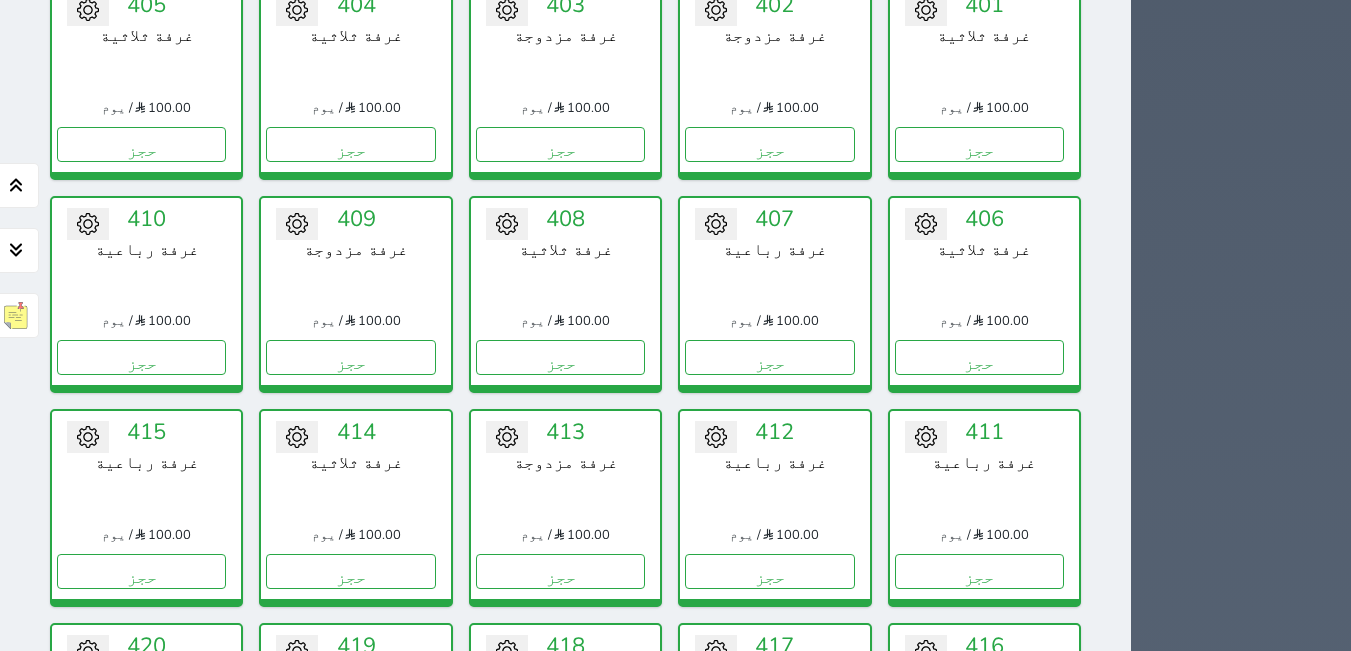 drag, startPoint x: 549, startPoint y: 262, endPoint x: 387, endPoint y: 405, distance: 216.08563 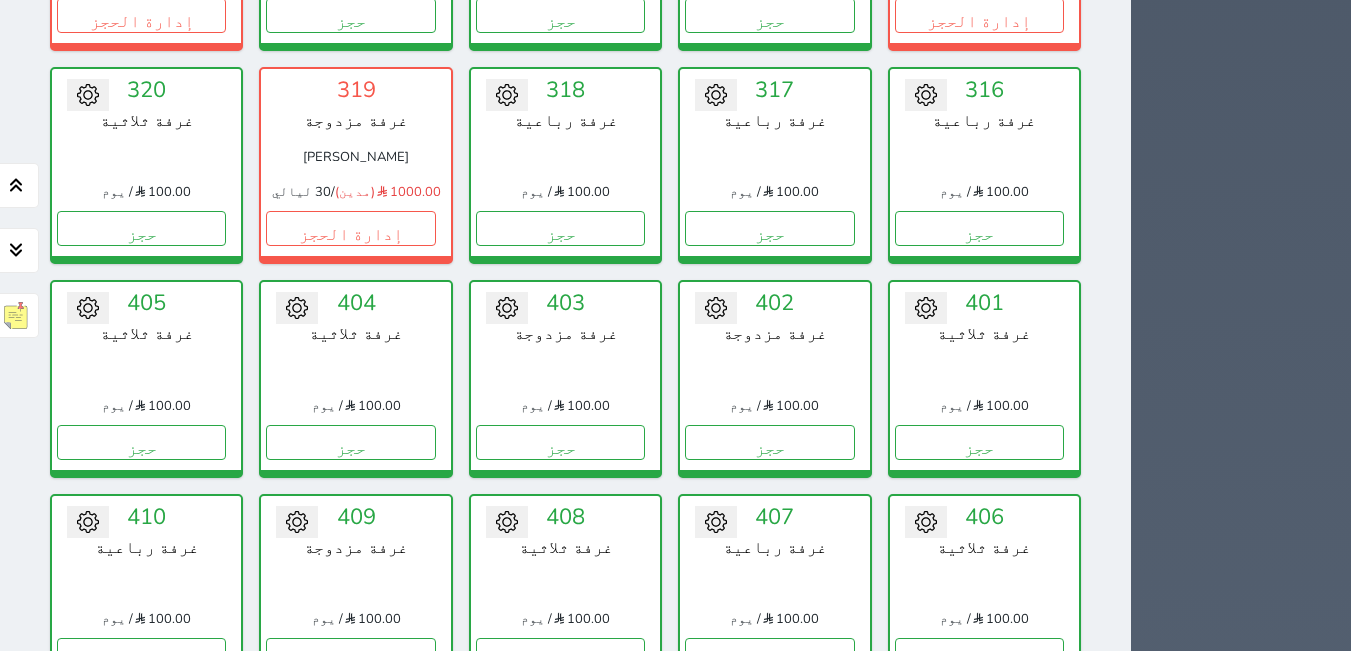 scroll, scrollTop: 2593, scrollLeft: 0, axis: vertical 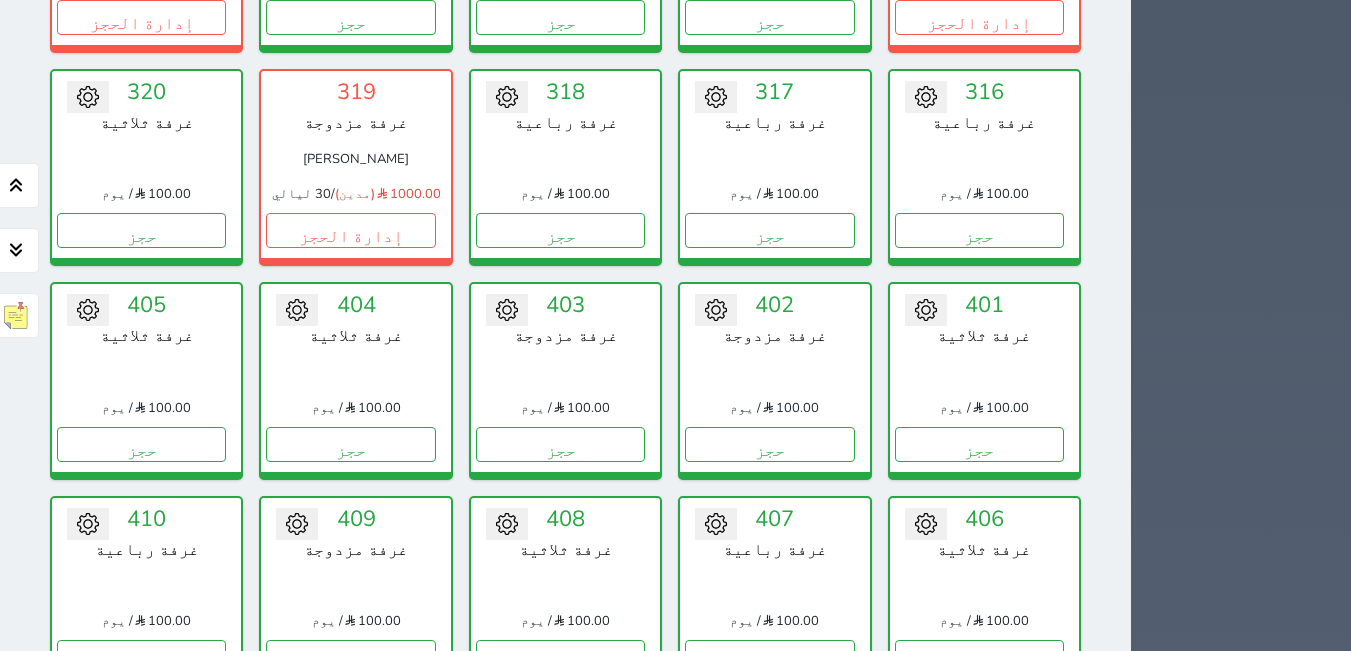 drag, startPoint x: 467, startPoint y: 359, endPoint x: 762, endPoint y: 352, distance: 295.08304 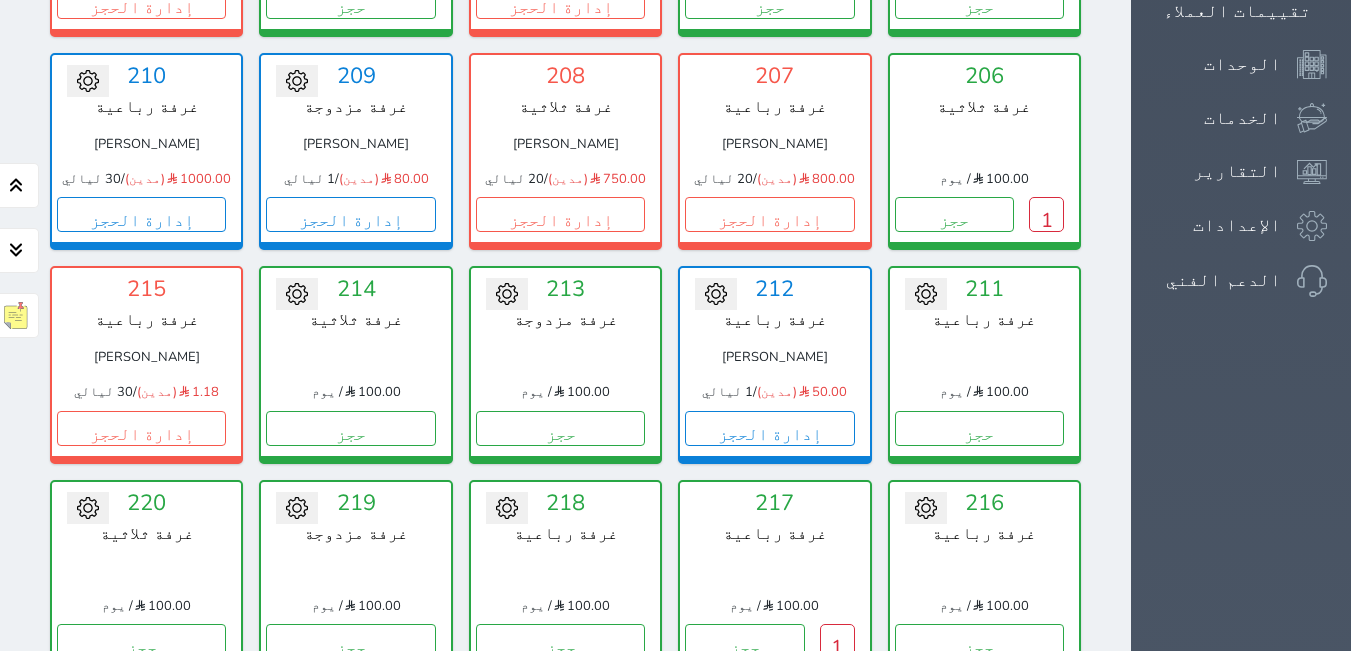 scroll, scrollTop: 1293, scrollLeft: 0, axis: vertical 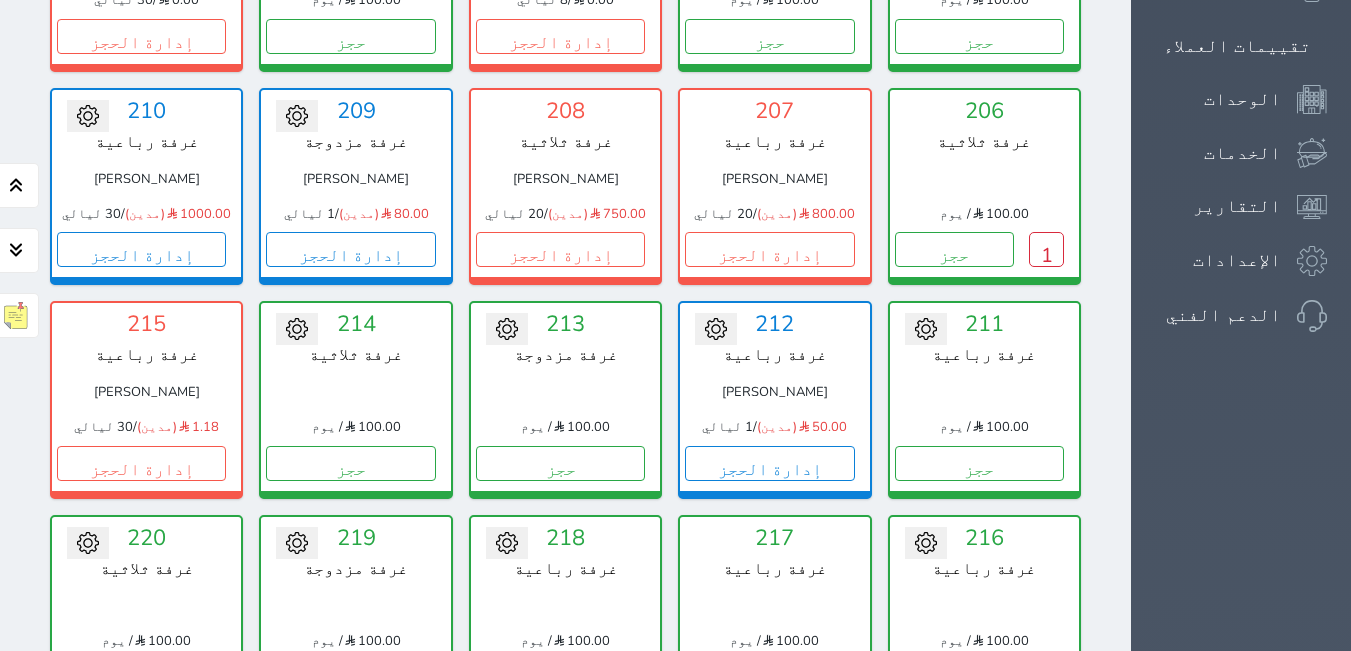 click on "حجز" at bounding box center (350, 676) 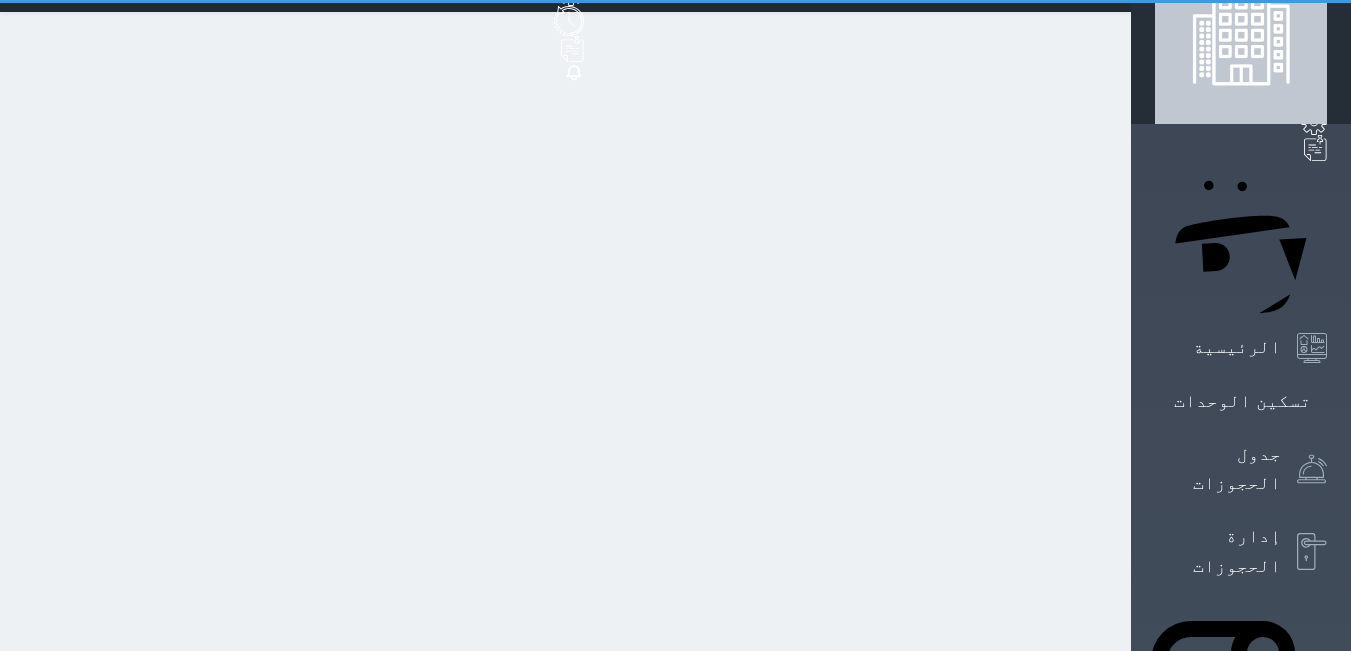 select on "1" 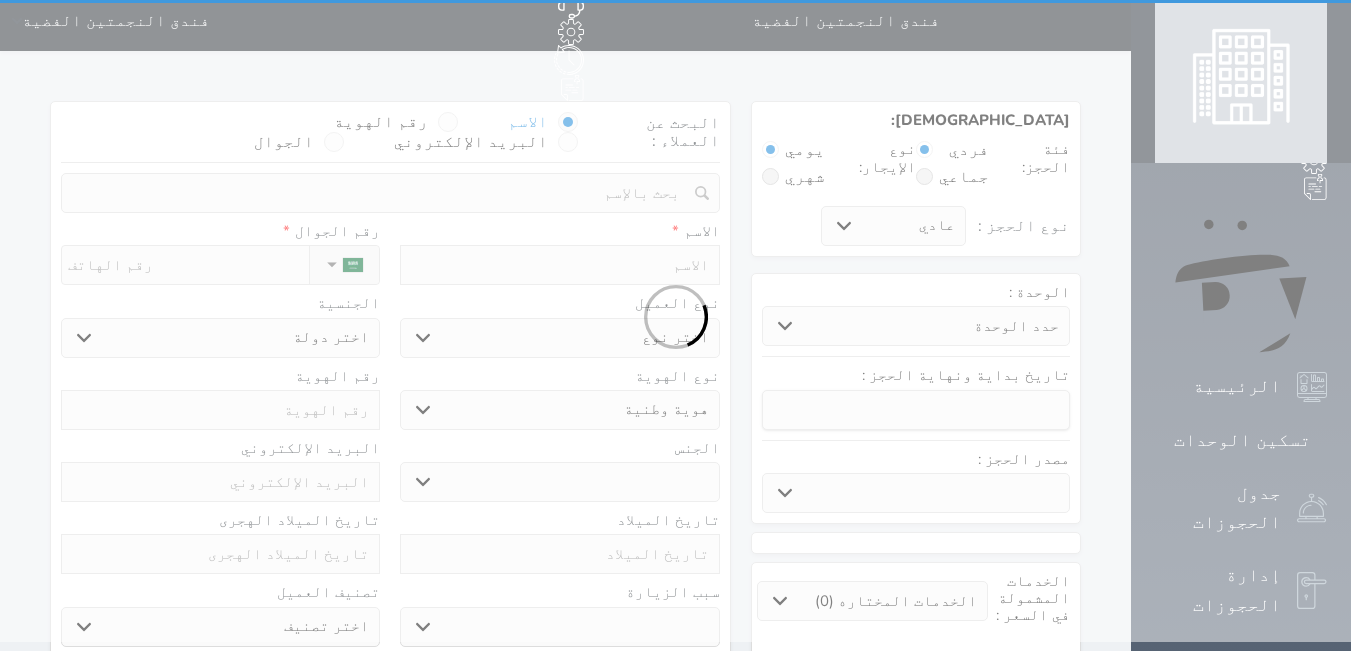 scroll, scrollTop: 0, scrollLeft: 0, axis: both 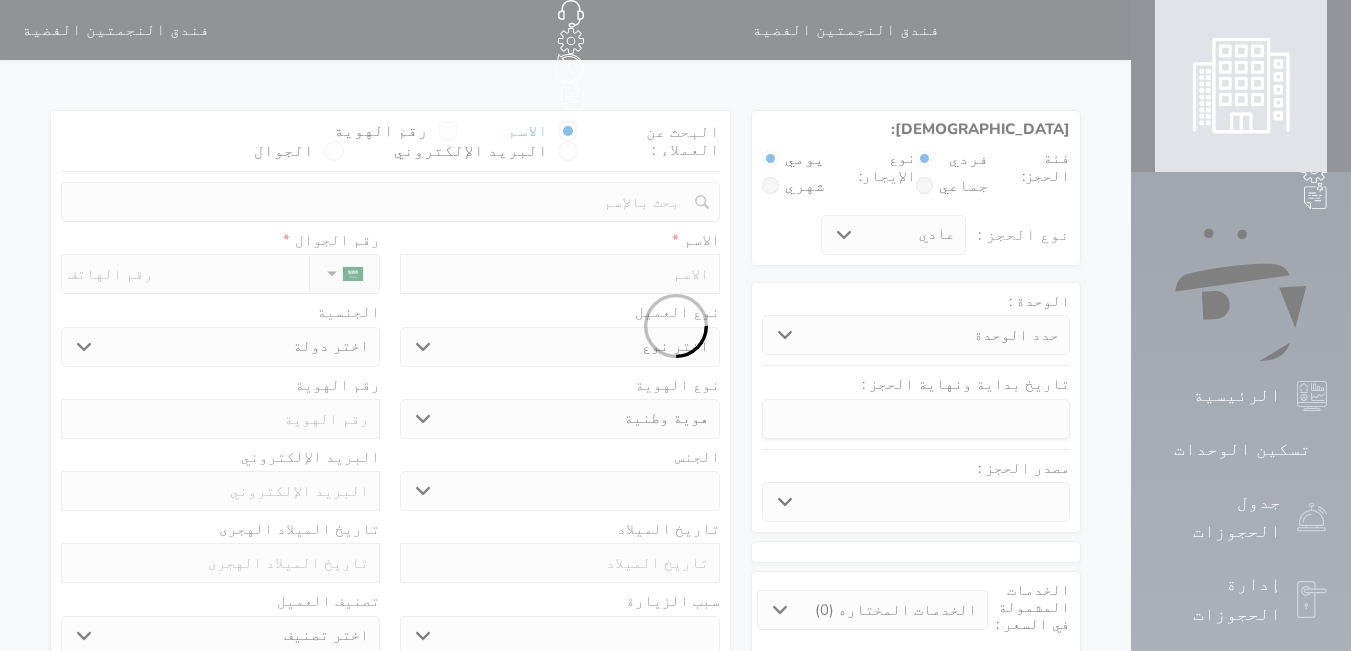 select 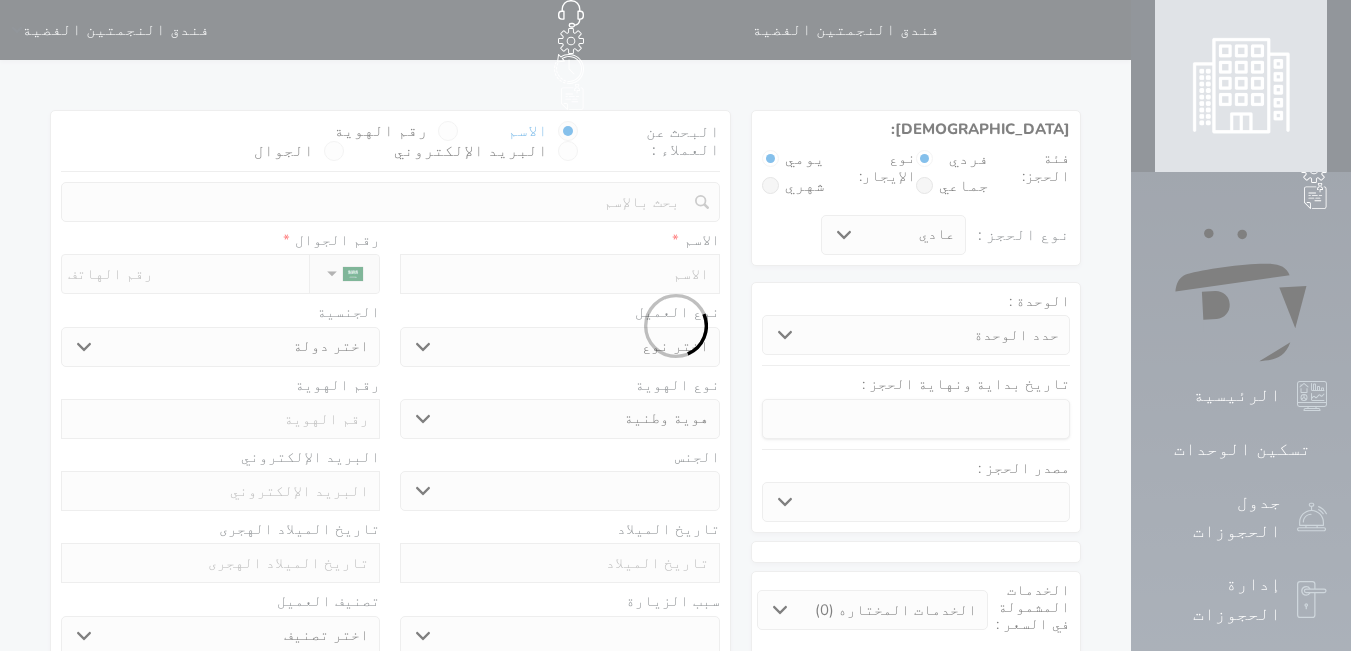 select 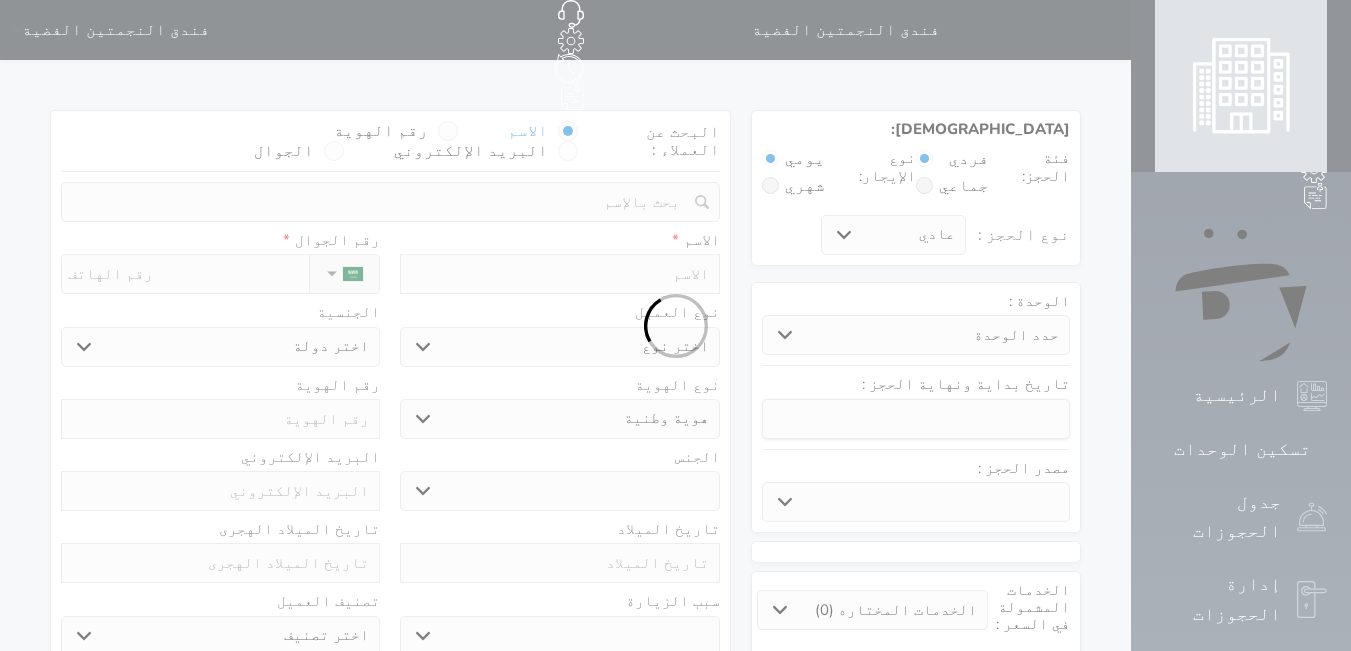 select 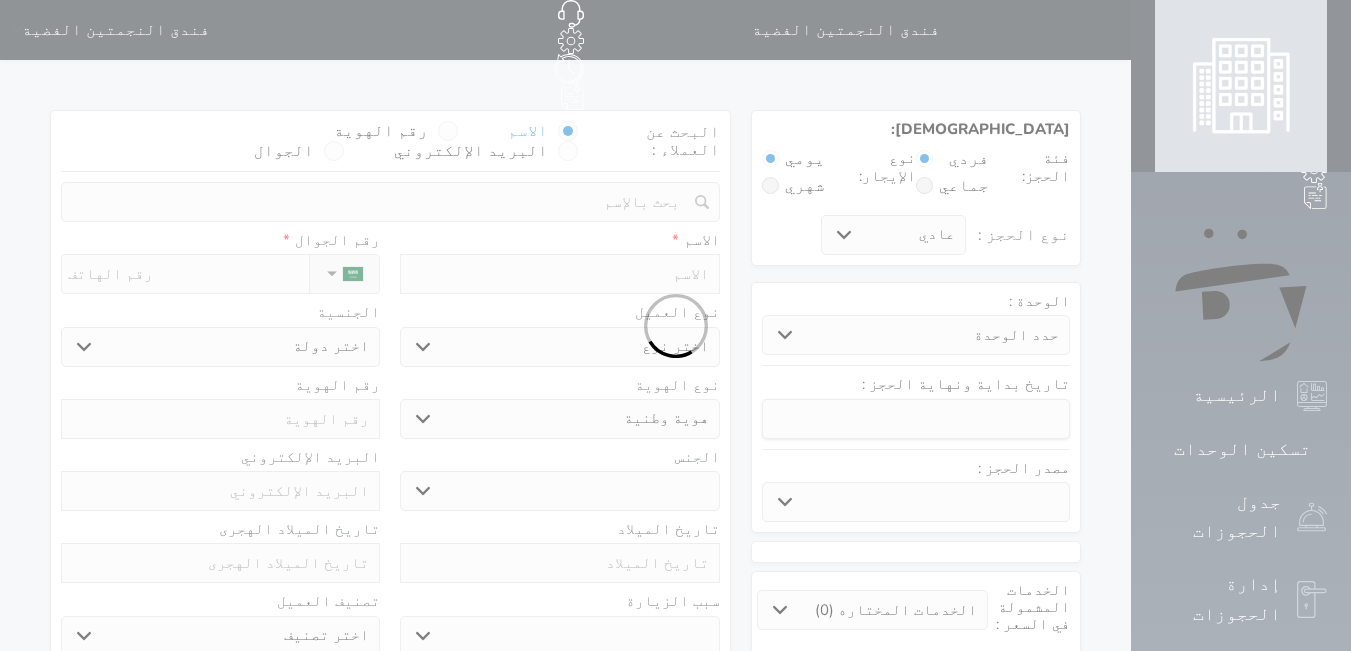 select 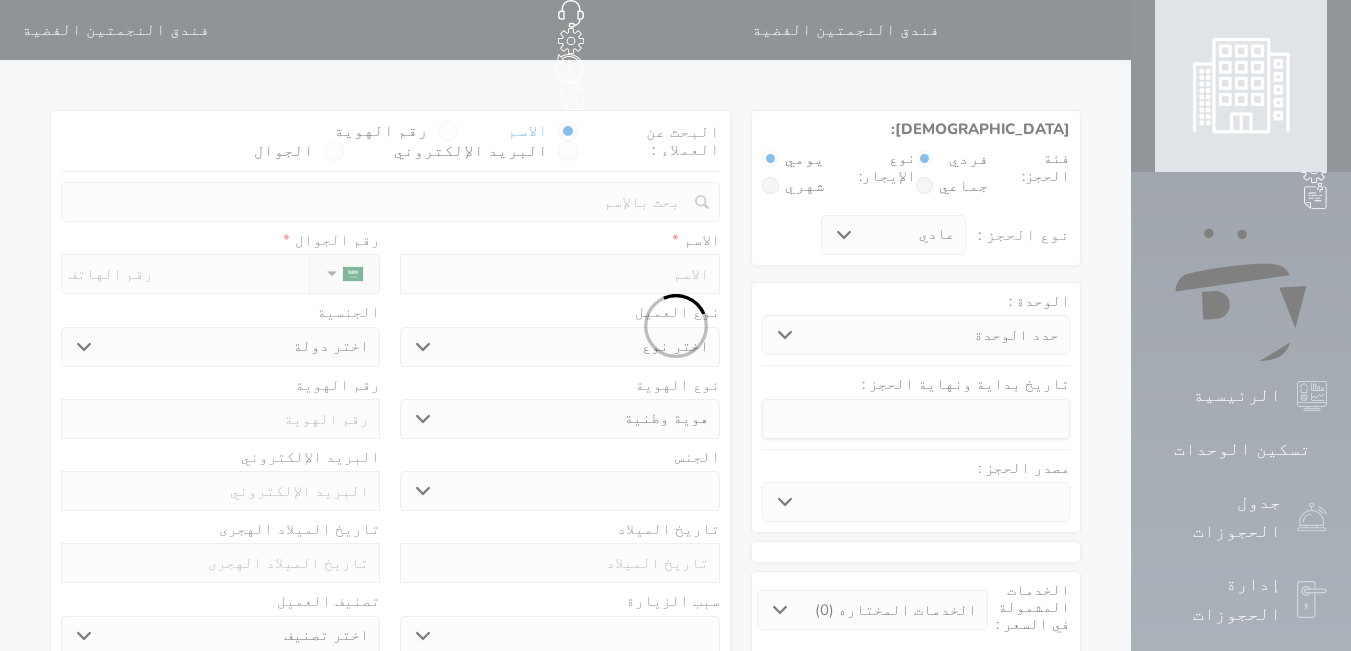 select 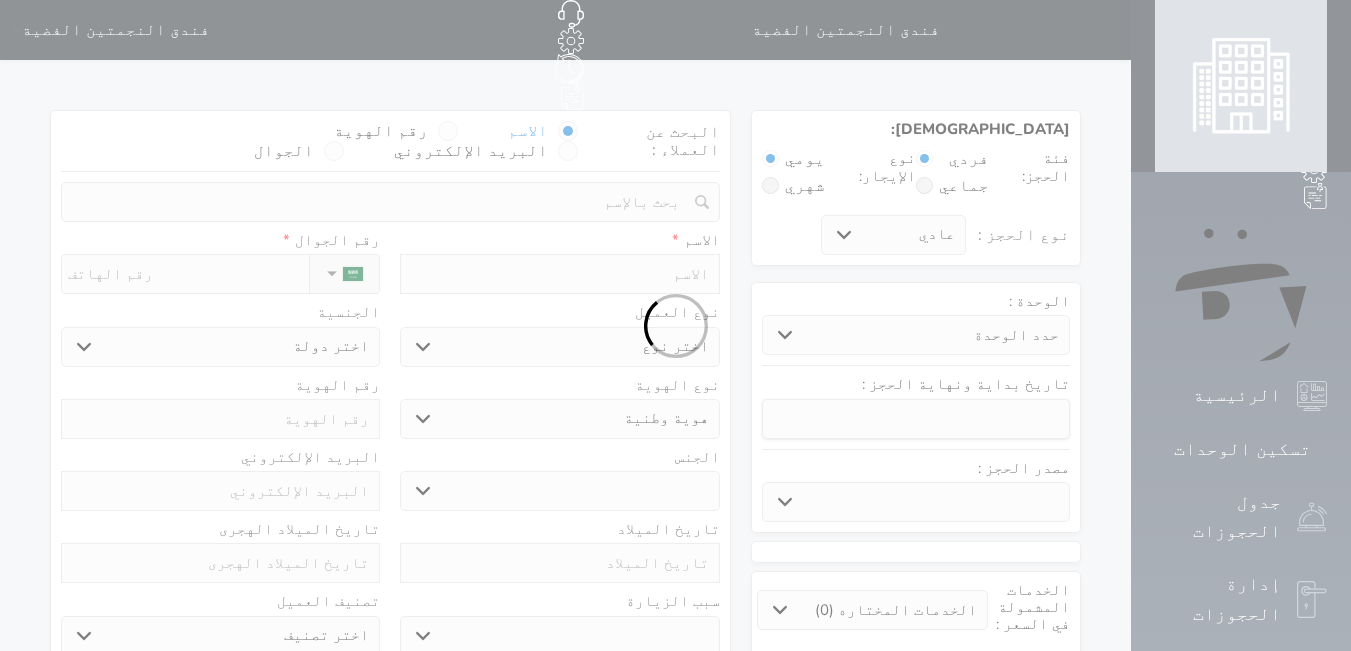 select 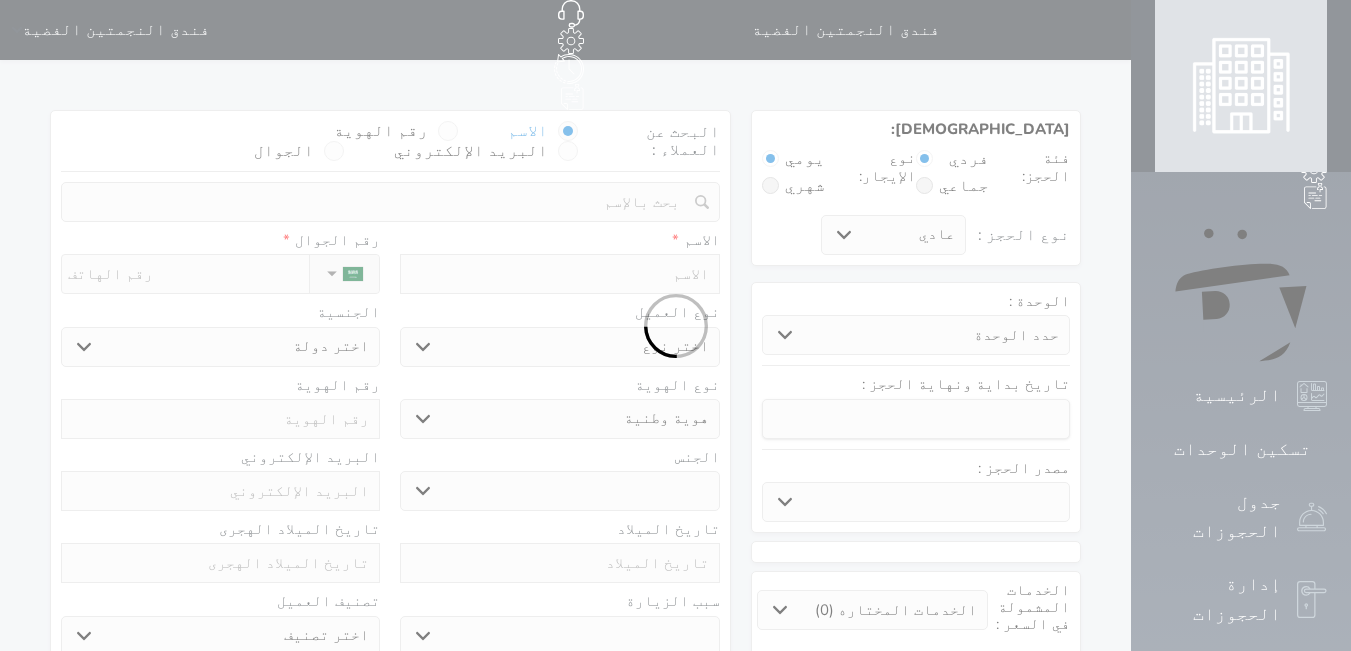 select 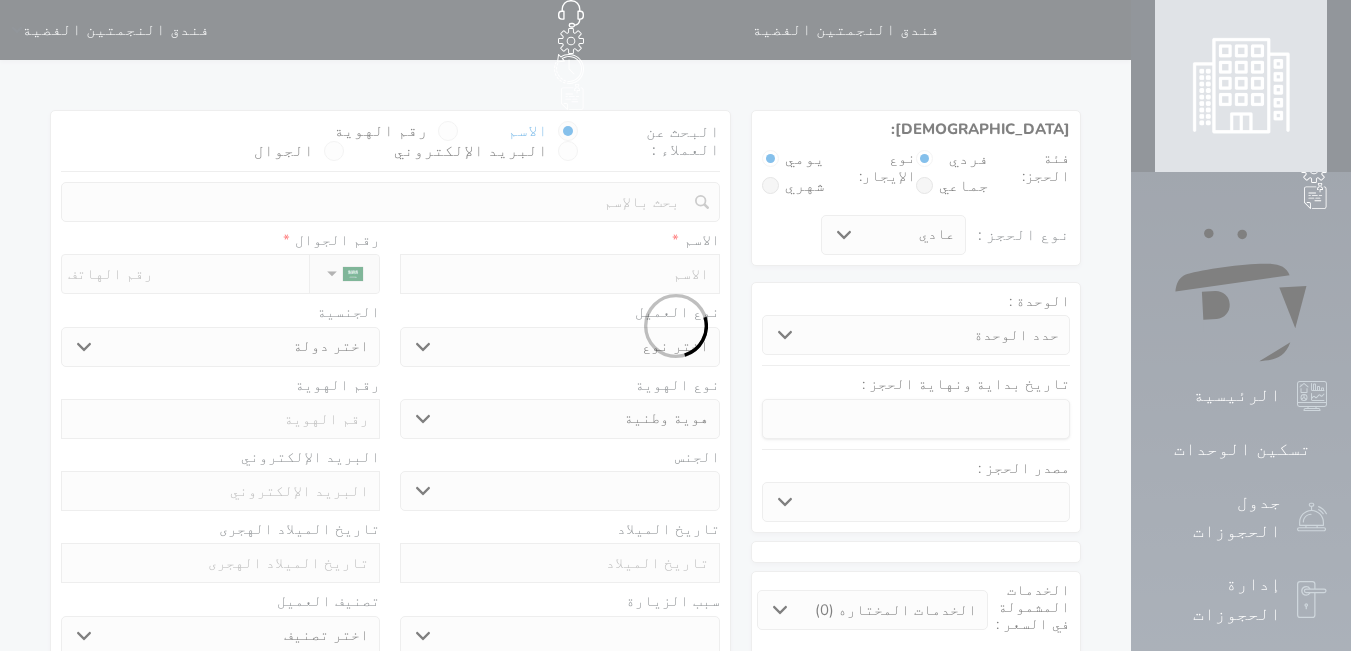 select 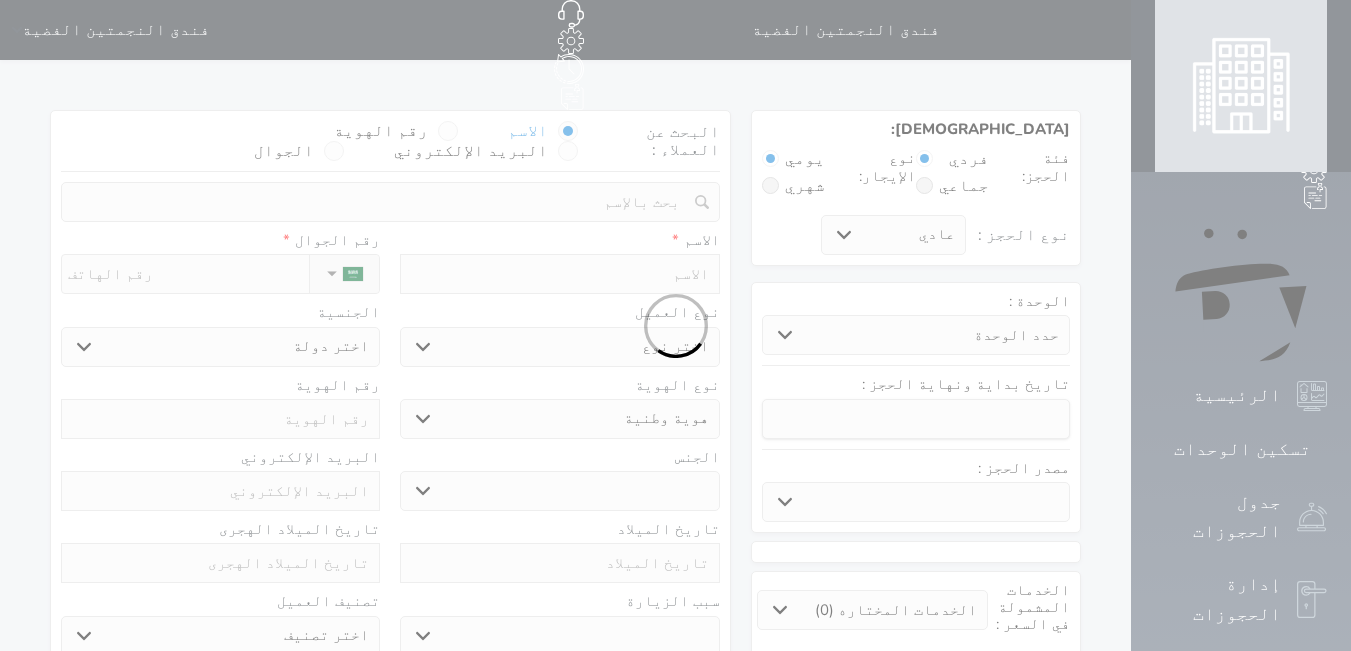 select 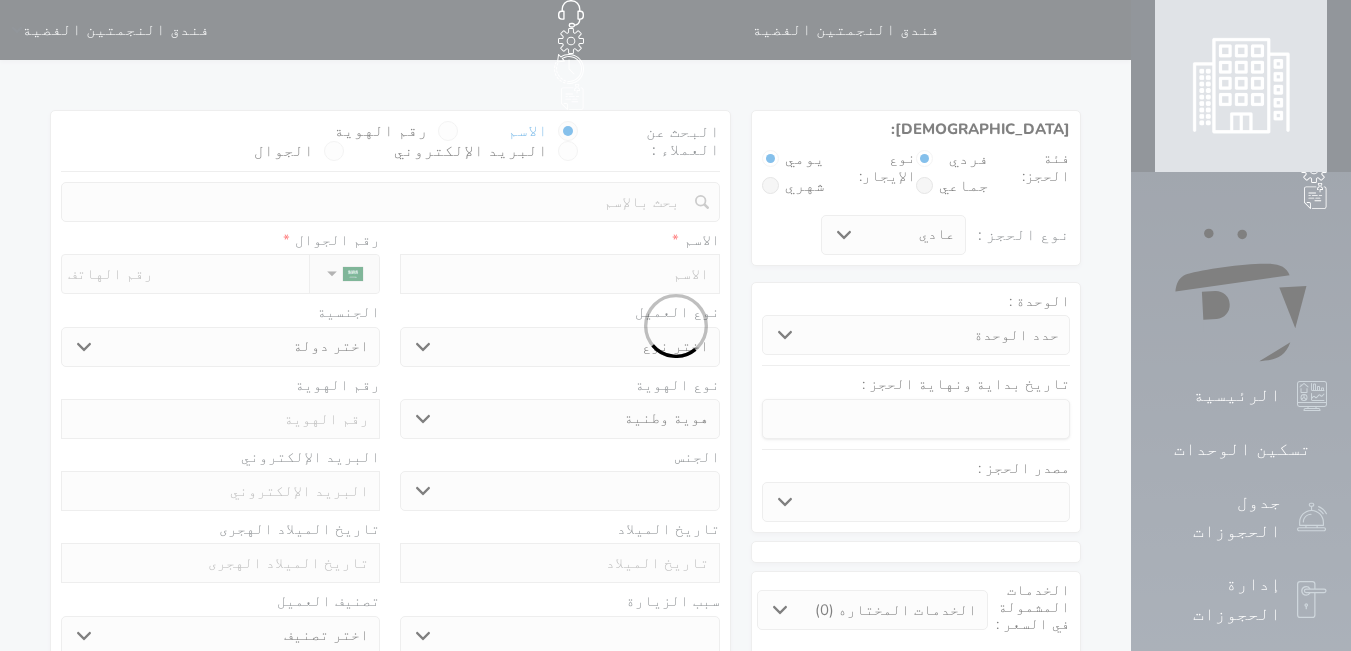 select 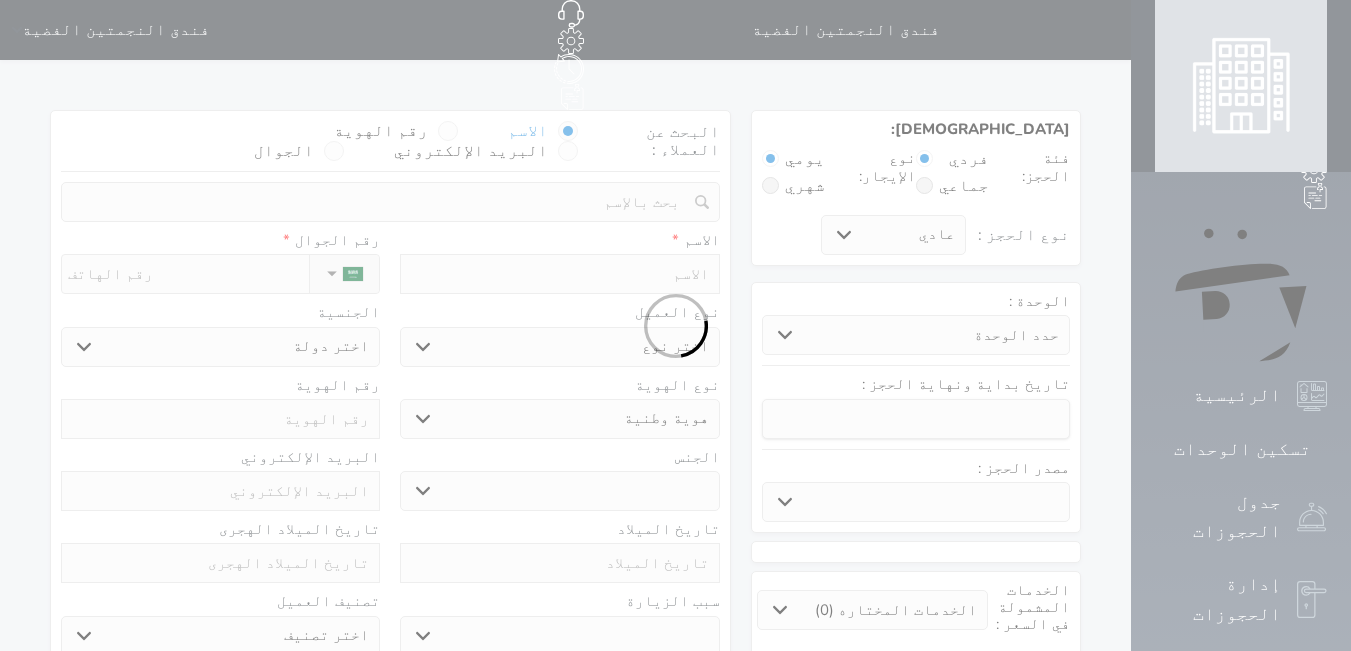 select 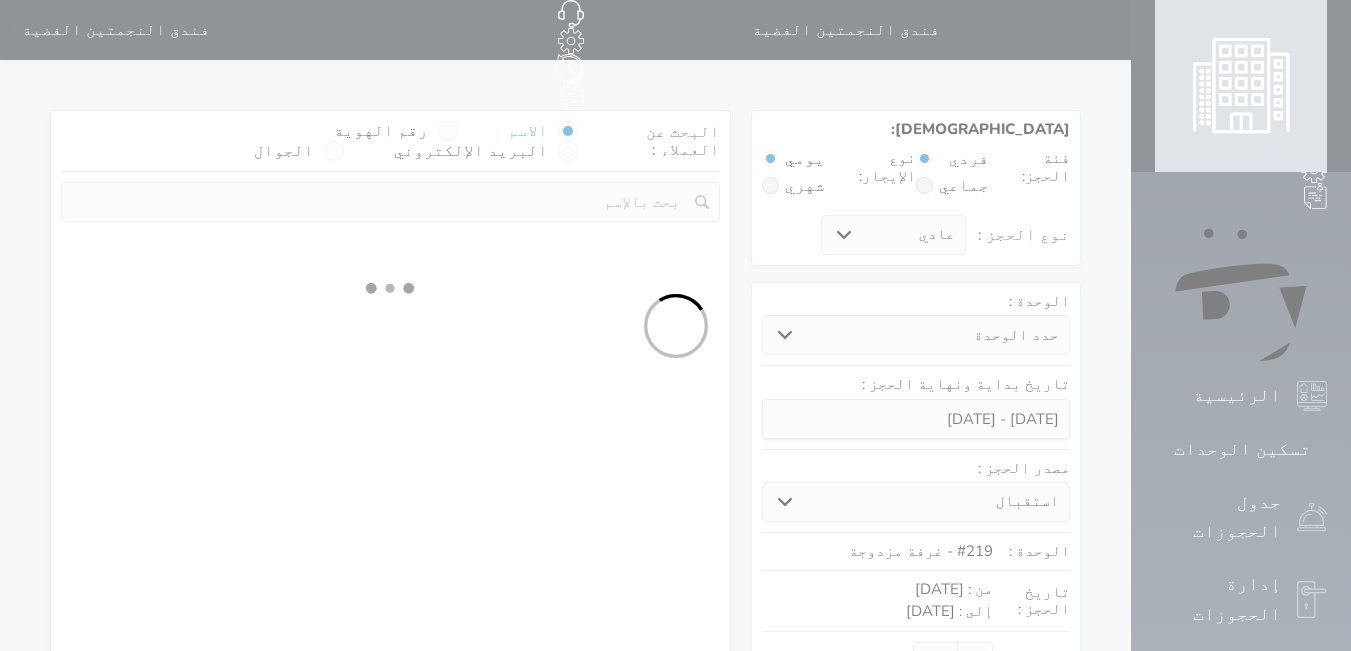 select 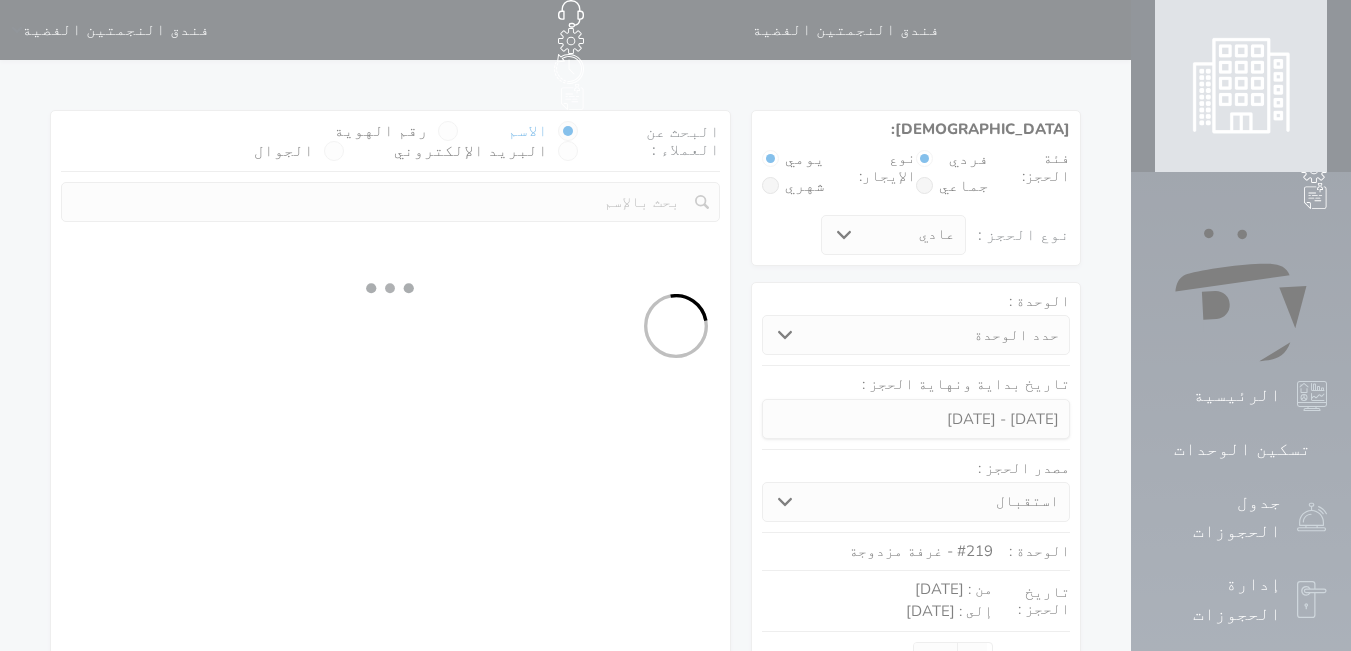 select on "113" 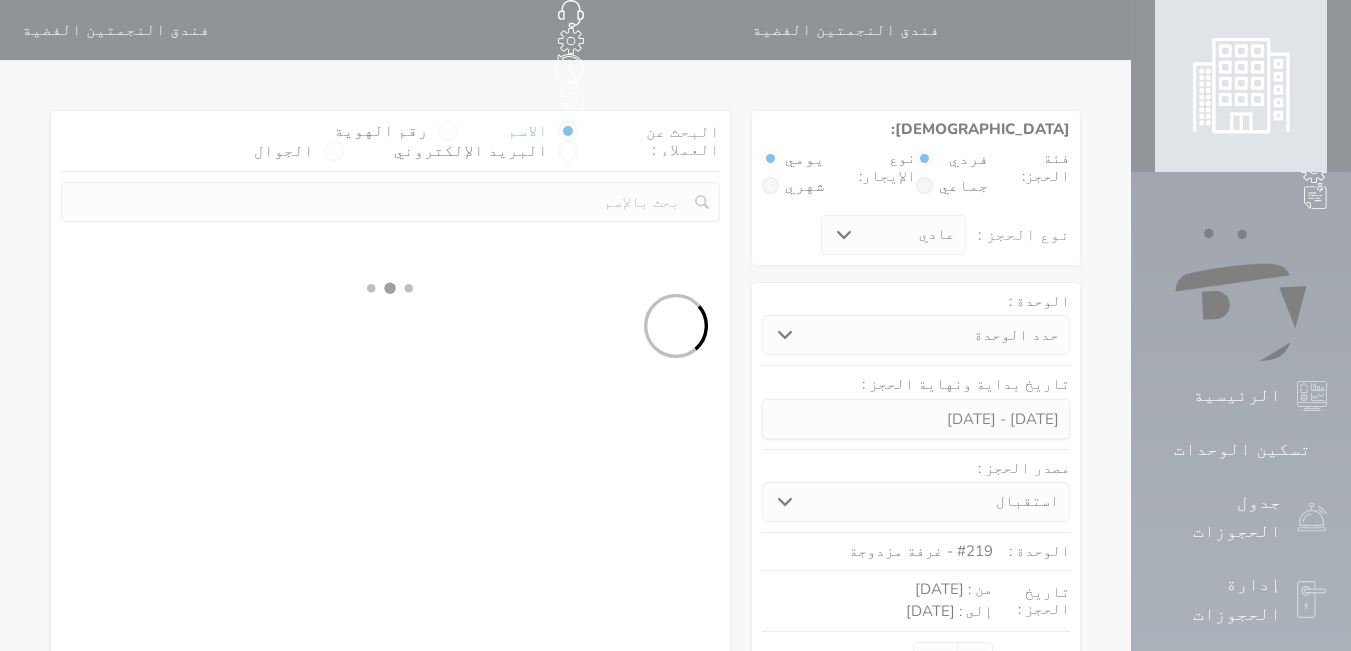 select on "1" 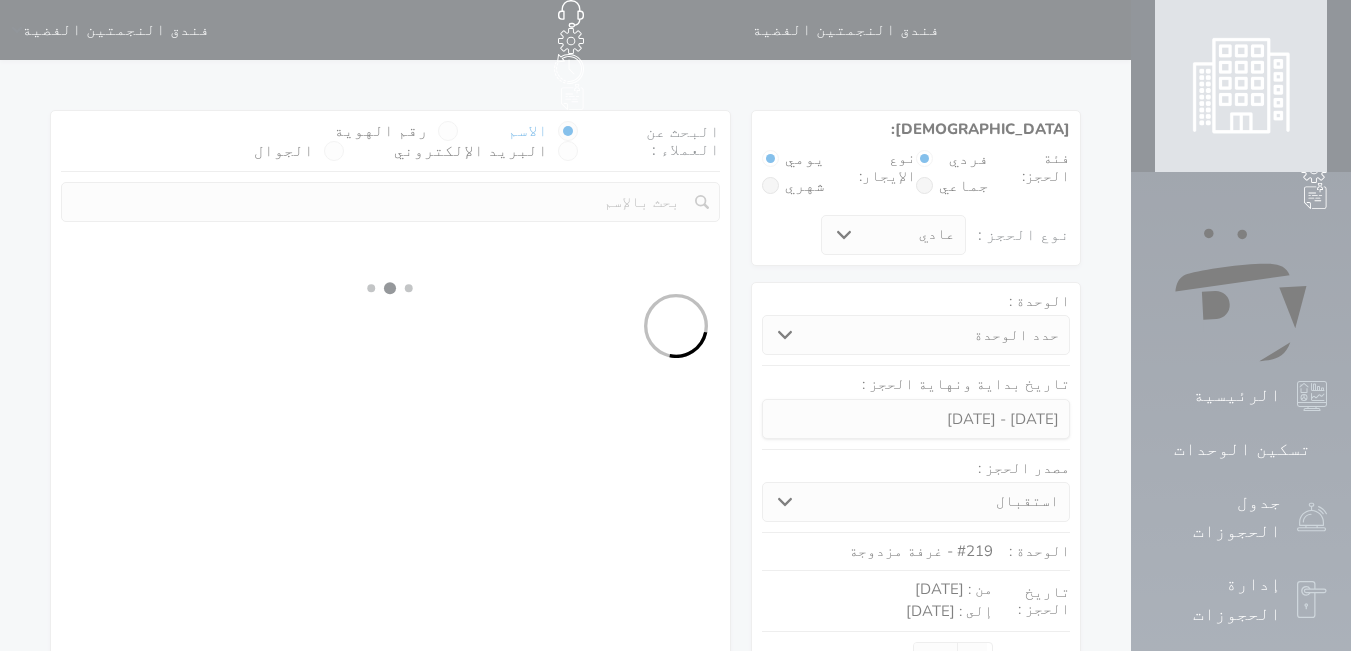 select 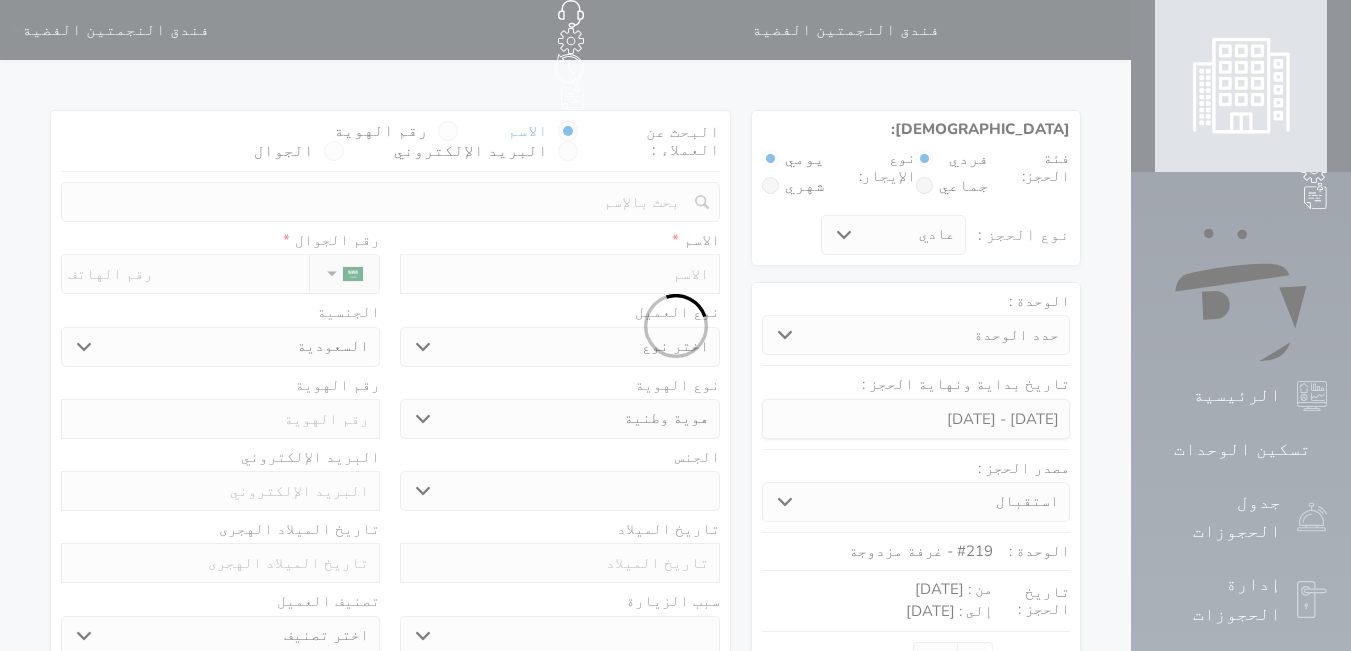 select 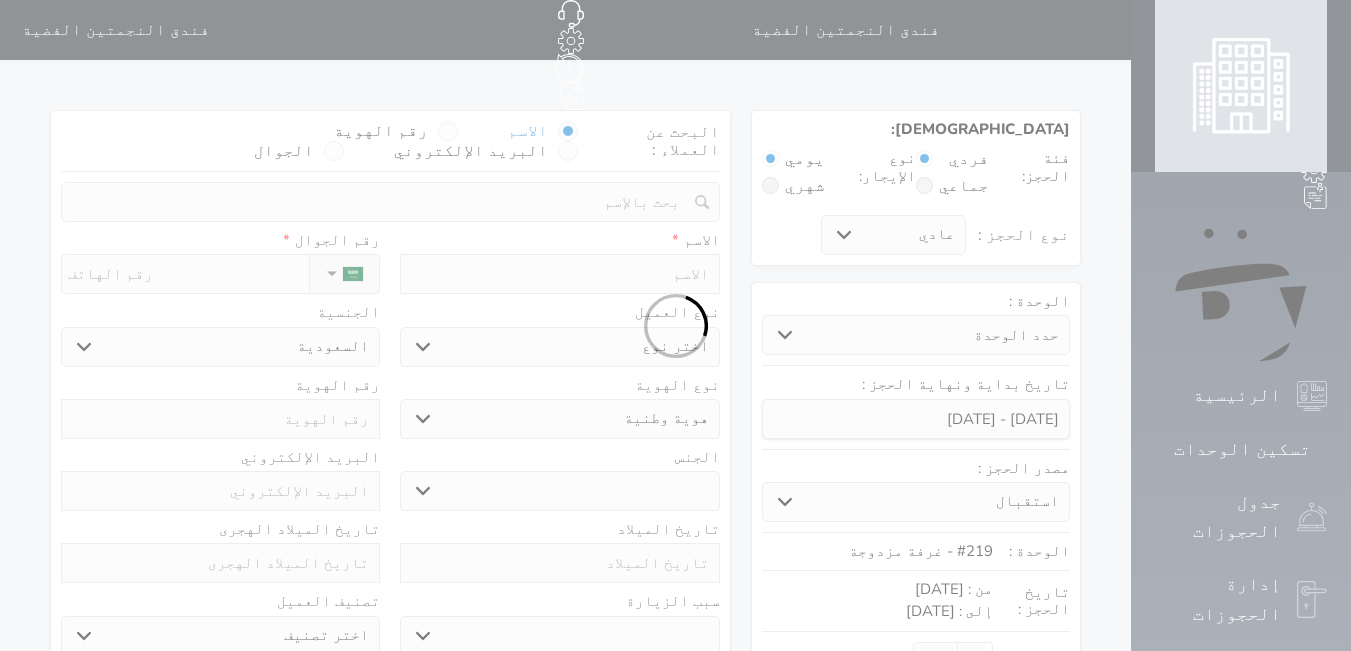 select 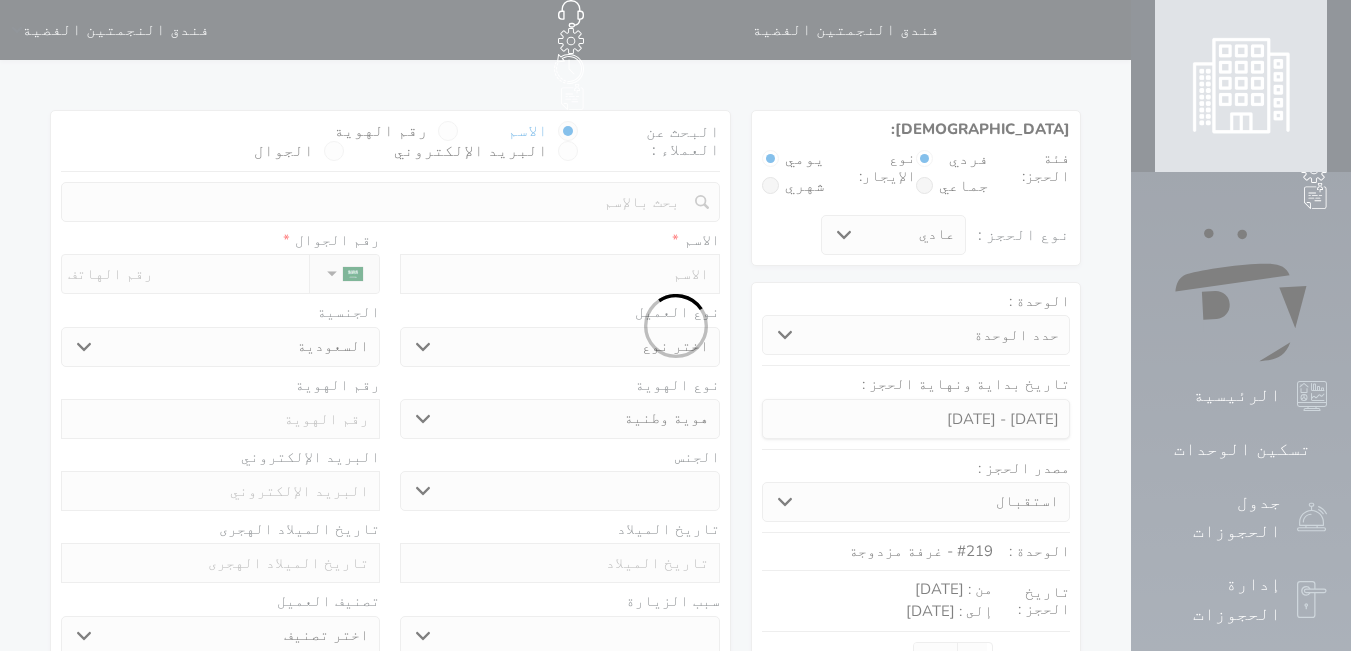 select 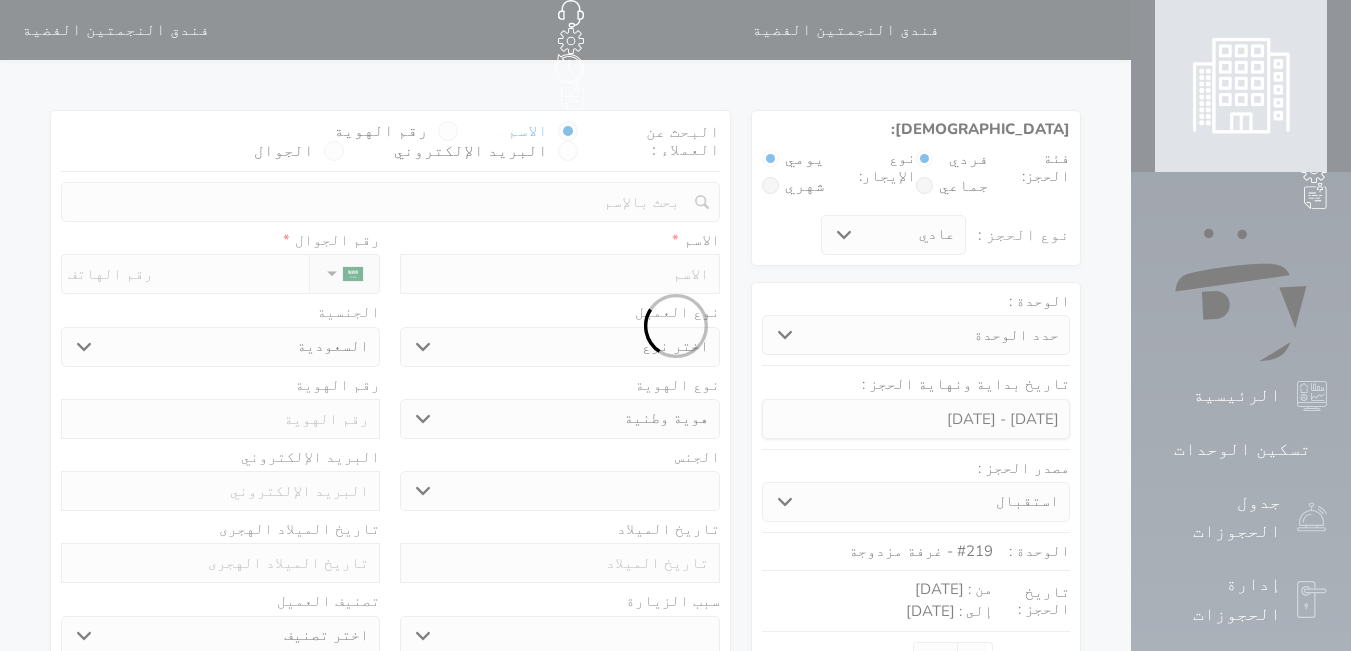 click at bounding box center [675, 325] 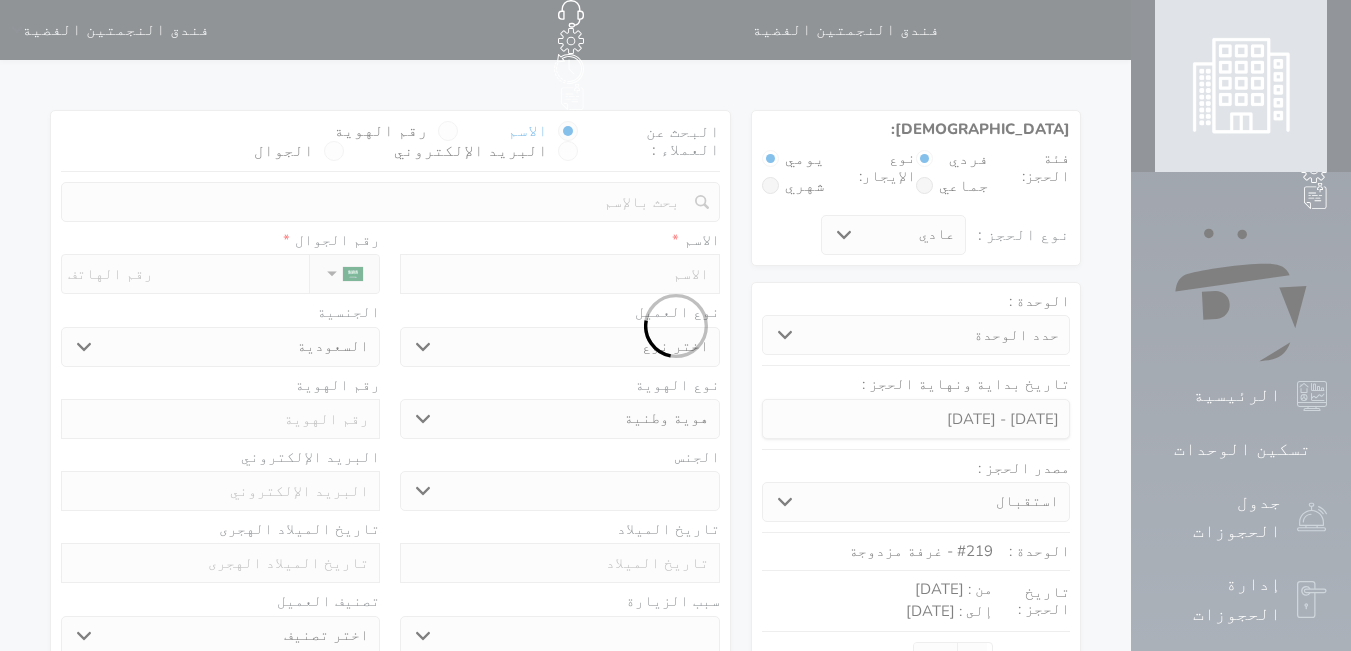 select 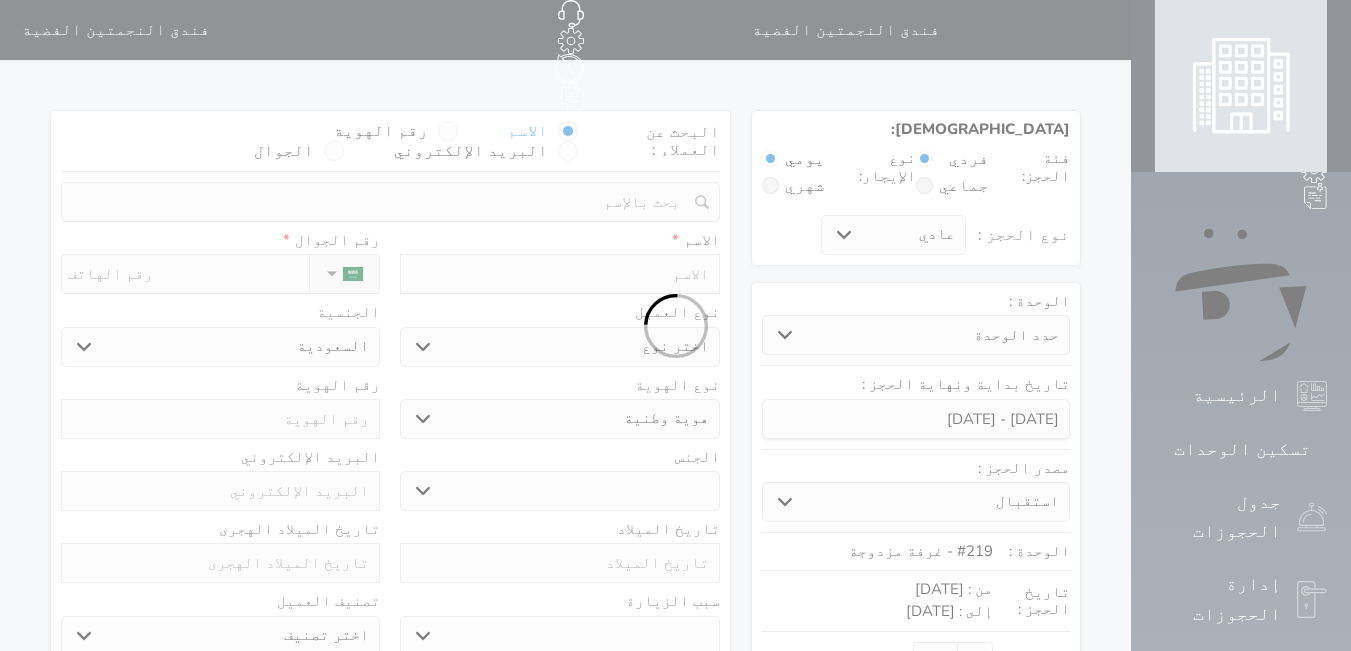 select 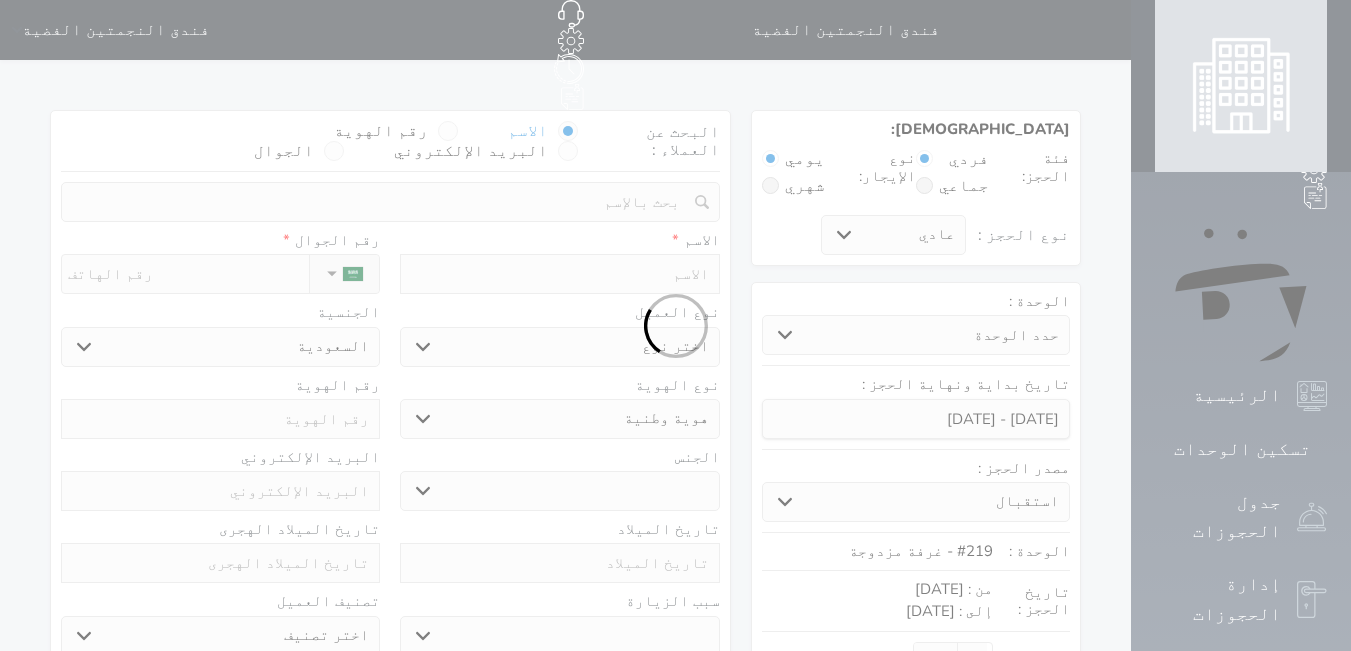 select 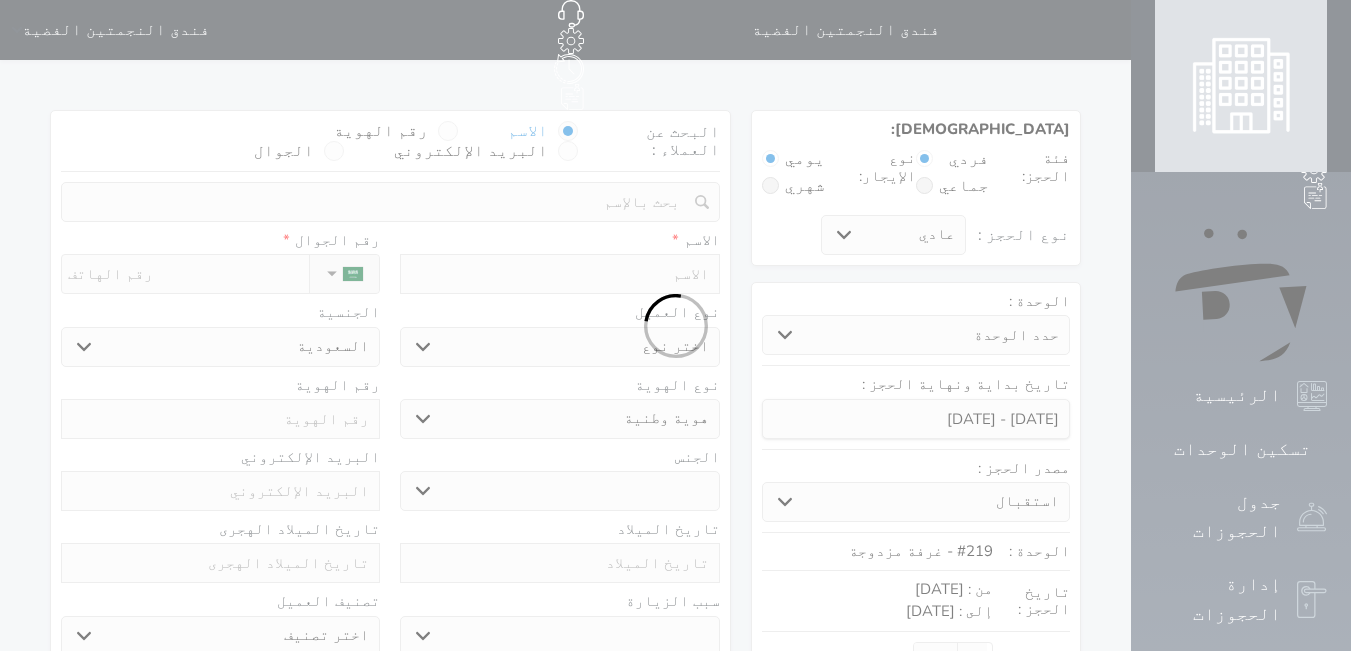 click at bounding box center [675, 325] 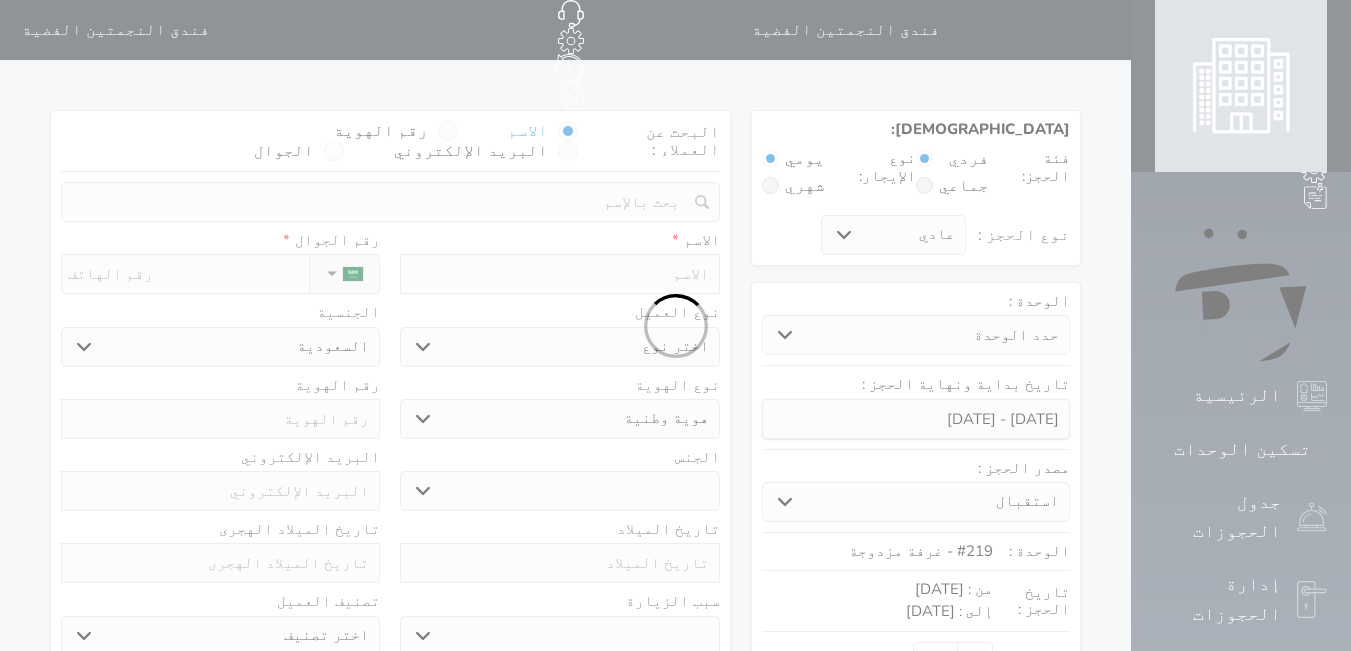 select 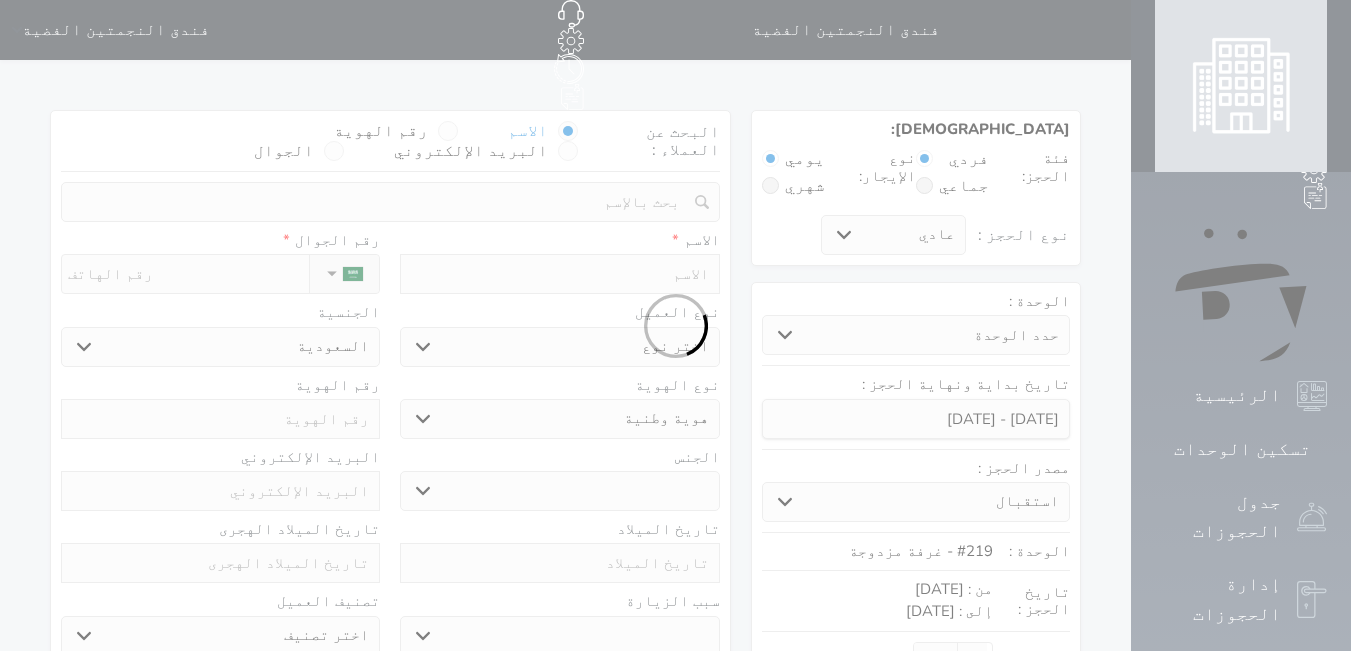 select on "1" 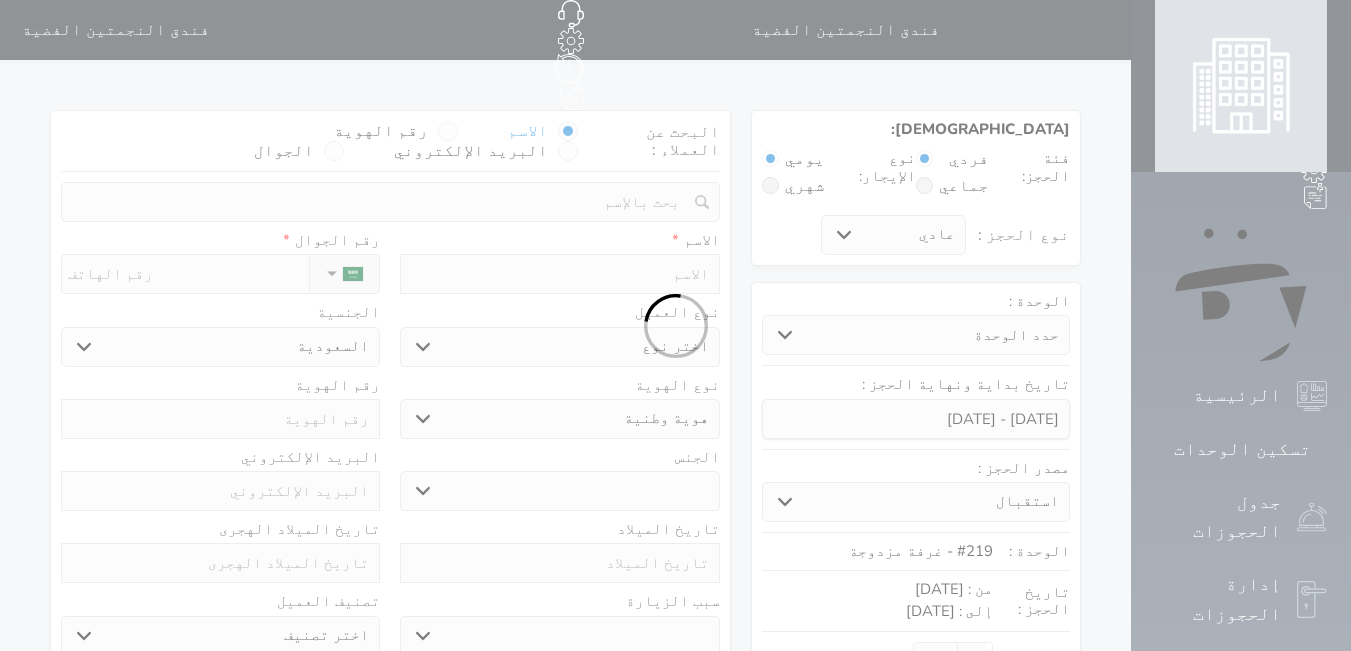 select on "7" 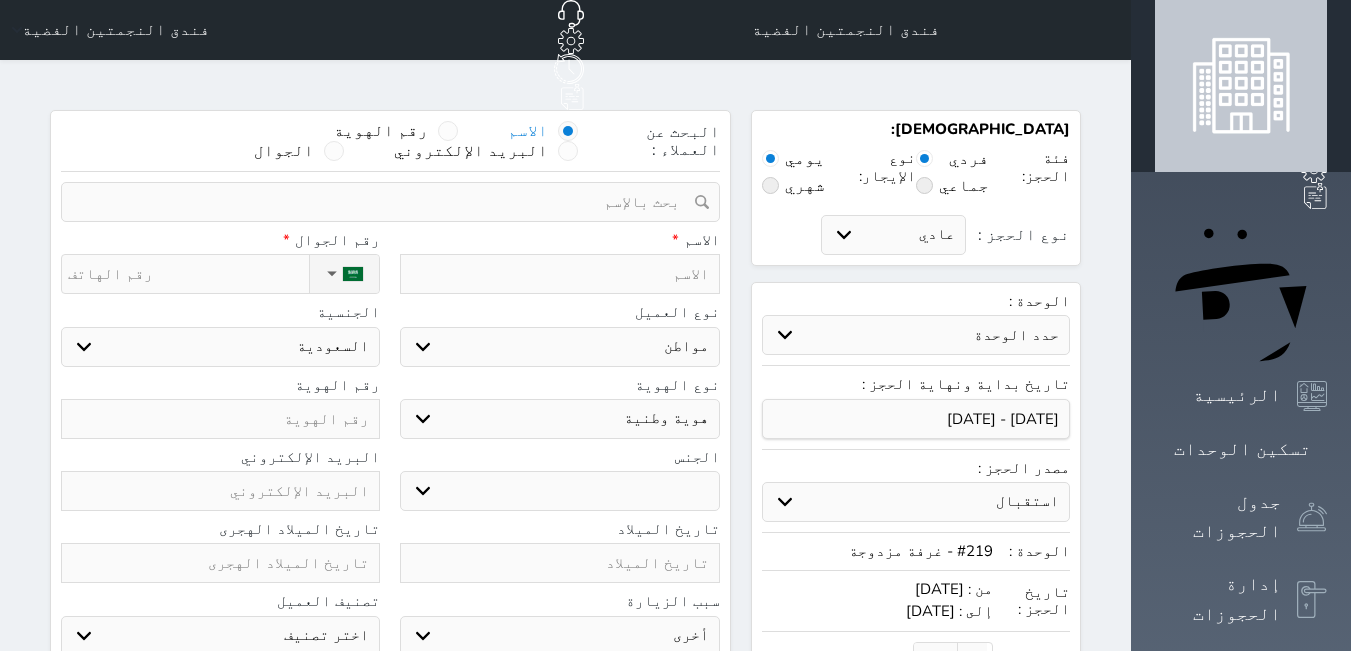 click on "نوع الحجز :" at bounding box center (188, 274) 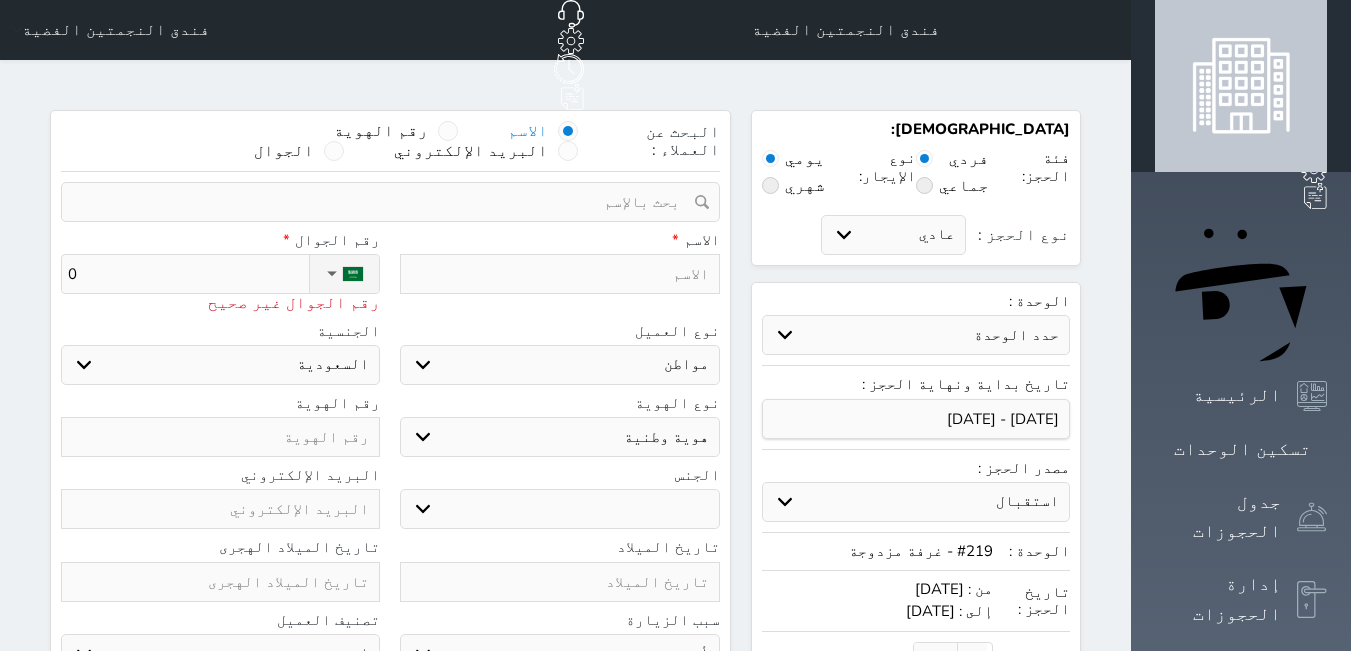 type on "05" 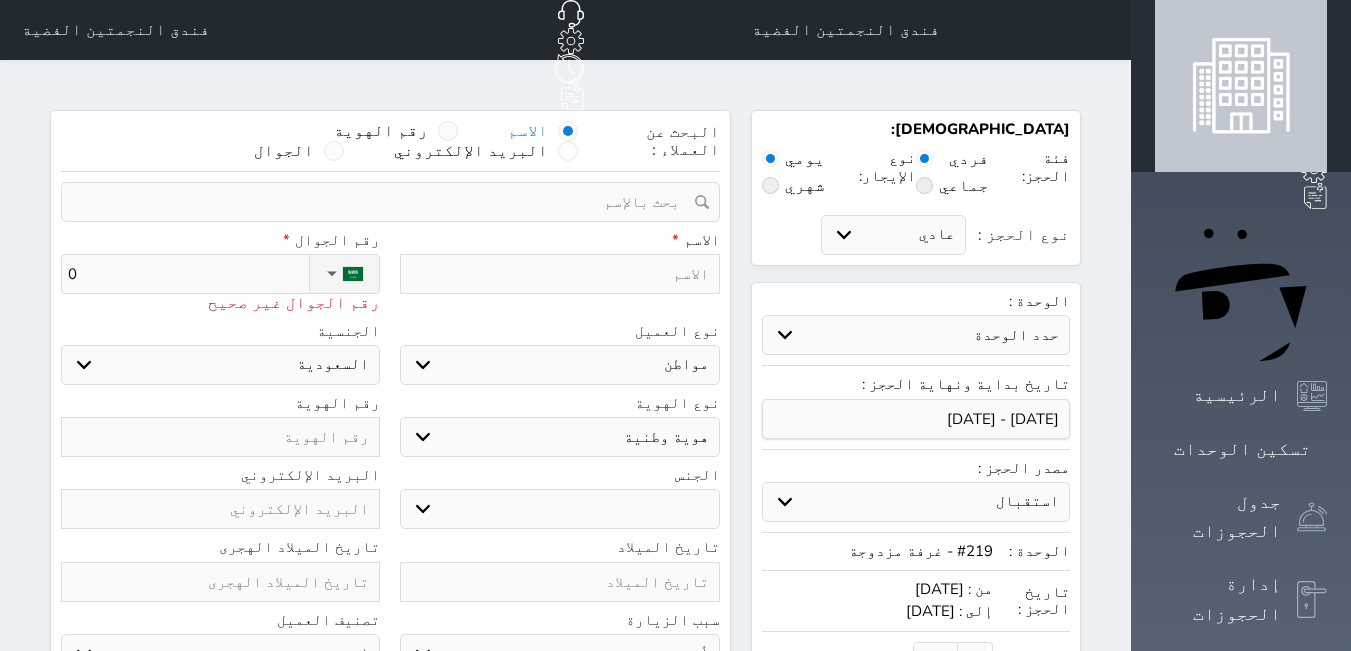select 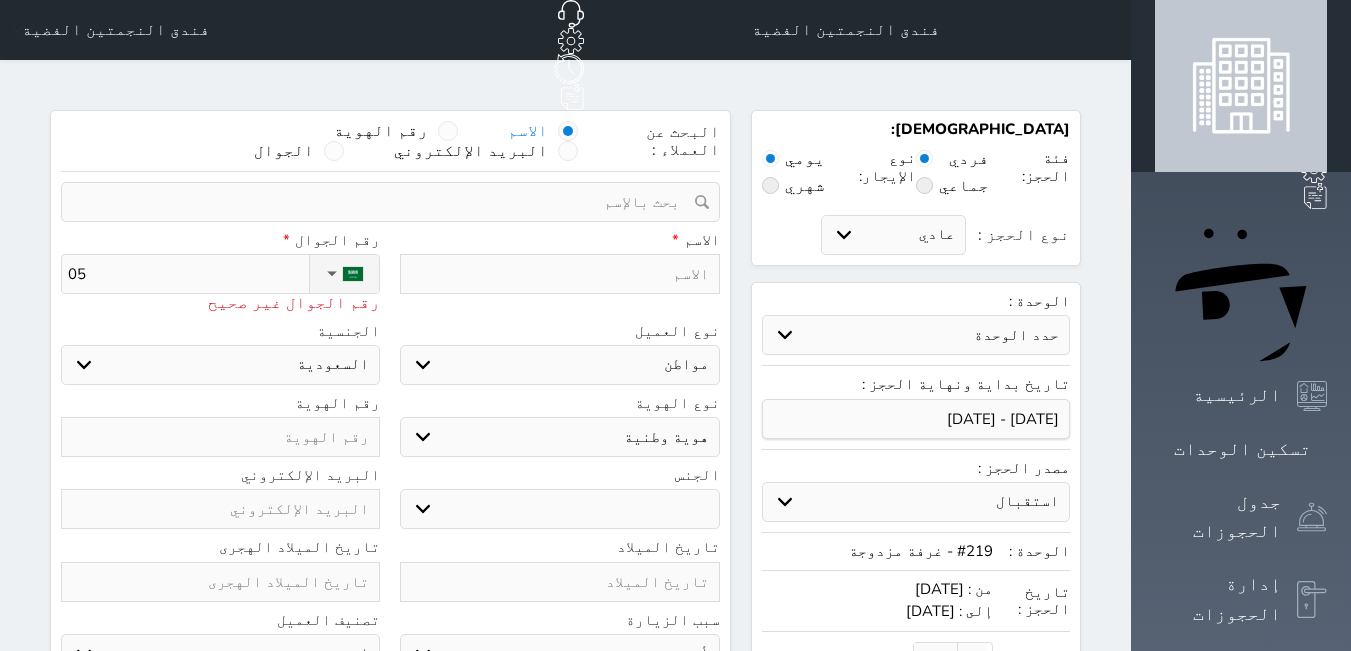 type on "050" 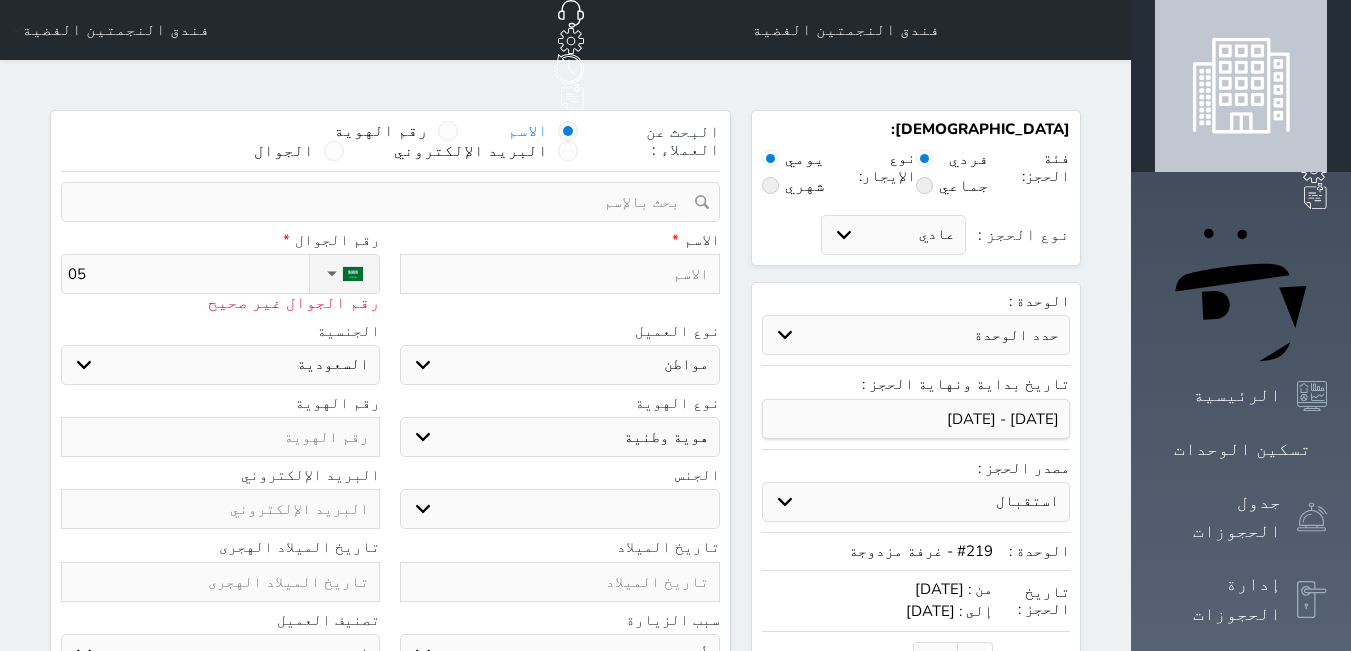select 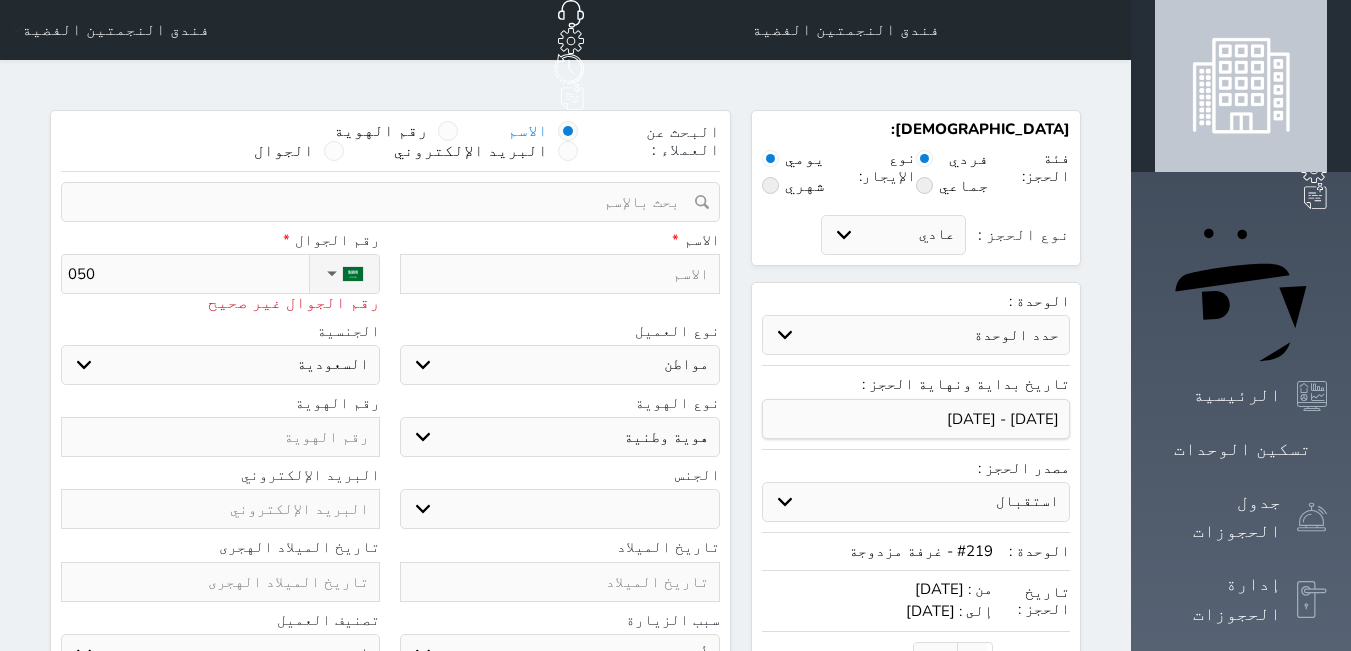 type on "0500" 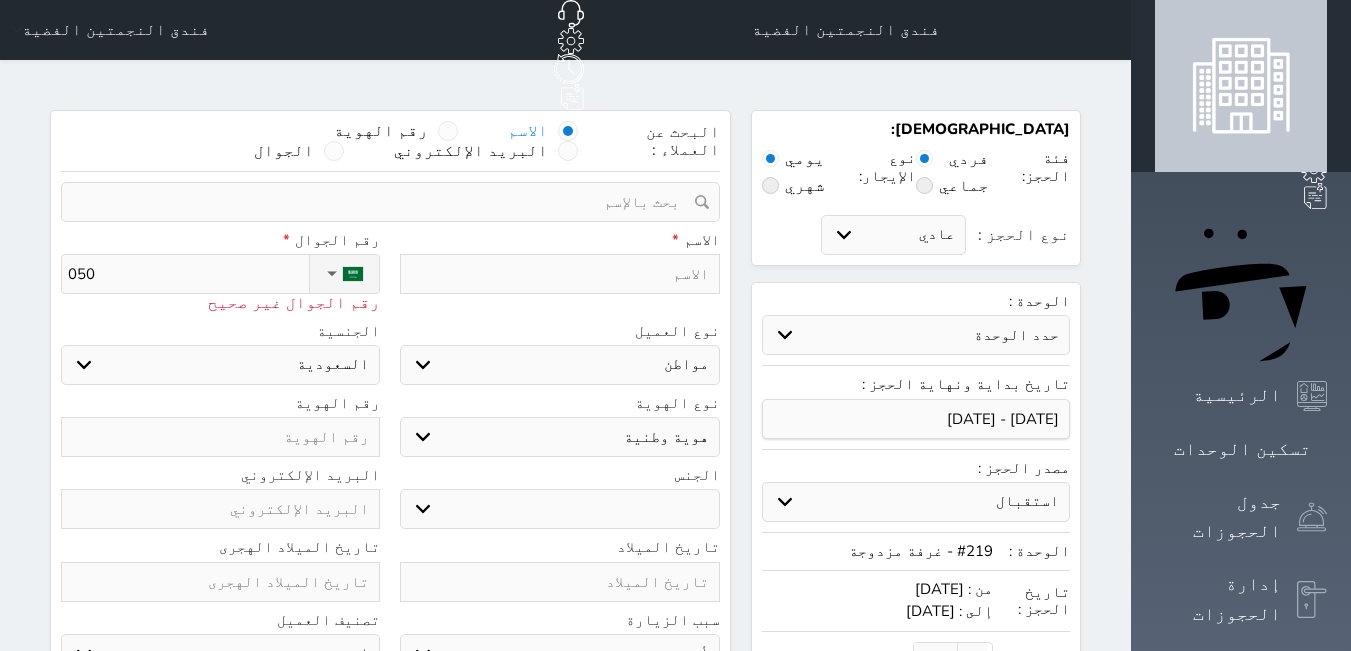 select 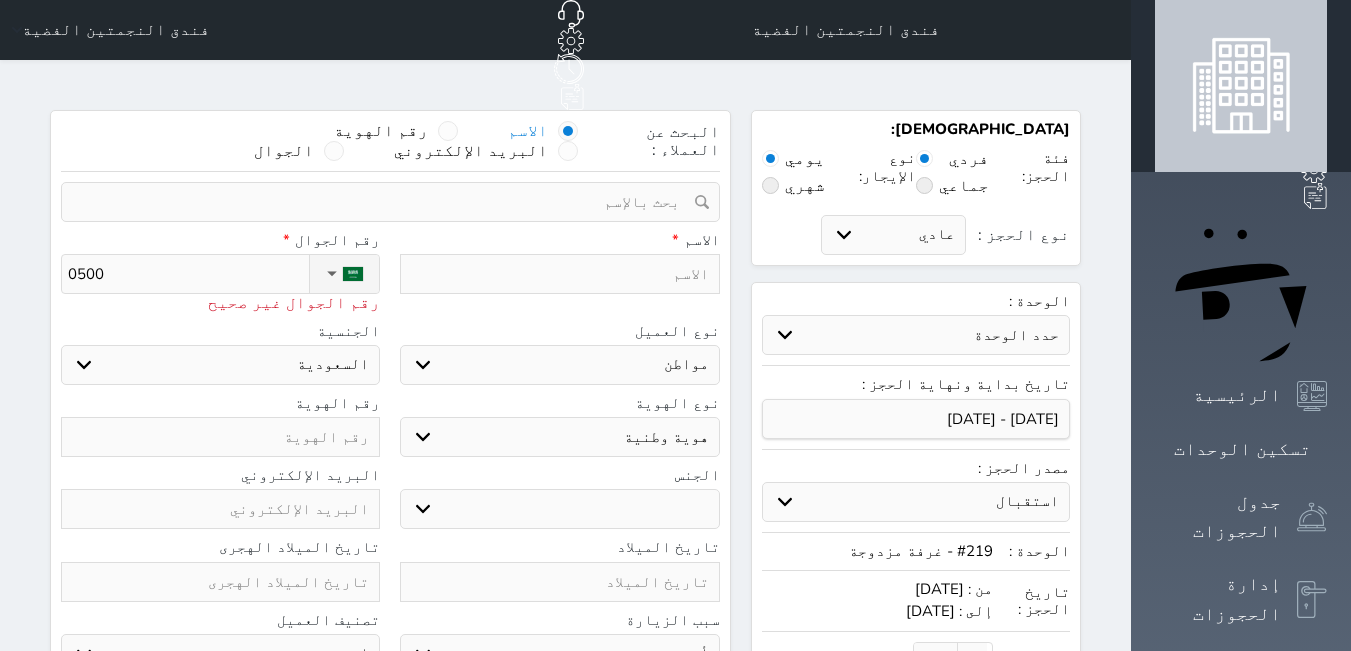 type on "05001" 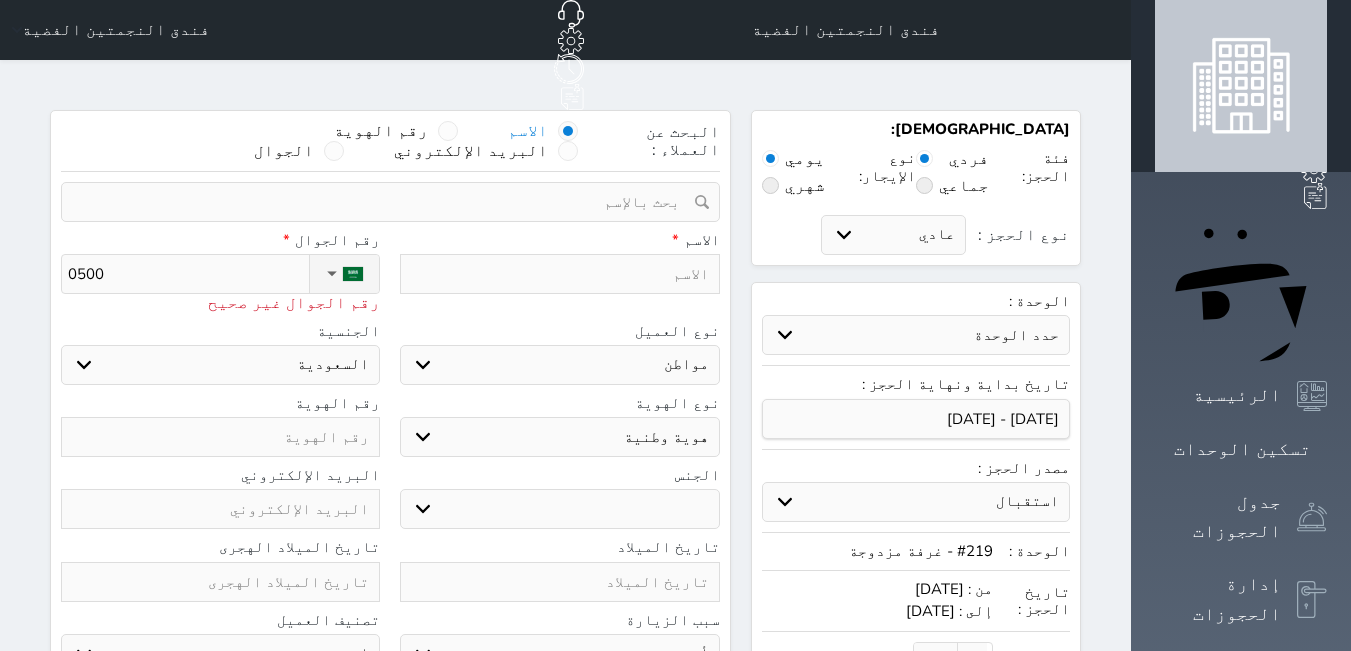 select 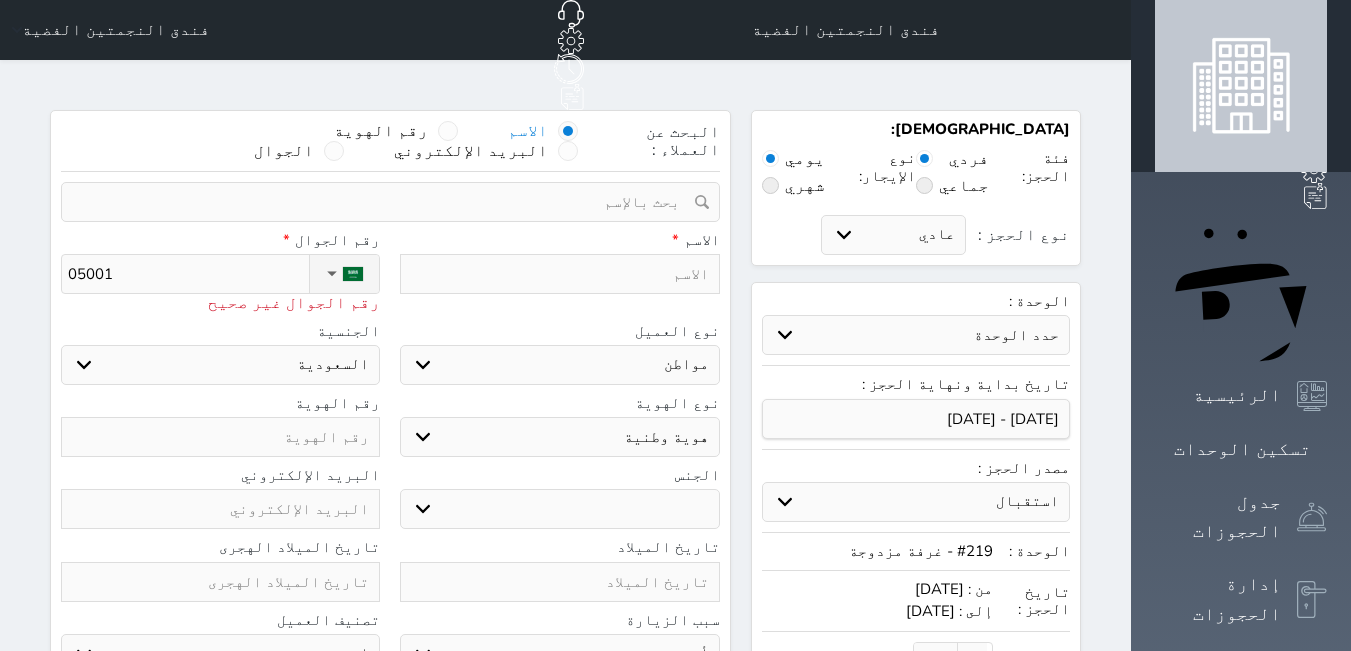 type on "050014" 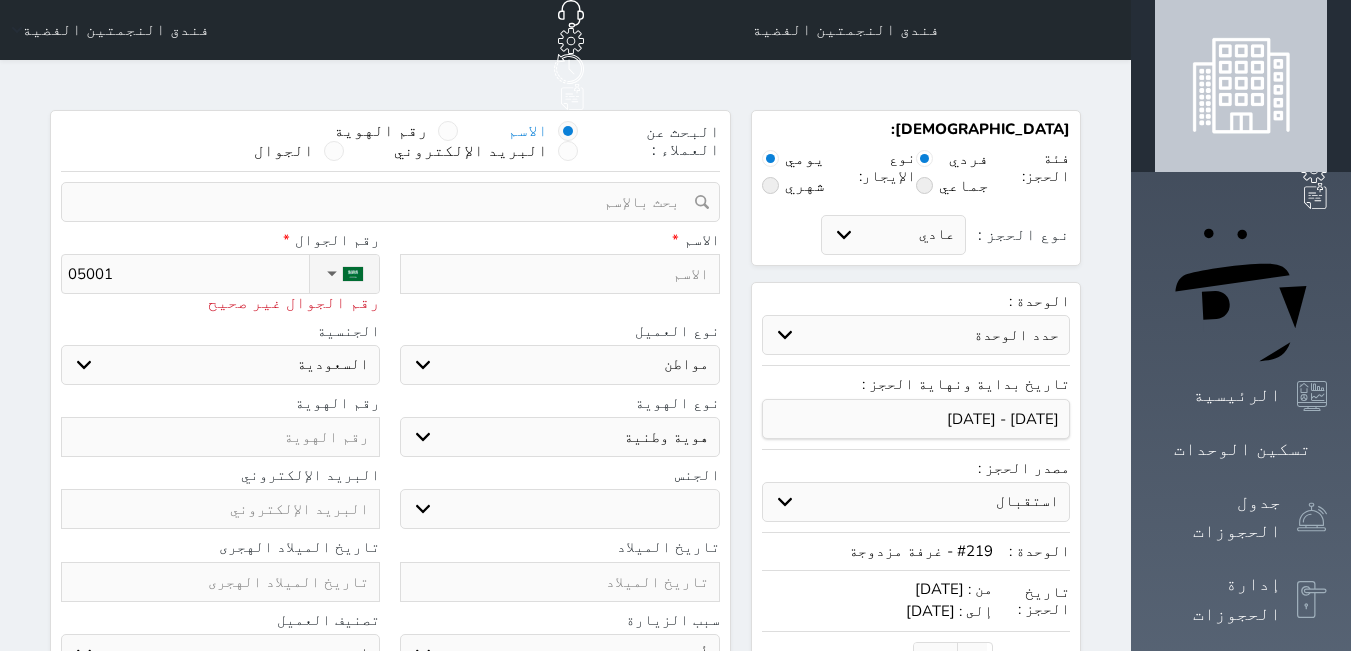 select 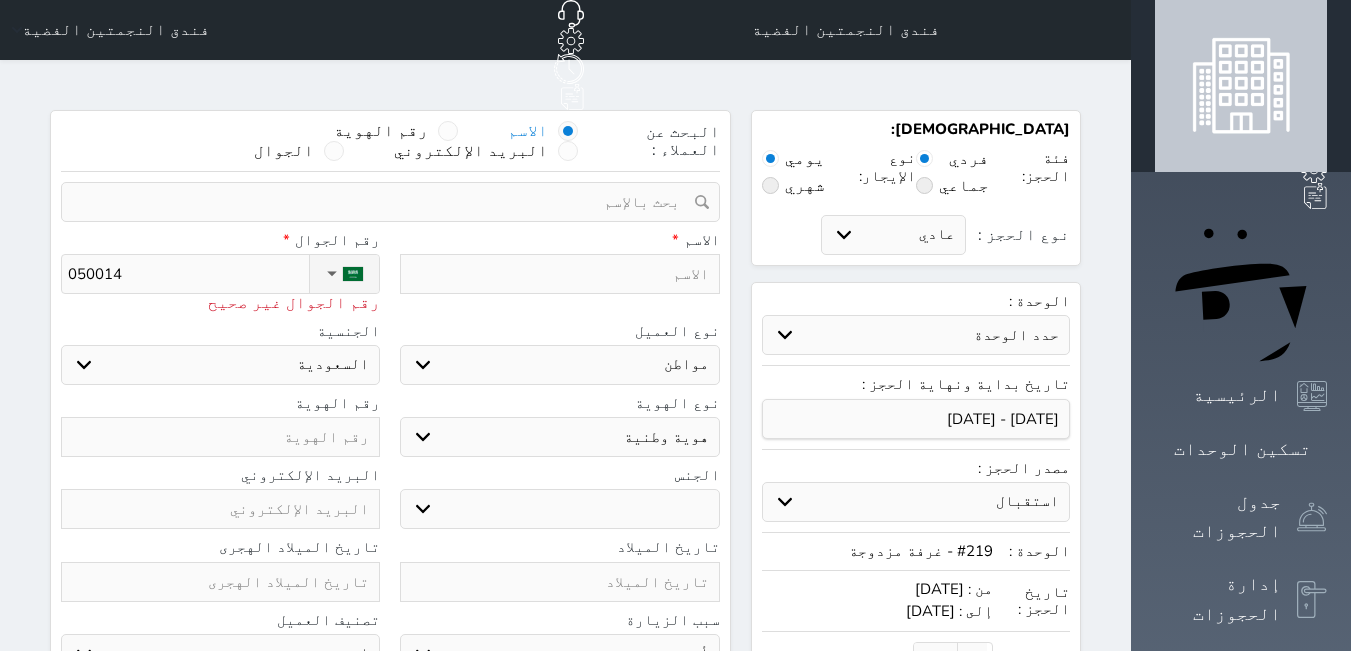 type on "0500144" 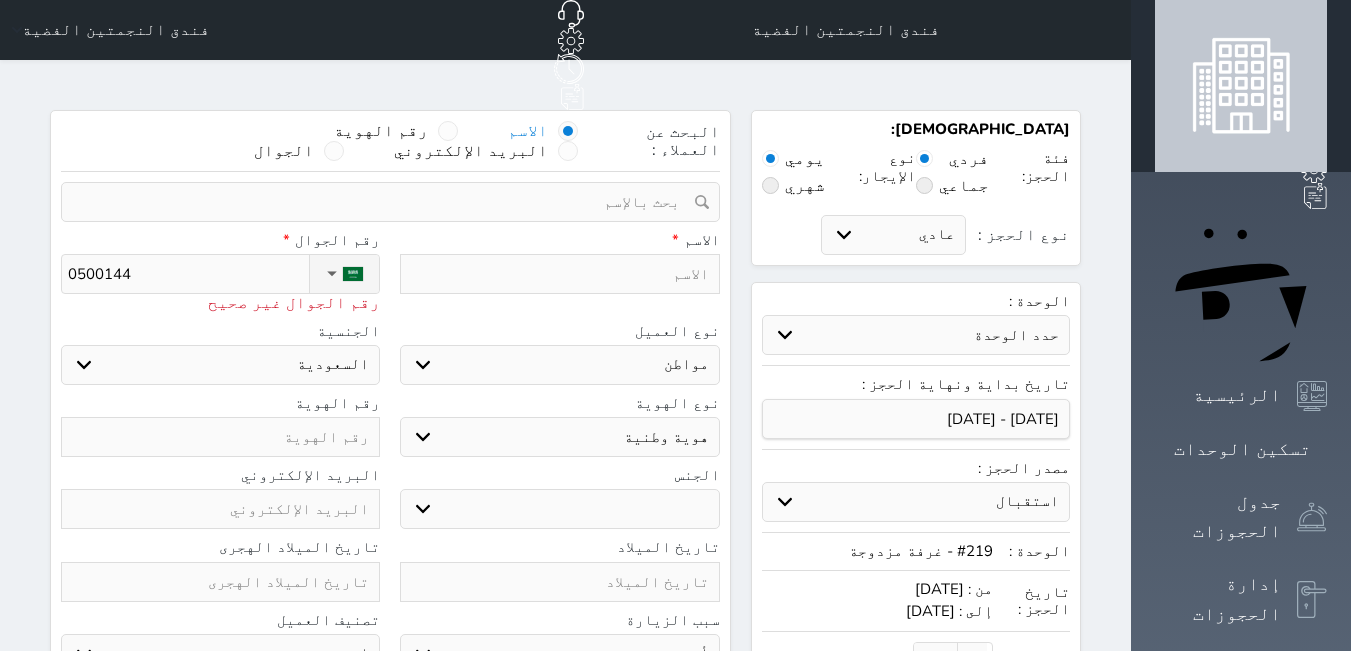 select 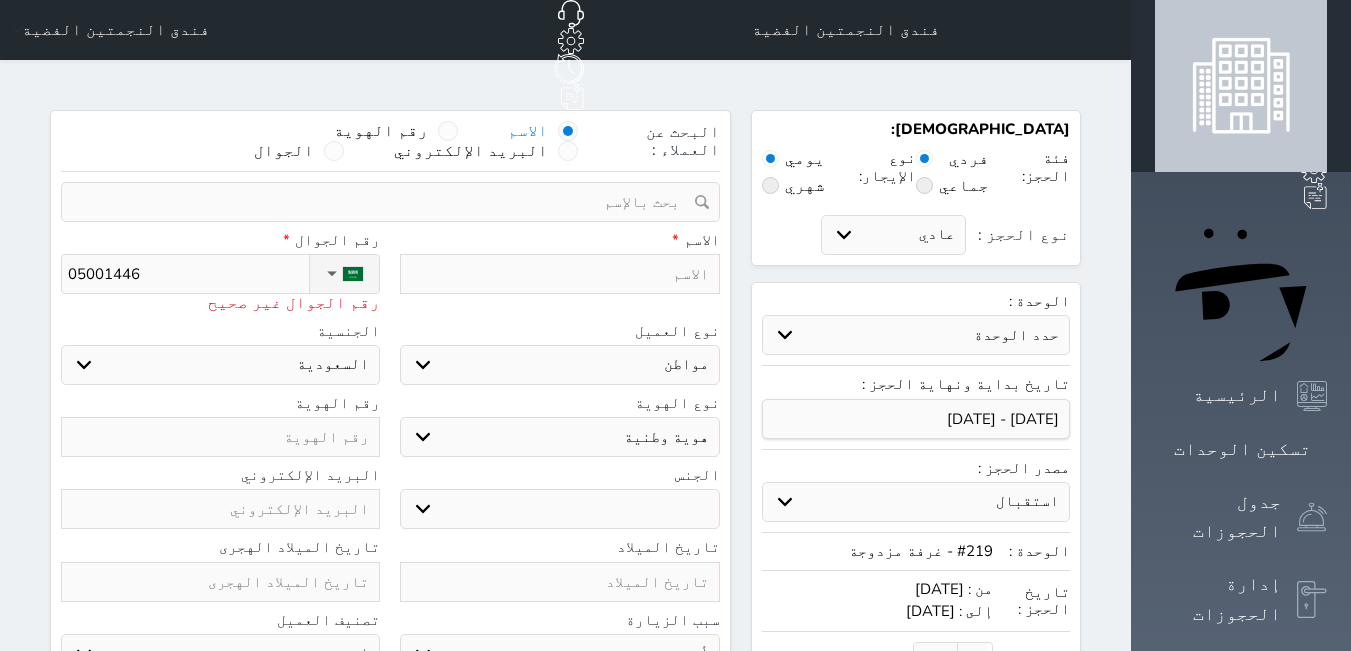type on "050014467" 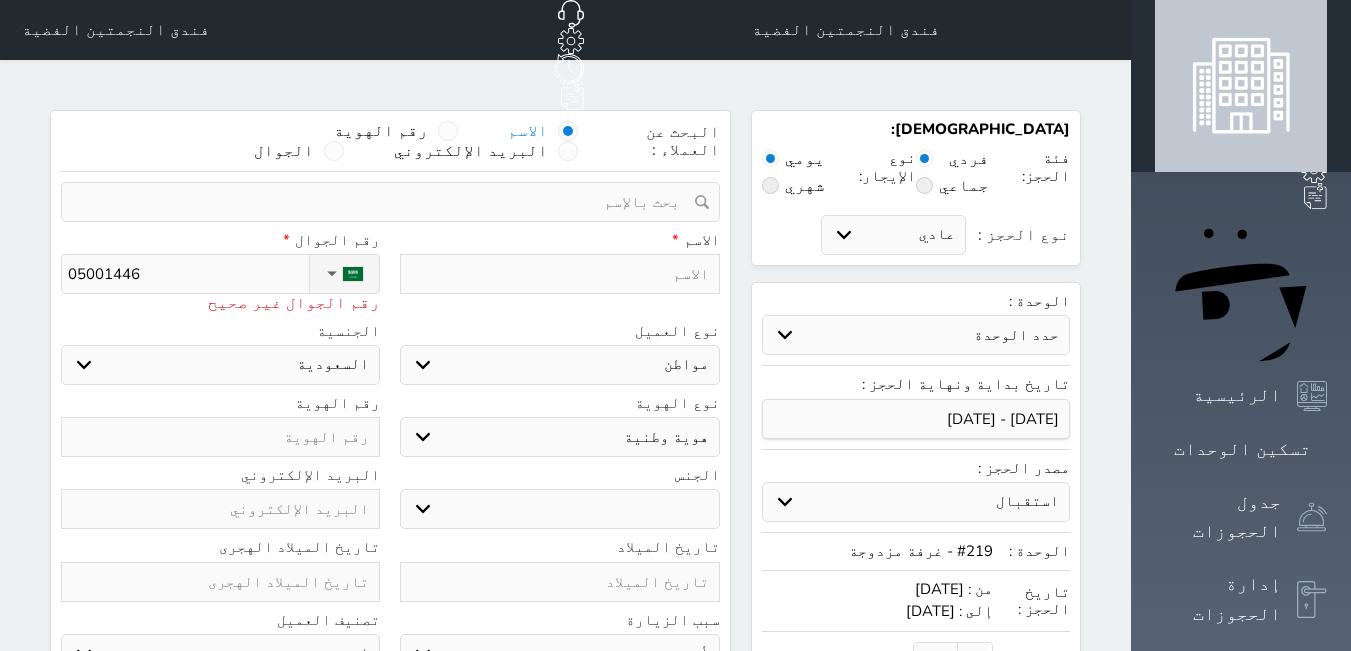 select 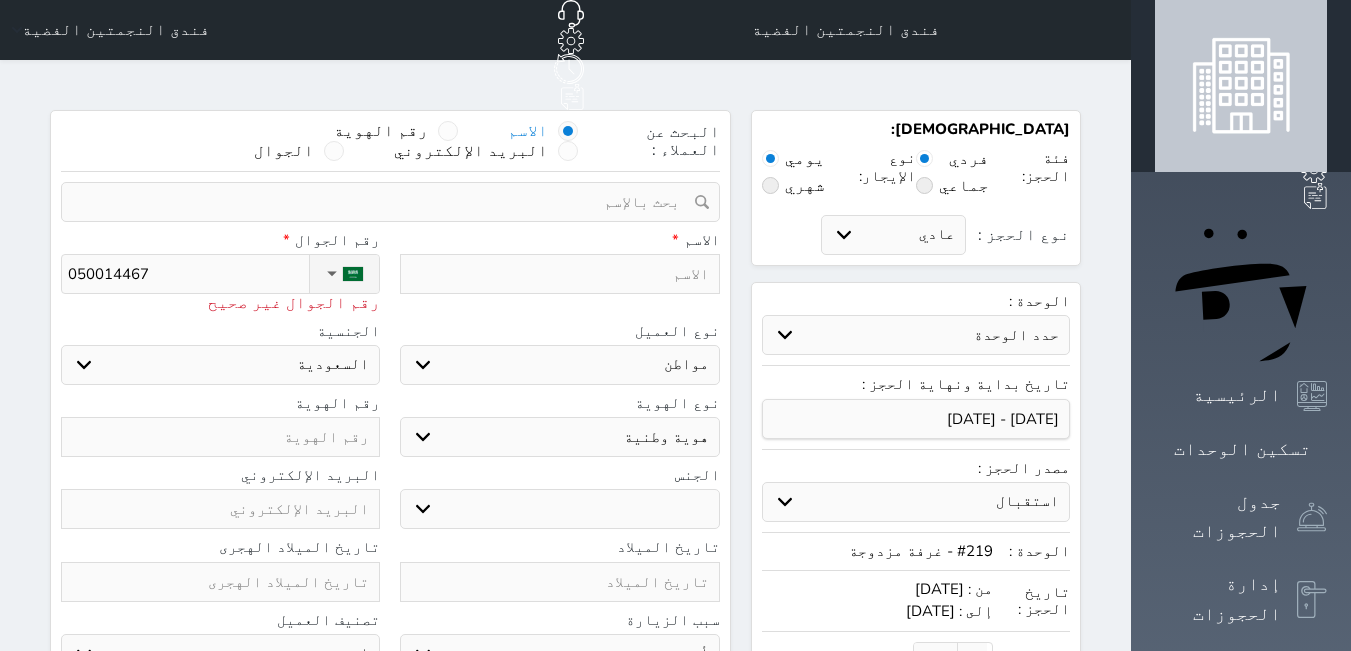 type on "[PHONE_NUMBER]" 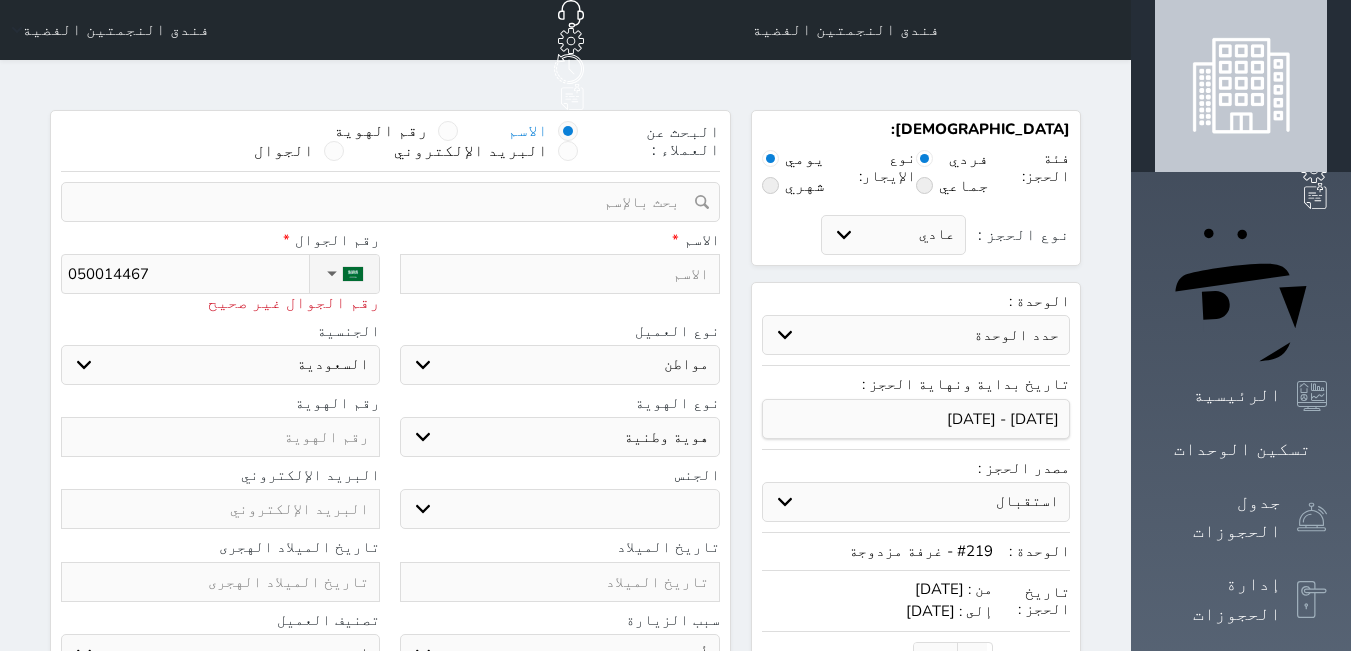 select 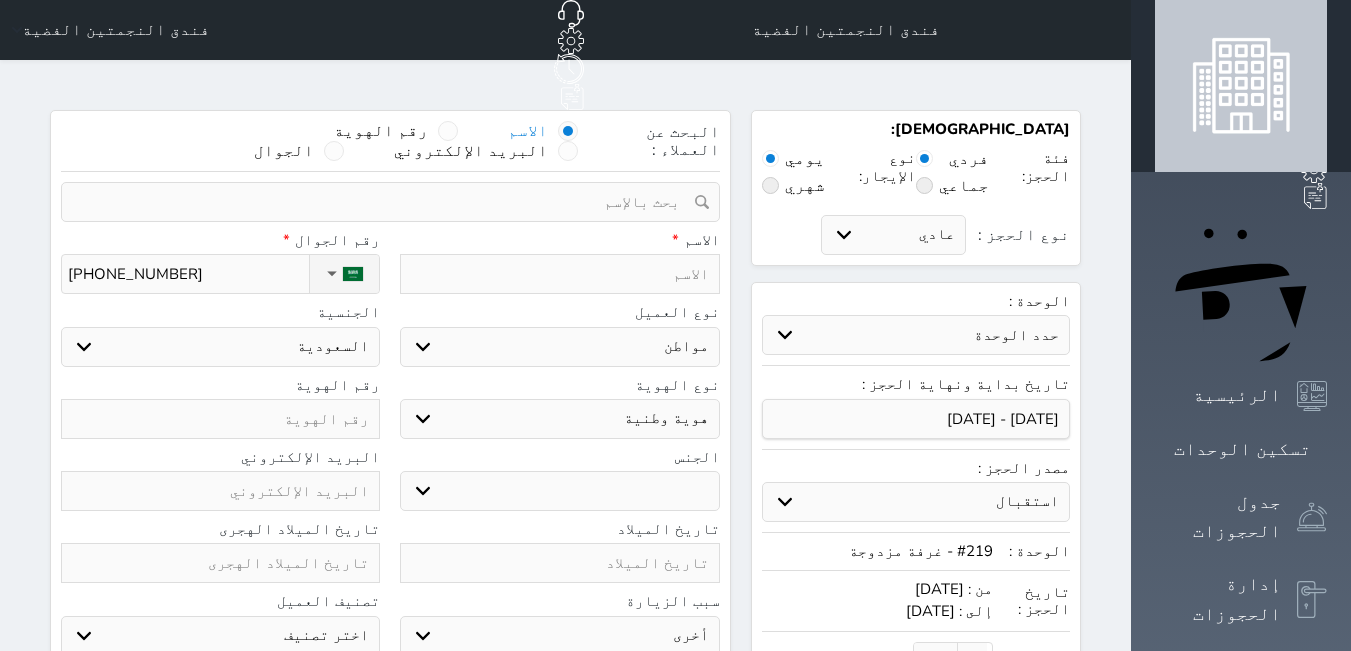 type on "[PHONE_NUMBER]" 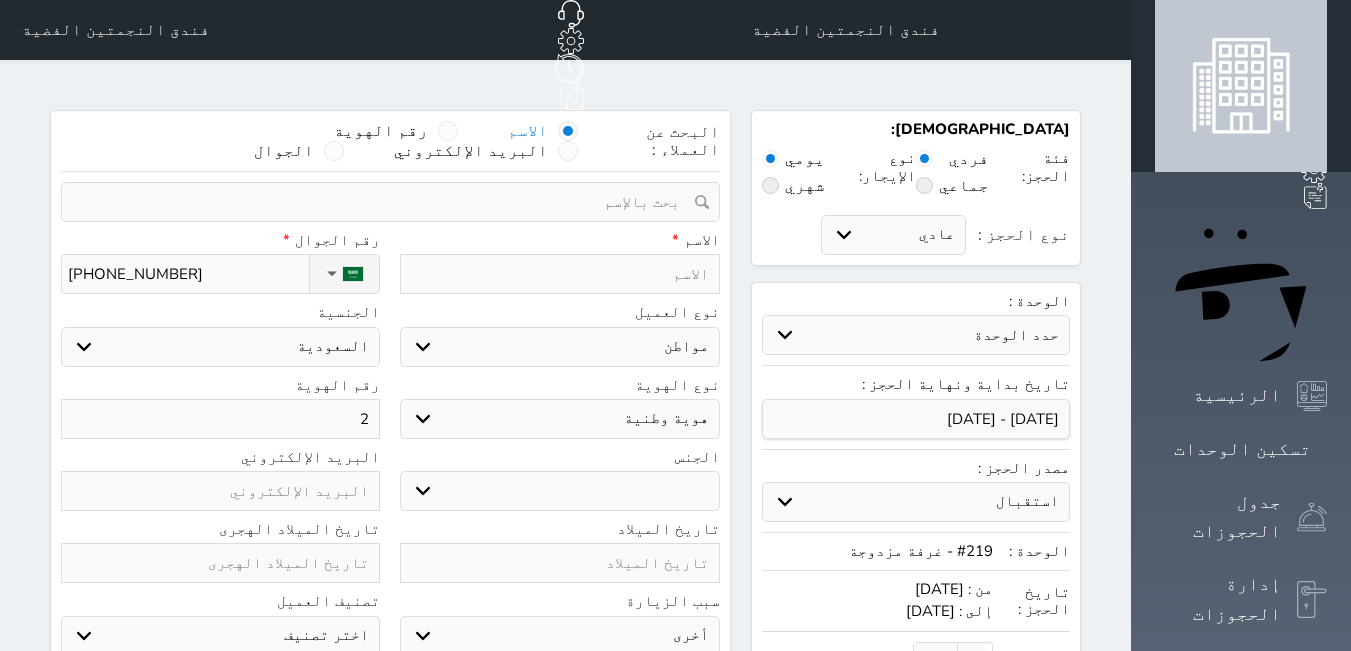 type on "26" 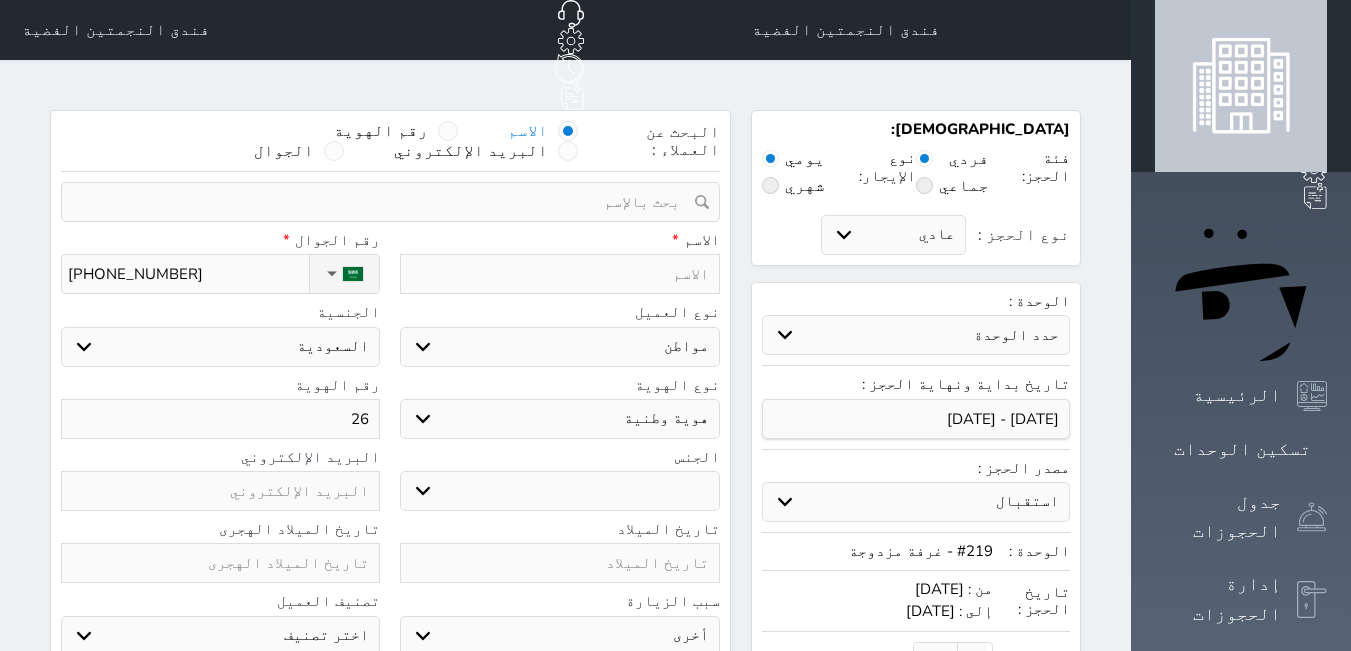 type on "260" 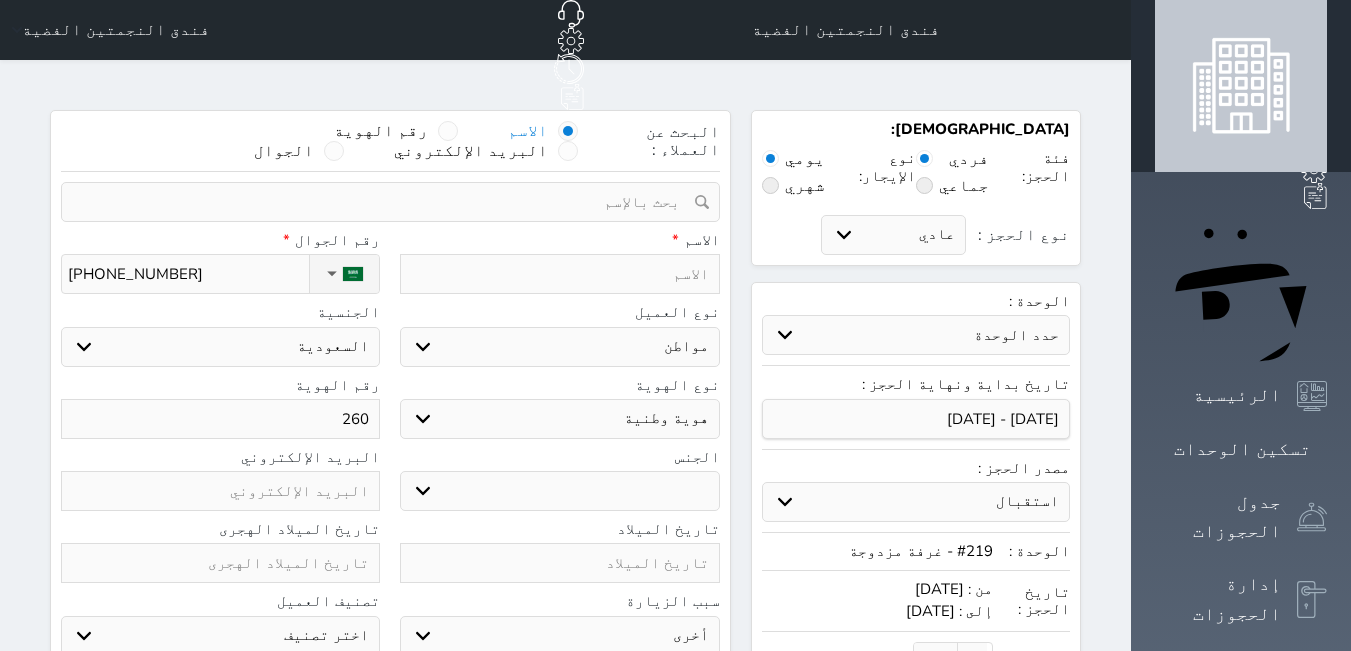 type on "2602" 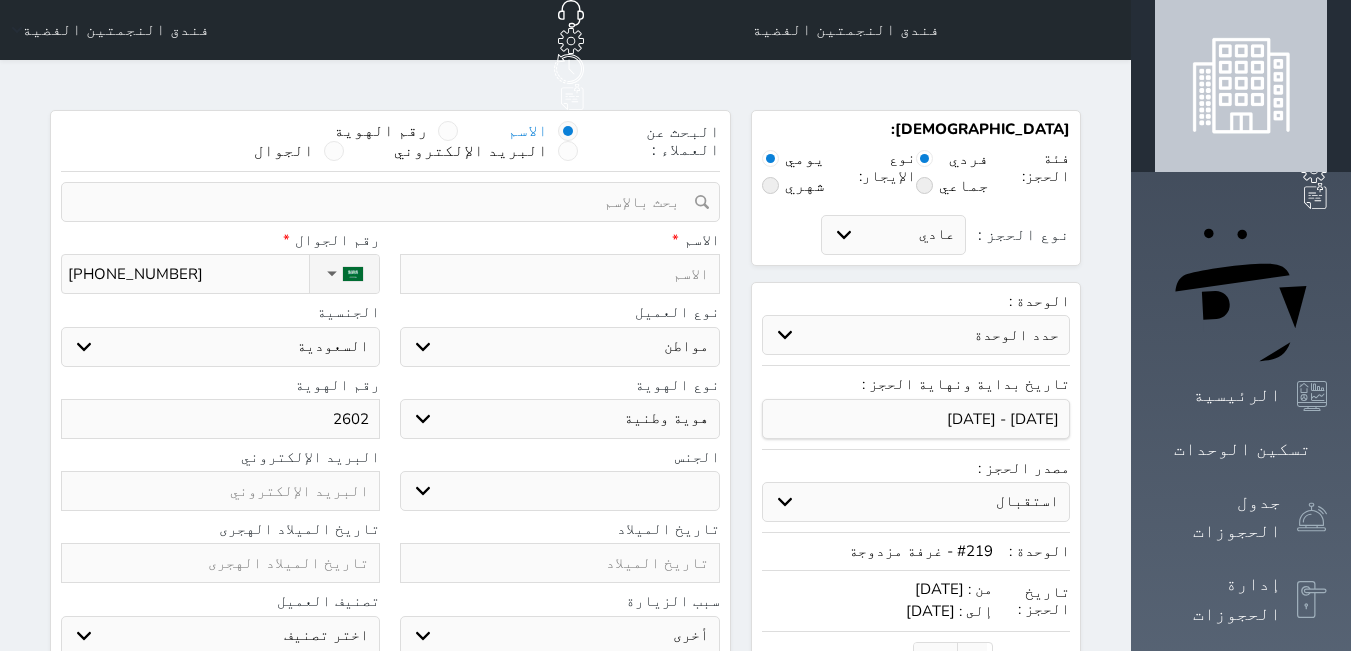type on "26023" 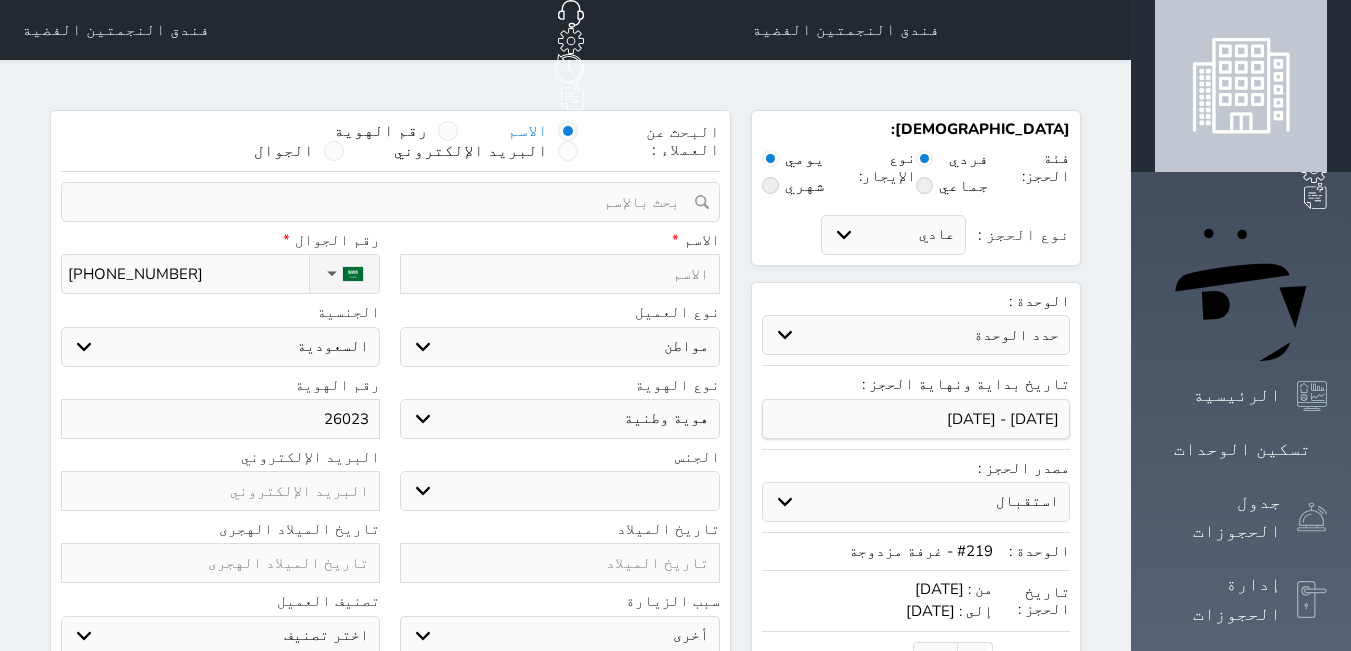 select 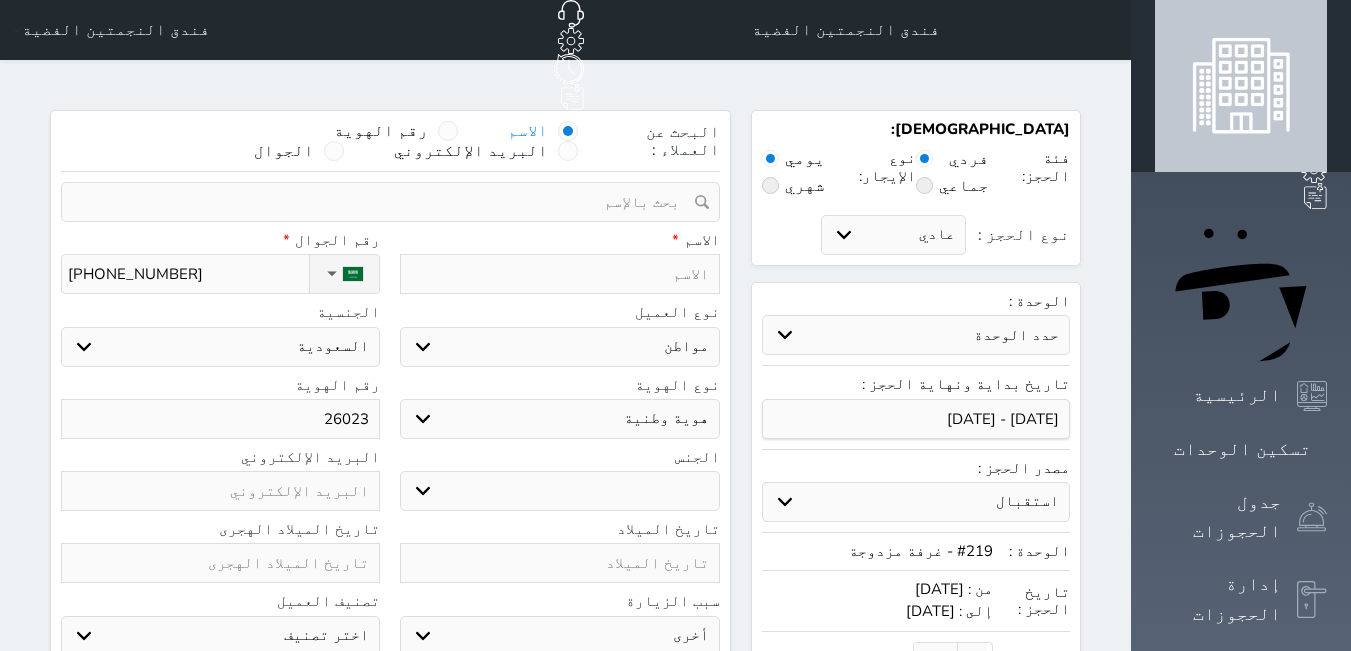 type on "260231" 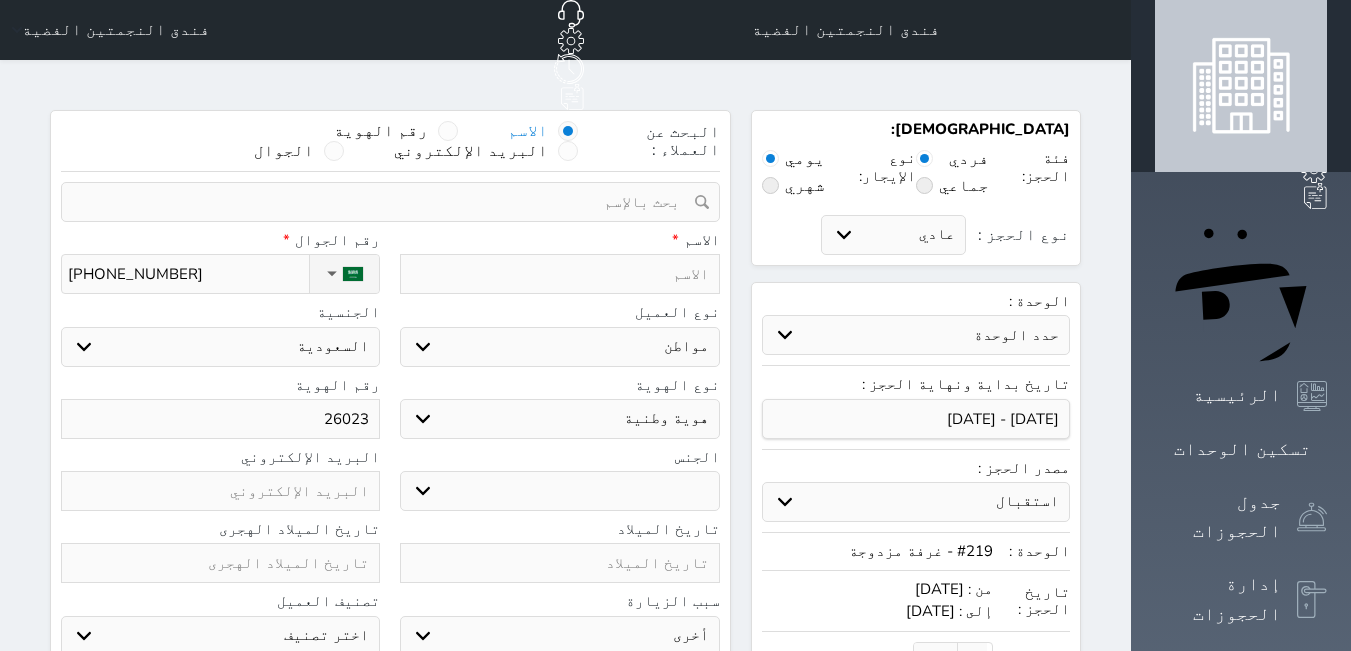 select 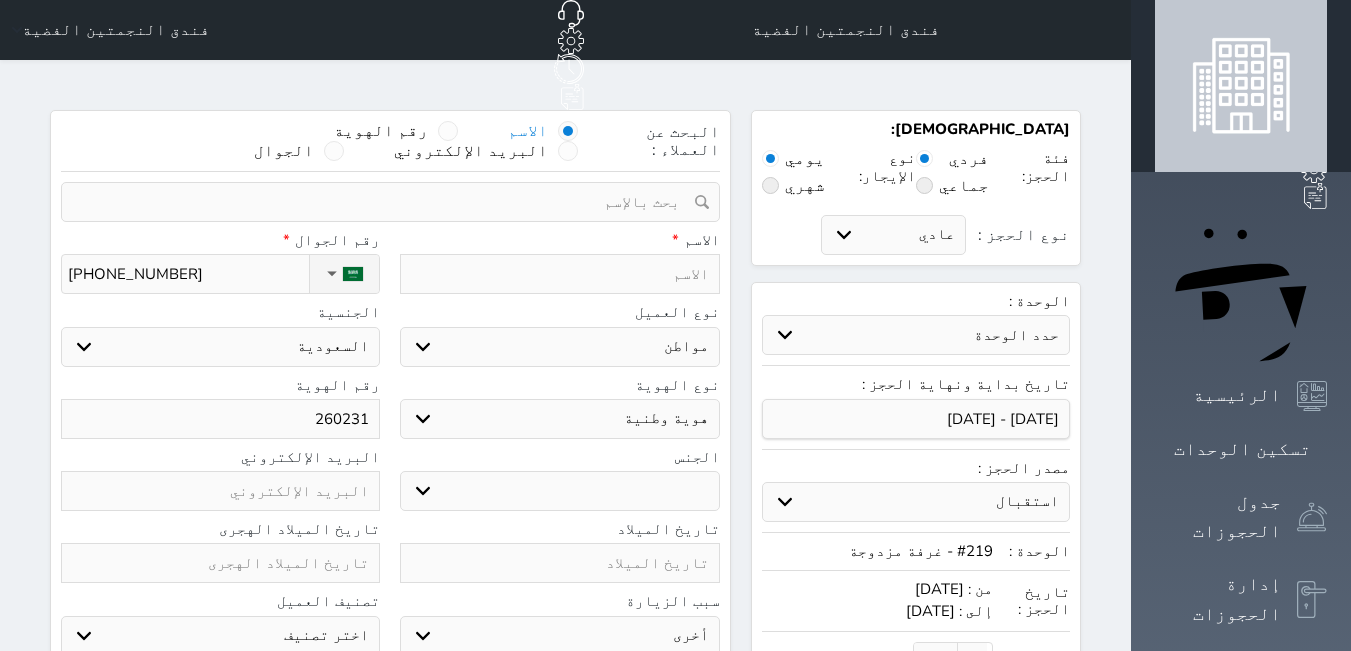 type on "2602316" 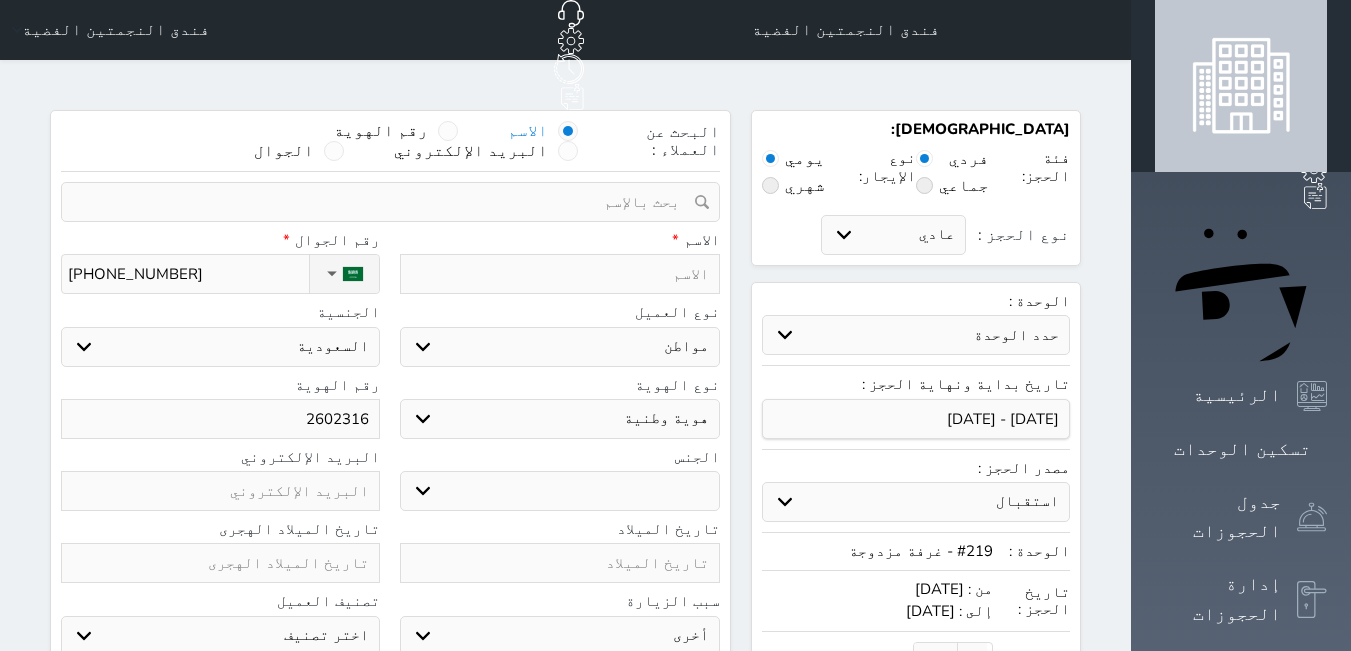 type on "26023160" 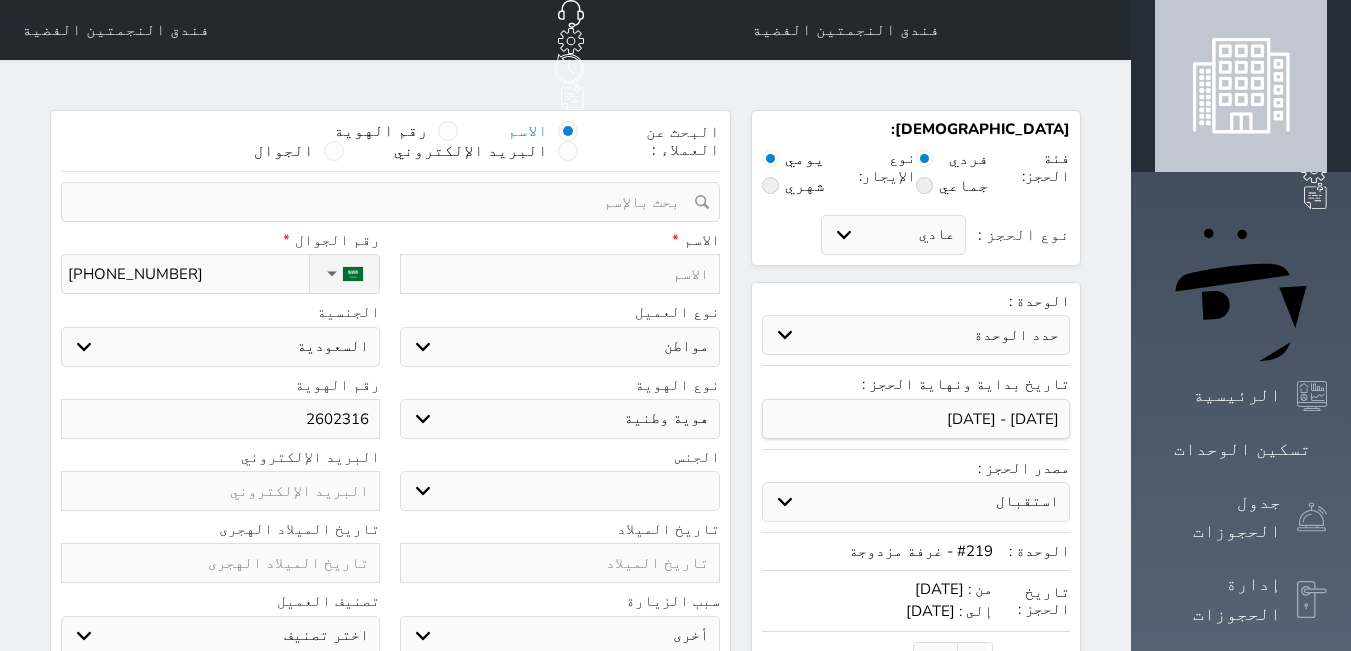 select 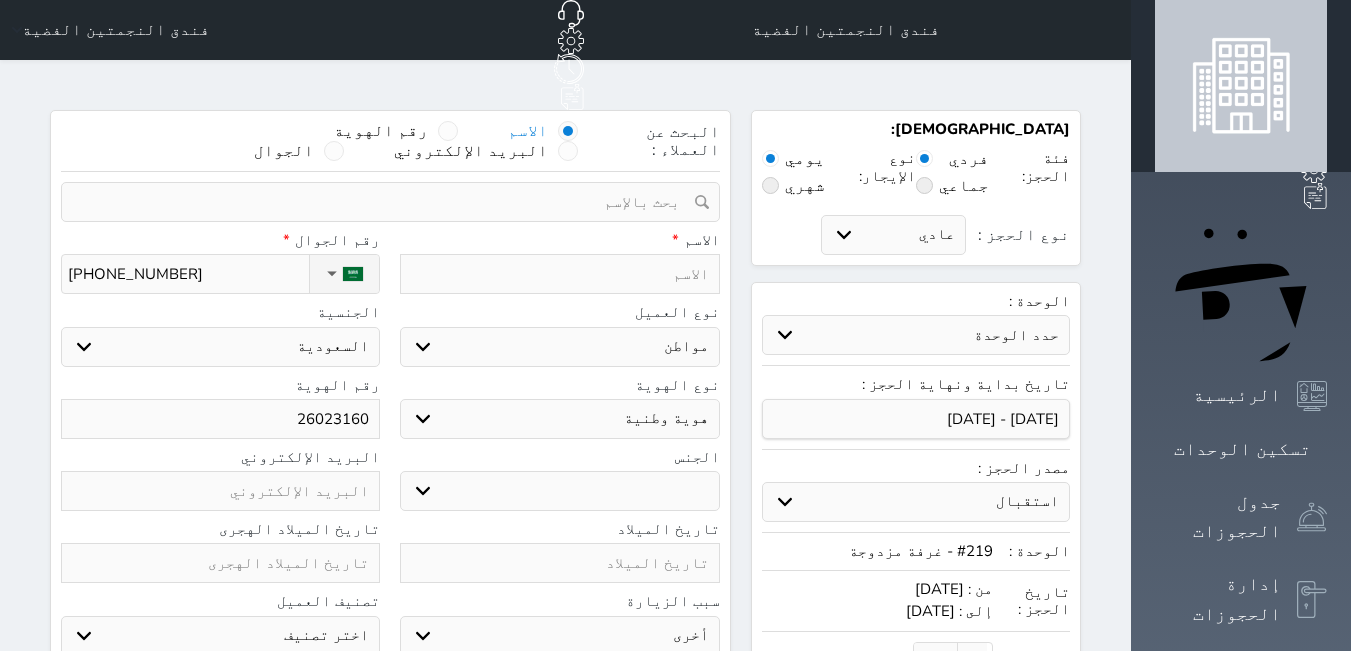 type on "260231606" 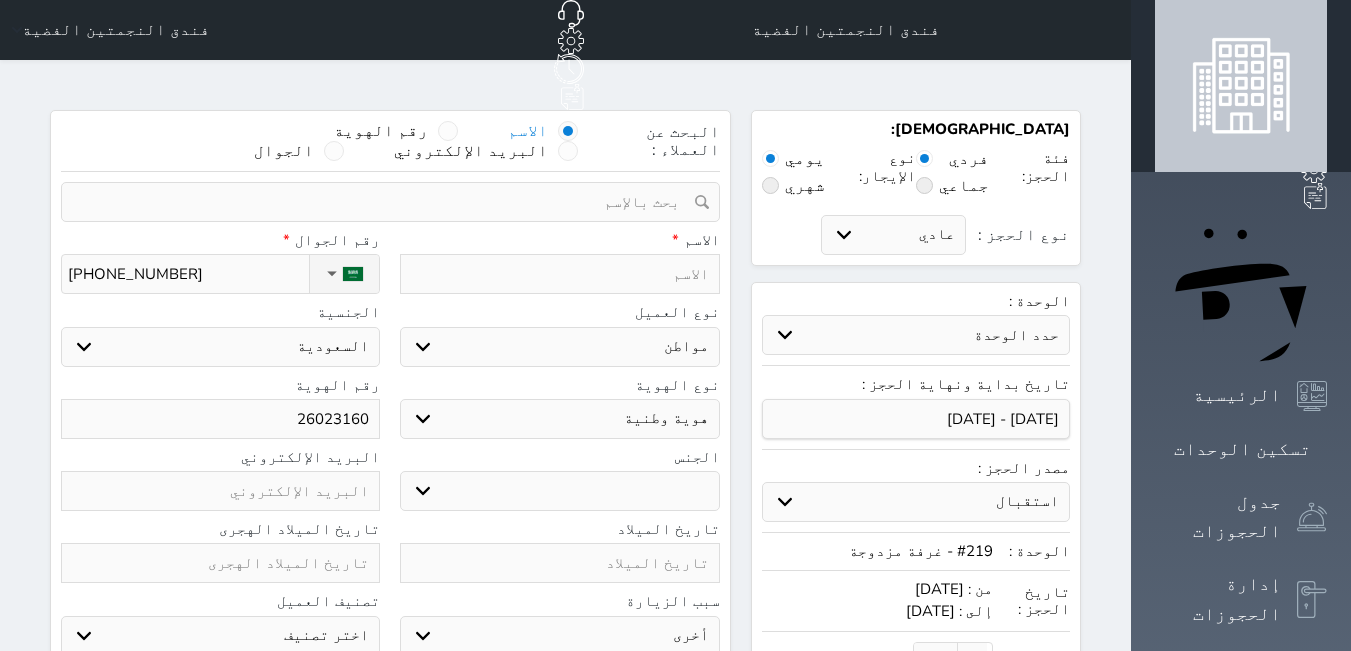 select 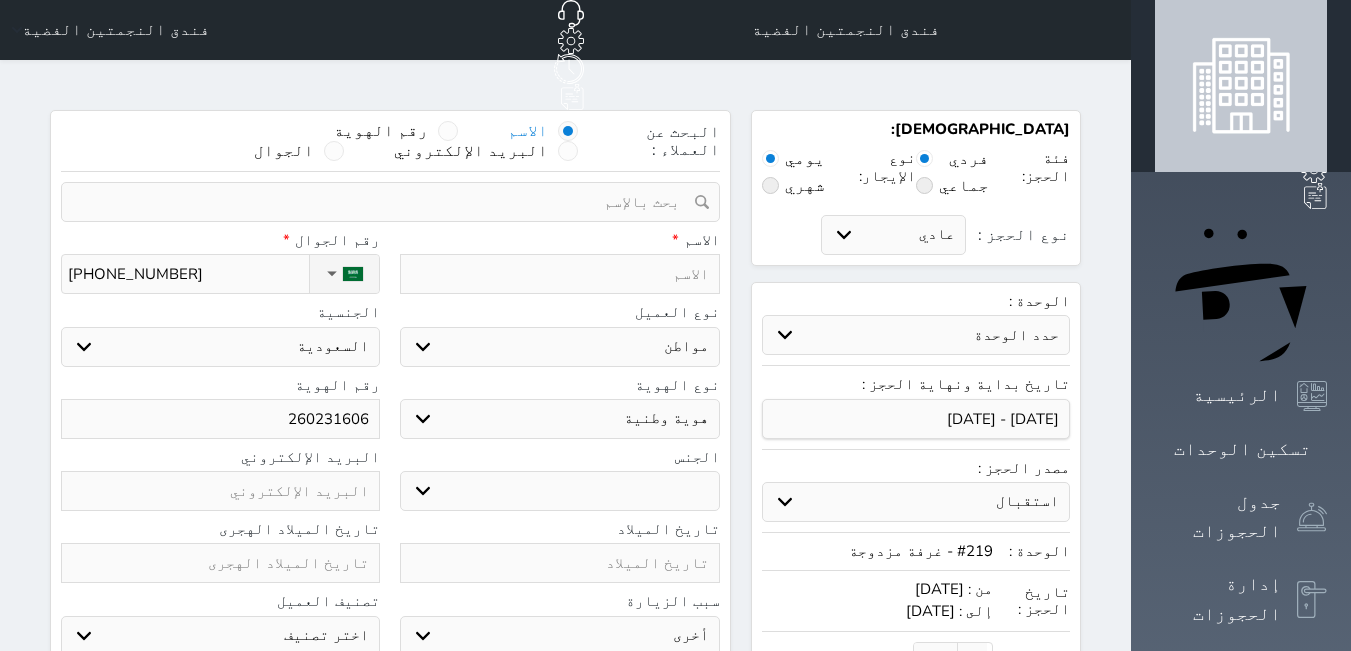 type on "2602316060" 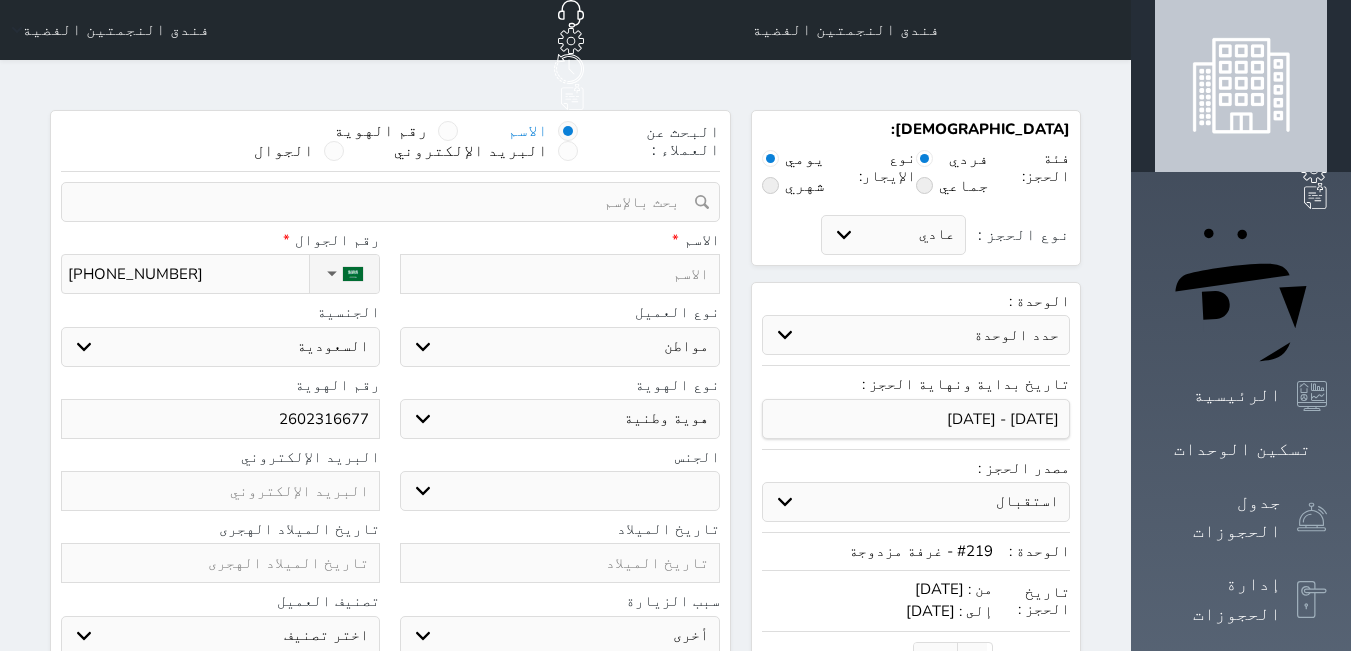 click on "الاسم *     رقم الجوال *       ▼     [GEOGRAPHIC_DATA] ([GEOGRAPHIC_DATA])   +93   [GEOGRAPHIC_DATA] ([GEOGRAPHIC_DATA])   +355   [GEOGRAPHIC_DATA] ([GEOGRAPHIC_DATA])   +213   [US_STATE]   +1684   [GEOGRAPHIC_DATA]   +376   [GEOGRAPHIC_DATA]   +244   [GEOGRAPHIC_DATA]   +1264   [GEOGRAPHIC_DATA]   +1268   [GEOGRAPHIC_DATA]   +54   [GEOGRAPHIC_DATA] ([GEOGRAPHIC_DATA])   +374   [GEOGRAPHIC_DATA]   +297   [GEOGRAPHIC_DATA]   +61   [GEOGRAPHIC_DATA] ([GEOGRAPHIC_DATA])   +43   [GEOGRAPHIC_DATA] ([GEOGRAPHIC_DATA])   +994   [GEOGRAPHIC_DATA]   +1242   [GEOGRAPHIC_DATA] (‫[GEOGRAPHIC_DATA])   +973   [GEOGRAPHIC_DATA] ([GEOGRAPHIC_DATA])   +880   [GEOGRAPHIC_DATA]   +1246   [GEOGRAPHIC_DATA] ([GEOGRAPHIC_DATA])   +375   [GEOGRAPHIC_DATA] ([GEOGRAPHIC_DATA])   +32   [GEOGRAPHIC_DATA]   +501   [GEOGRAPHIC_DATA] ([GEOGRAPHIC_DATA])   +229   [GEOGRAPHIC_DATA]   +1441   [GEOGRAPHIC_DATA] (འབྲུག)   +975   [GEOGRAPHIC_DATA]   +591   [GEOGRAPHIC_DATA] ([GEOGRAPHIC_DATA])   +387   [GEOGRAPHIC_DATA]   +267   [GEOGRAPHIC_DATA] ([GEOGRAPHIC_DATA])   +55   [GEOGRAPHIC_DATA]   +246   [GEOGRAPHIC_DATA]   +1284   [GEOGRAPHIC_DATA]   +673   [GEOGRAPHIC_DATA] ([GEOGRAPHIC_DATA])   +359   [GEOGRAPHIC_DATA]   +226   [GEOGRAPHIC_DATA] ([GEOGRAPHIC_DATA])   +257" at bounding box center (390, 268) 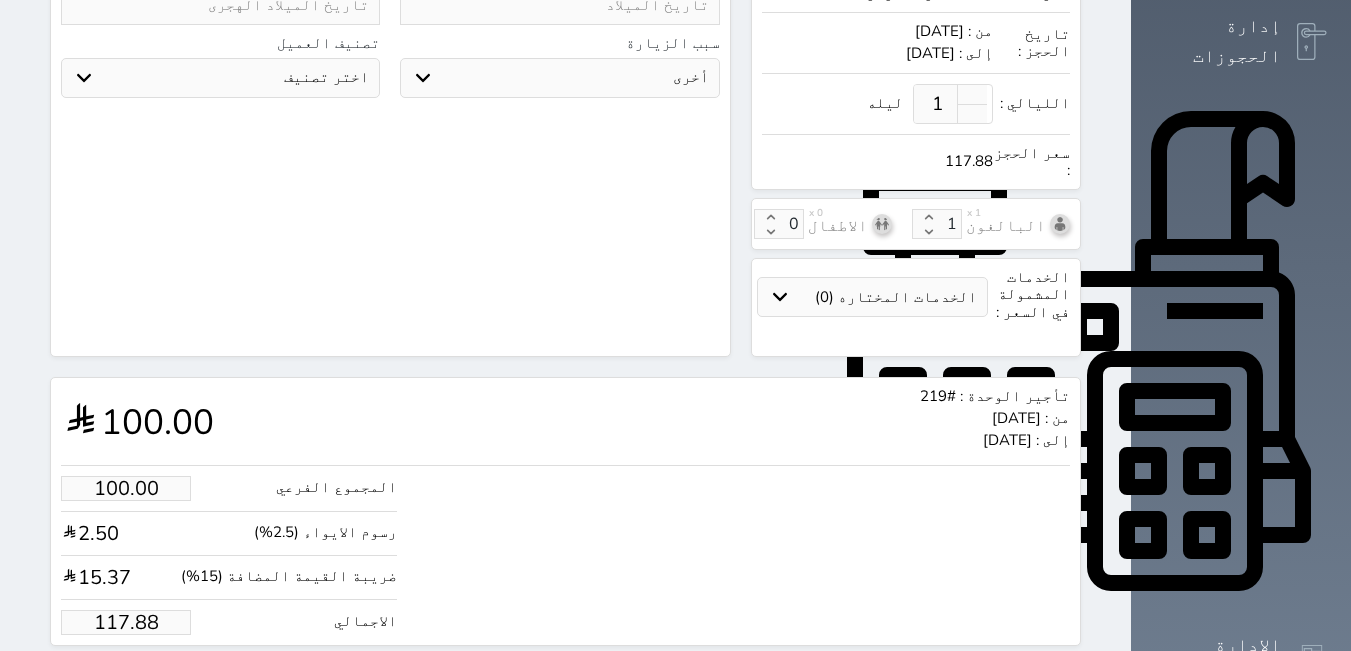 scroll, scrollTop: 576, scrollLeft: 0, axis: vertical 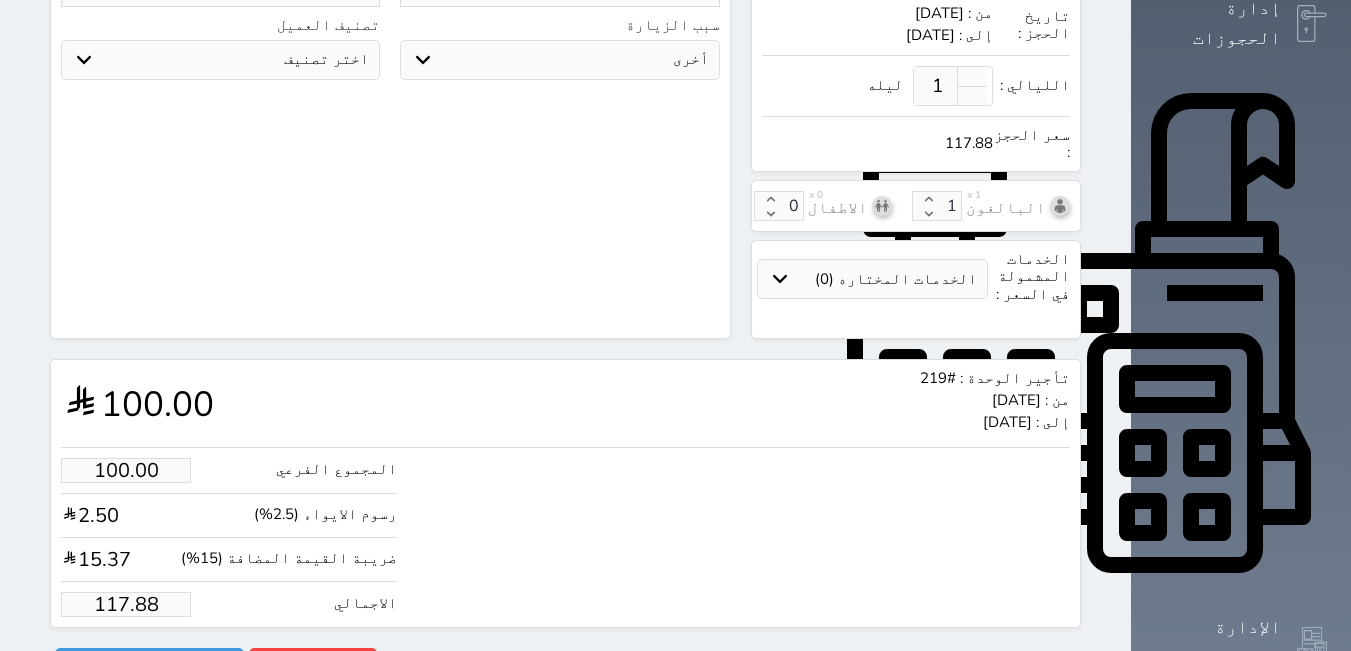 click on "117.88" at bounding box center [126, 604] 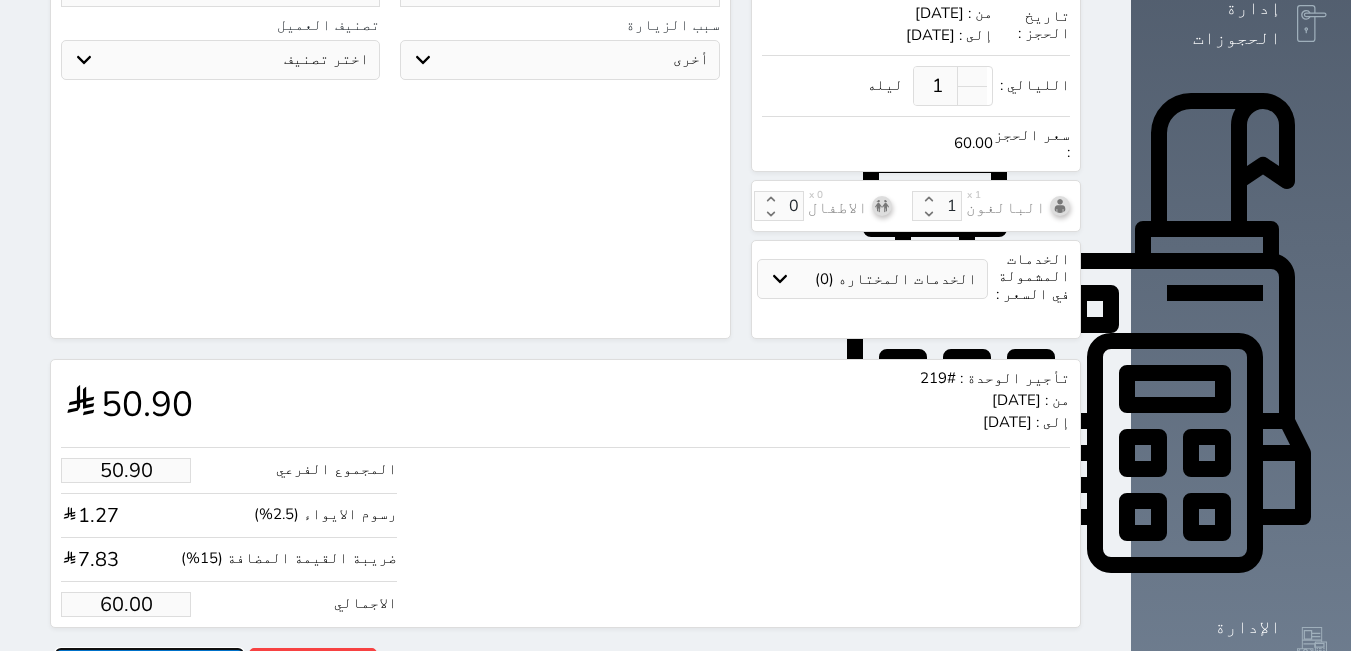 click on "حجز" at bounding box center [149, 665] 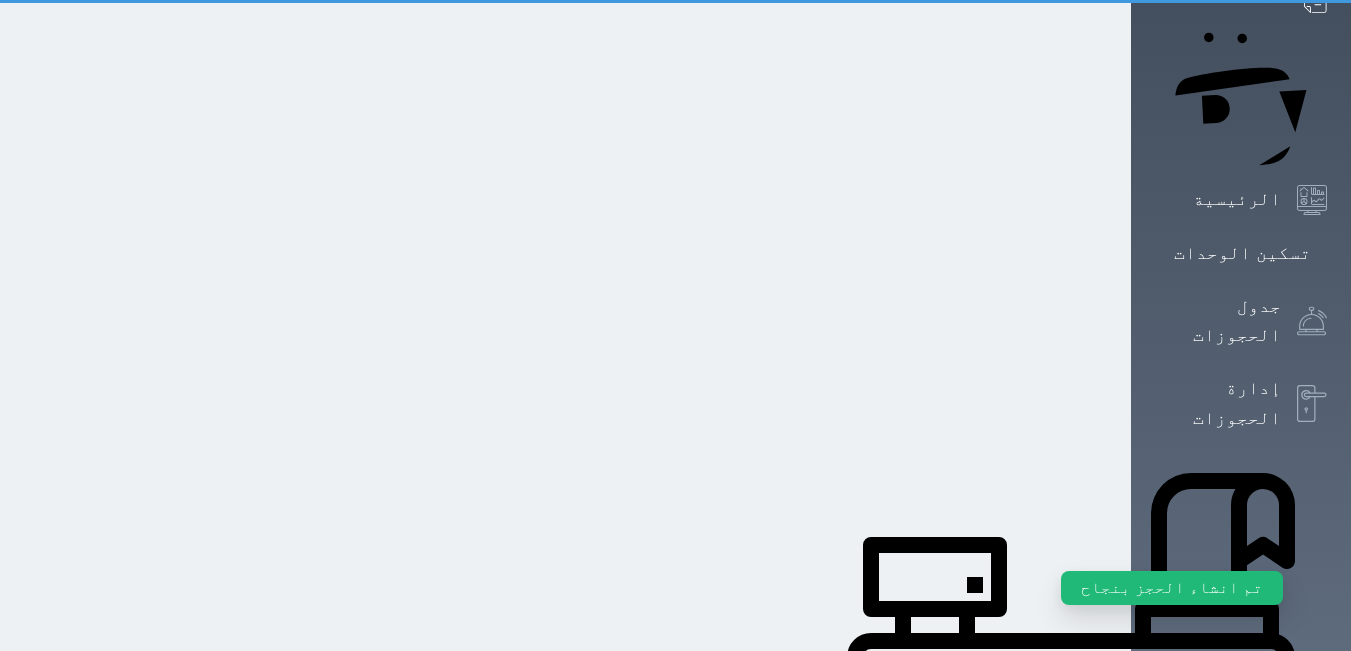 scroll, scrollTop: 0, scrollLeft: 0, axis: both 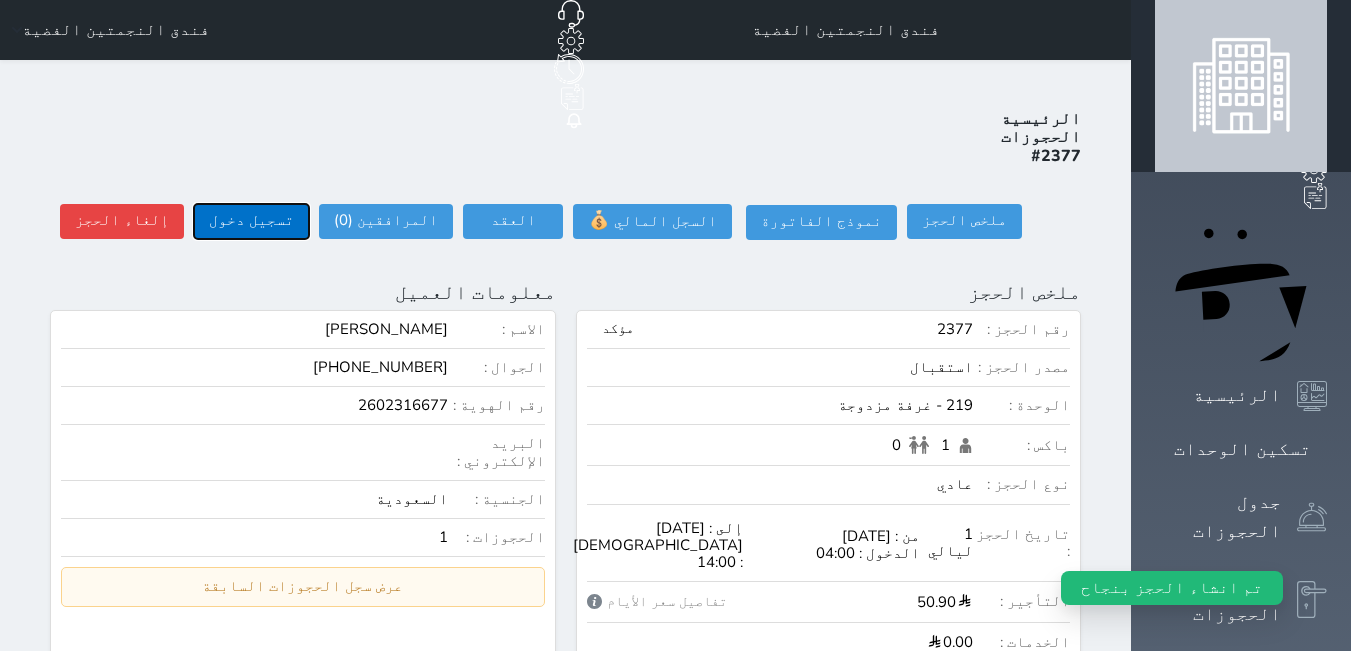 click on "تسجيل دخول" at bounding box center [251, 221] 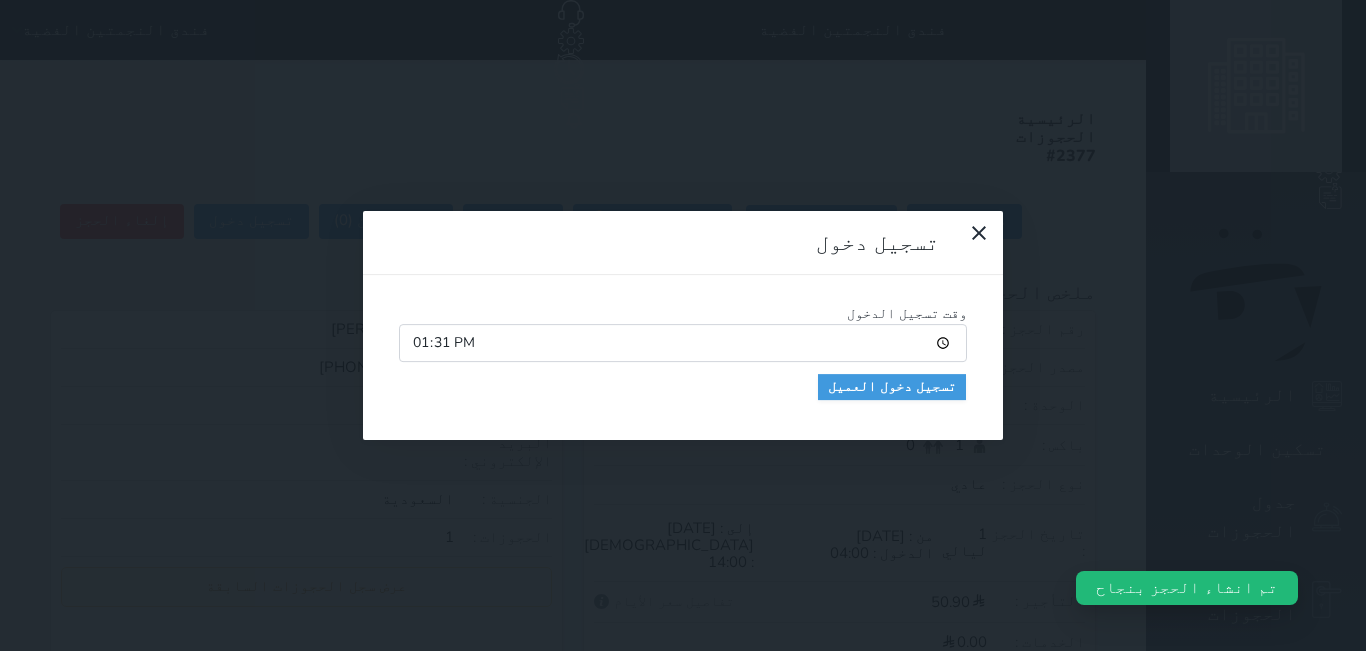 click on "تسجيل دخول                 وقت تسجيل الدخول    13:31   تسجيل دخول العميل" at bounding box center [683, 325] 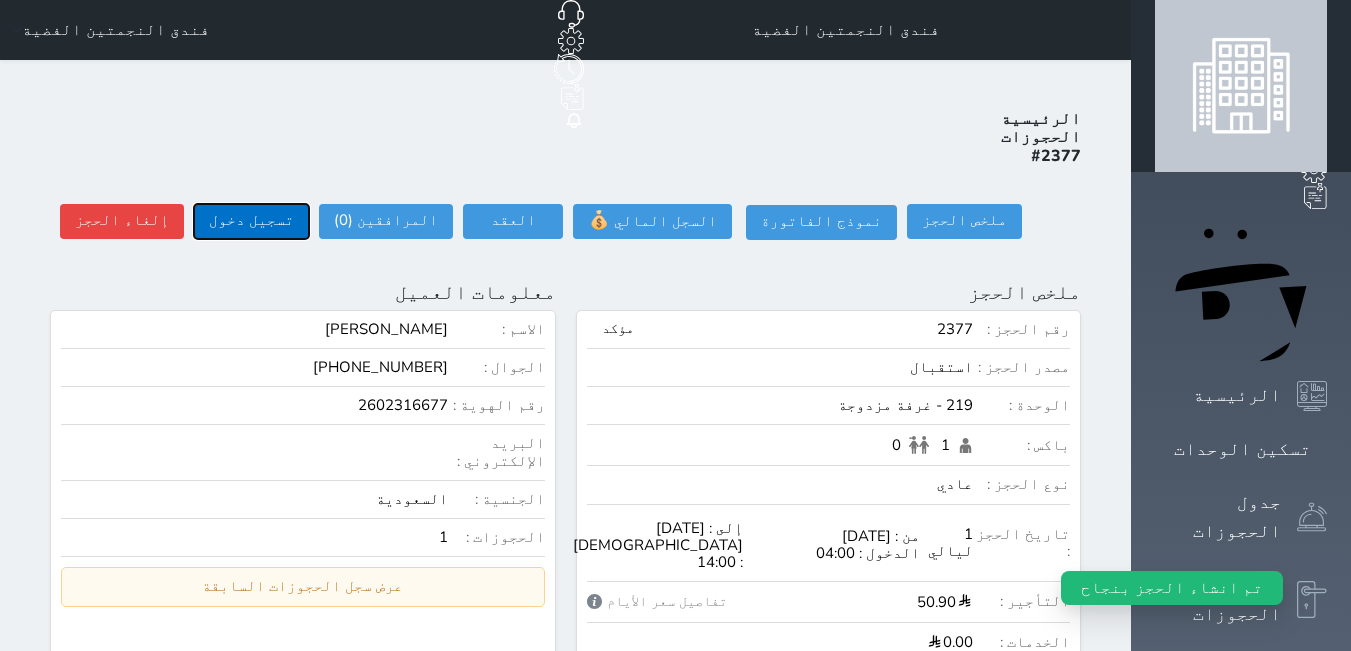 click on "تسجيل دخول" at bounding box center [251, 221] 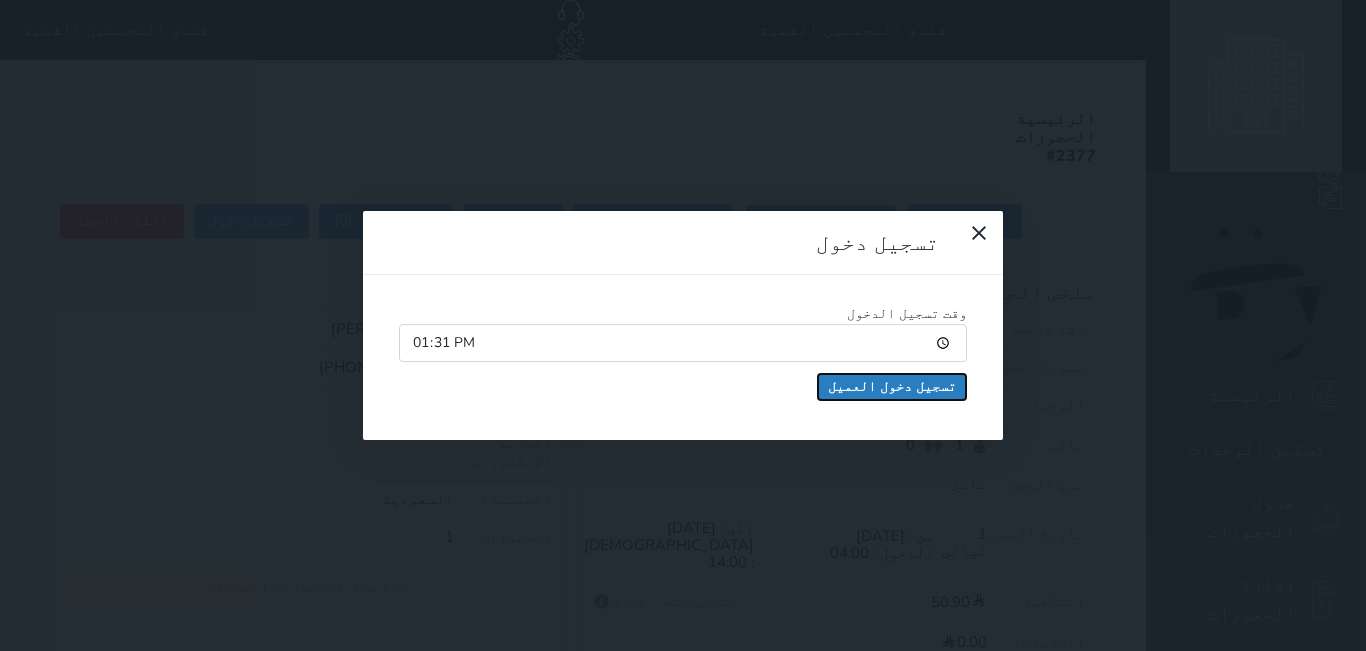 click on "تسجيل دخول العميل" at bounding box center [892, 387] 